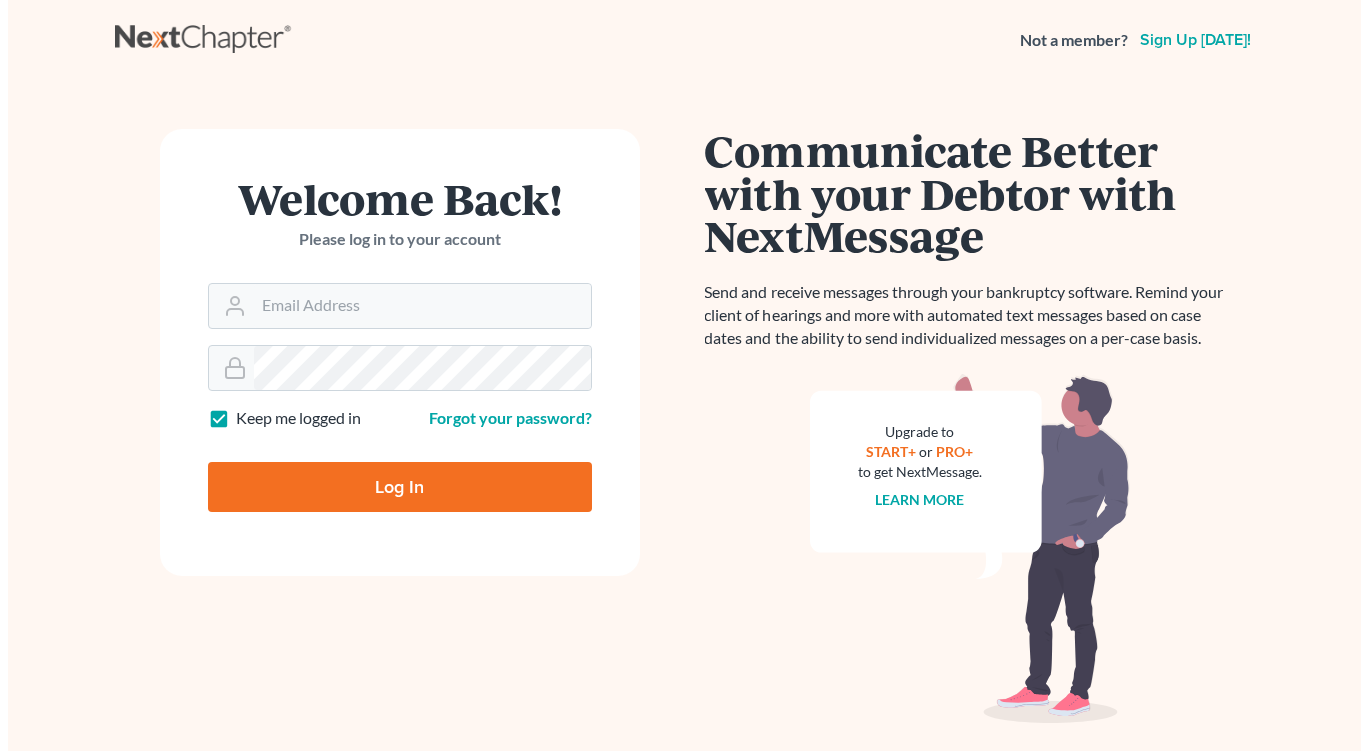 scroll, scrollTop: 0, scrollLeft: 0, axis: both 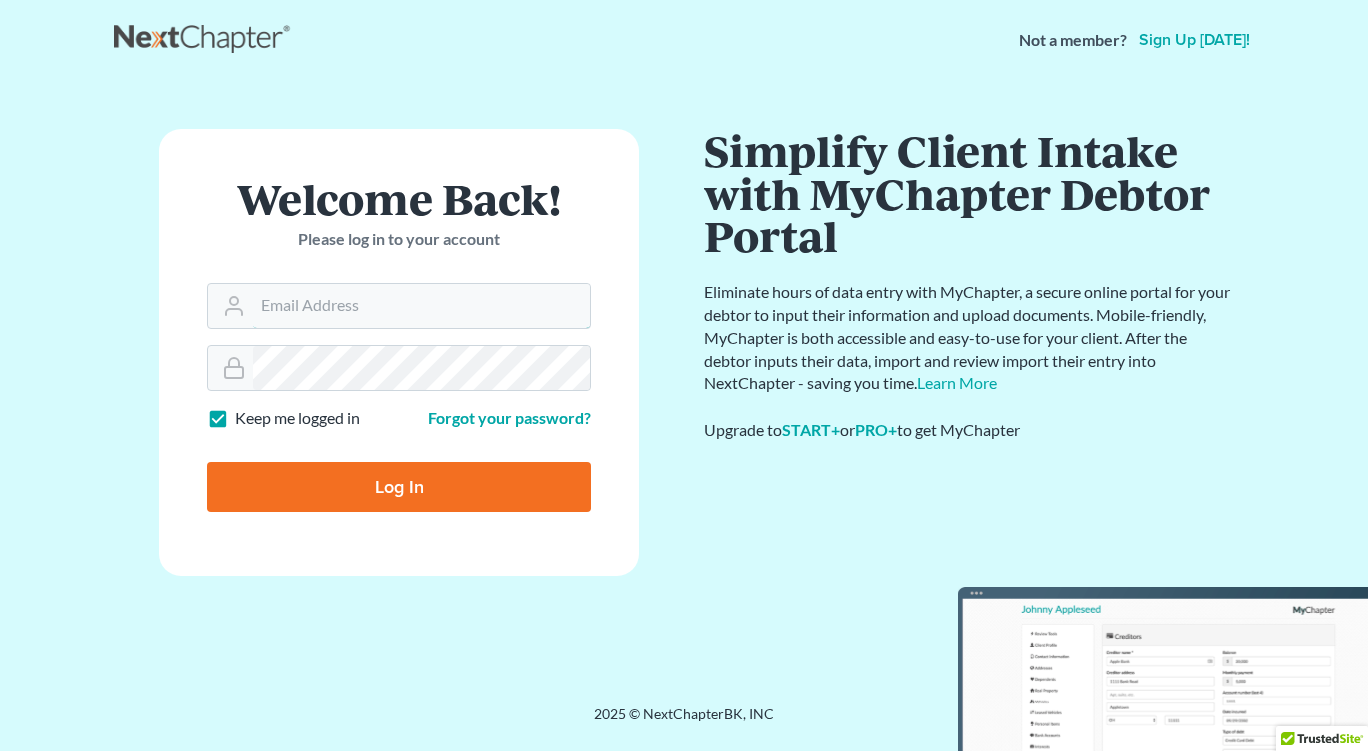 type on "[EMAIL_ADDRESS][DOMAIN_NAME]" 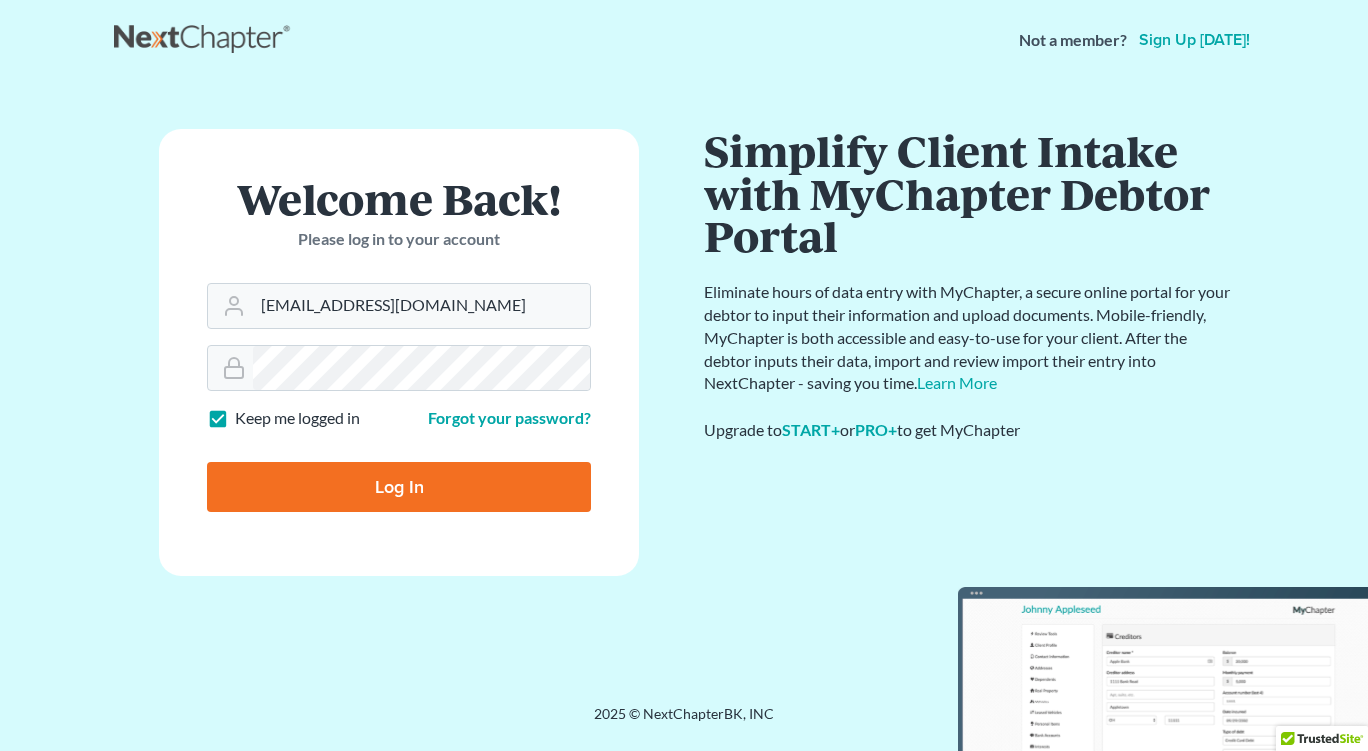 click on "Log In" at bounding box center (399, 487) 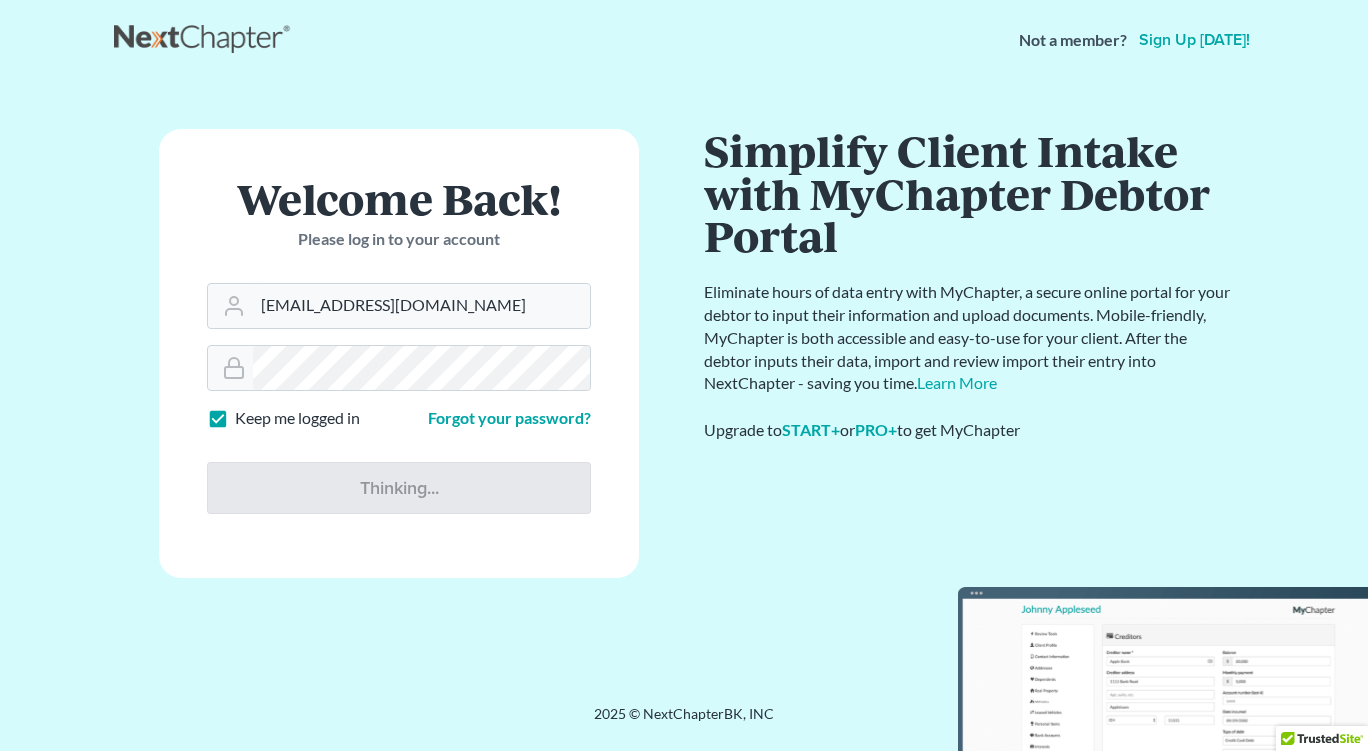 type on "Thinking..." 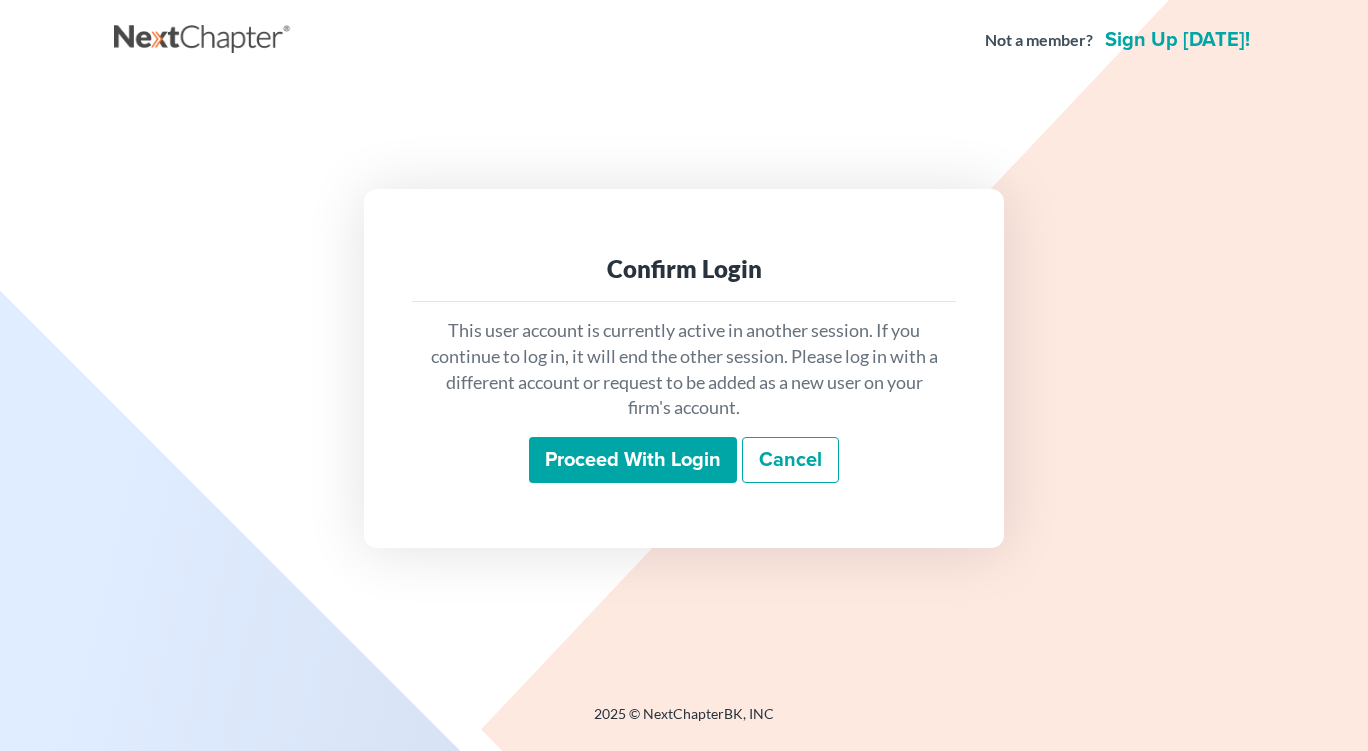 scroll, scrollTop: 0, scrollLeft: 0, axis: both 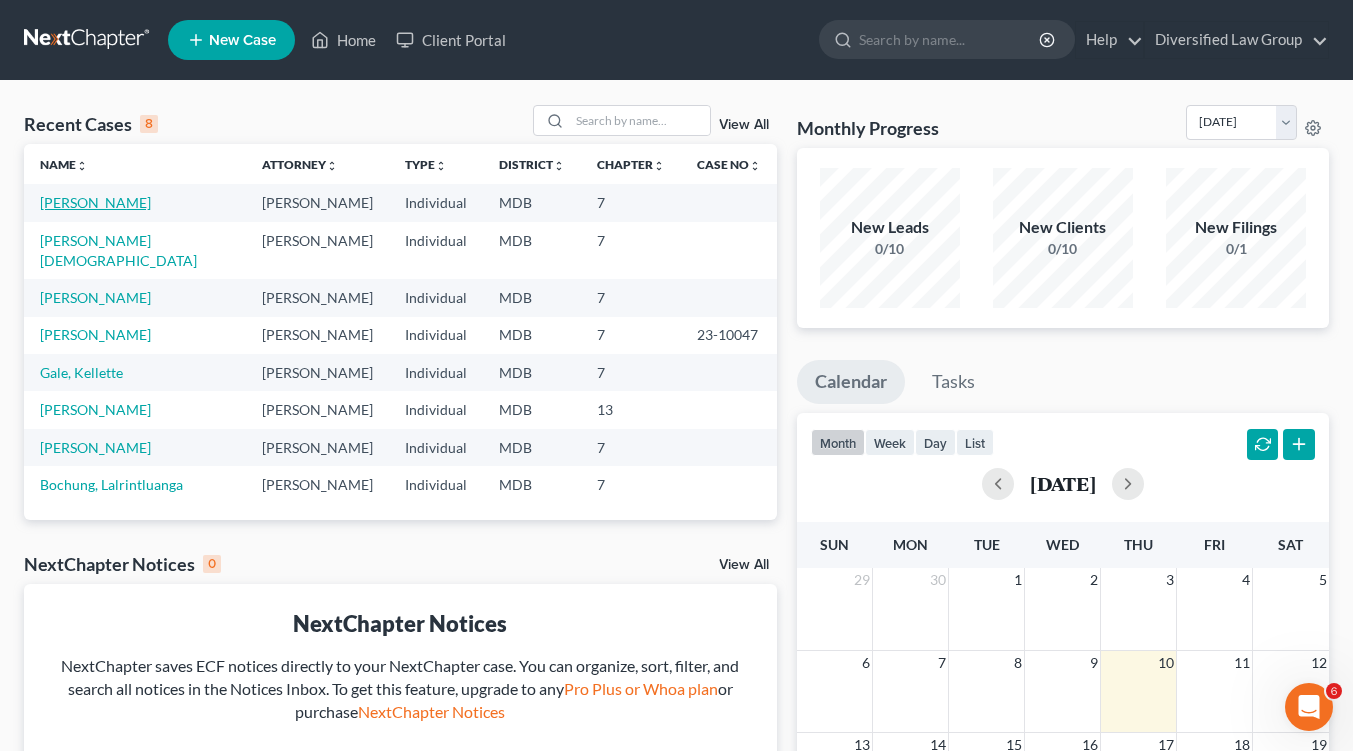 click on "McKay, Gloria" at bounding box center [95, 202] 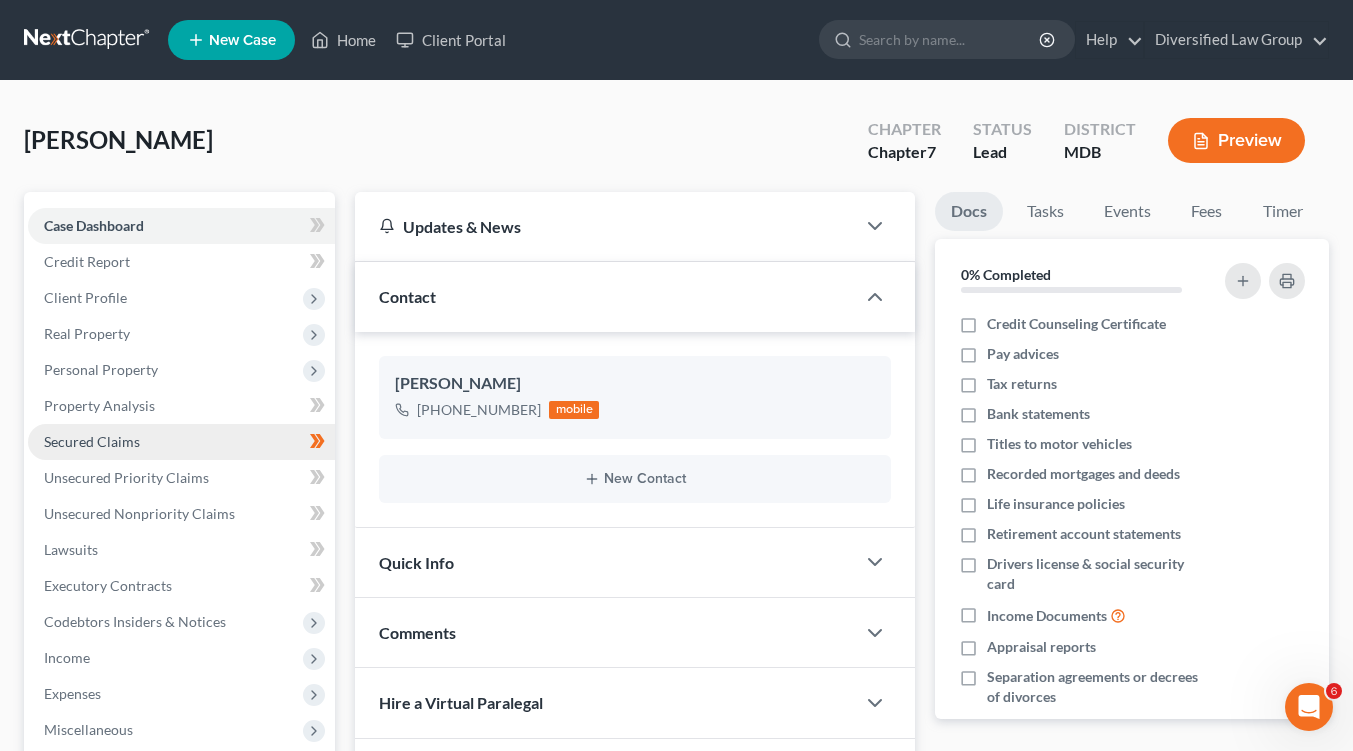 click on "Secured Claims" at bounding box center [181, 442] 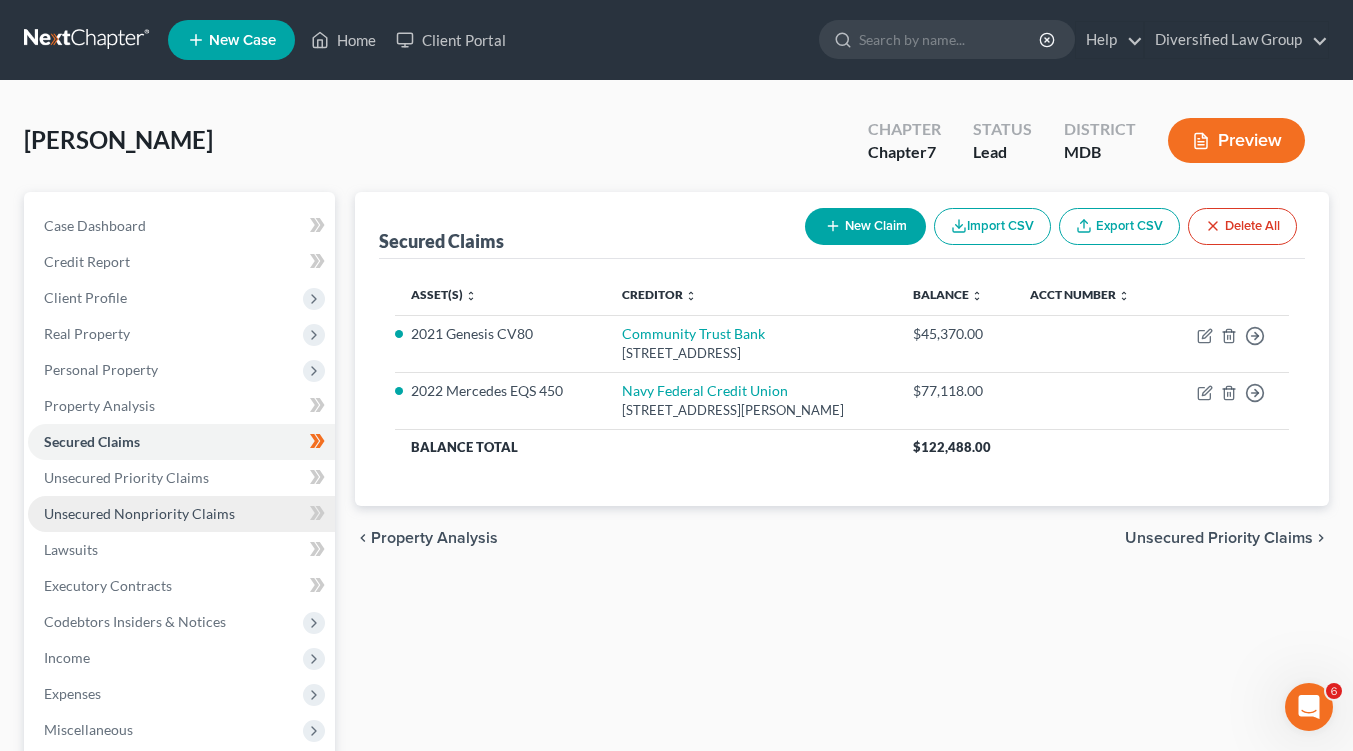 click on "Unsecured Nonpriority Claims" at bounding box center [139, 513] 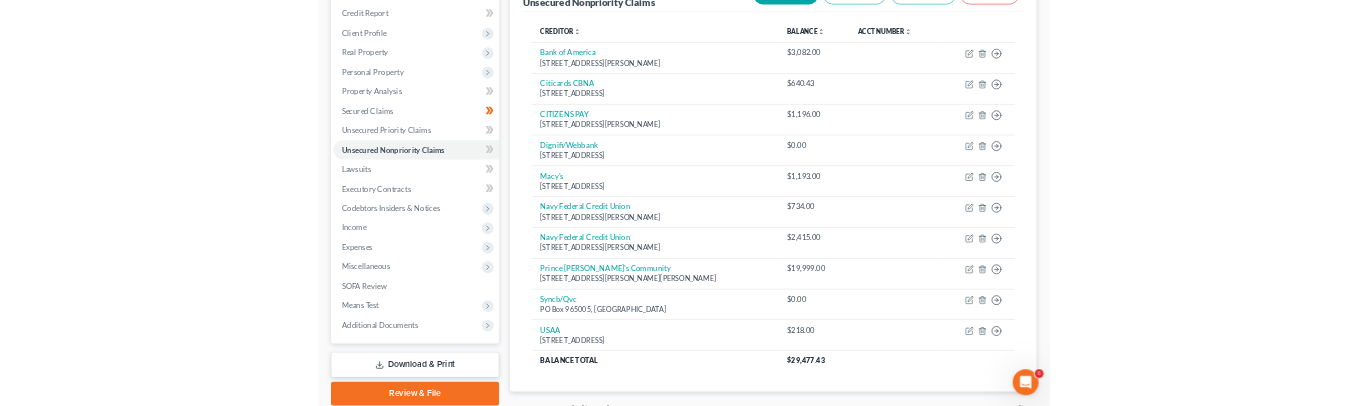 scroll, scrollTop: 175, scrollLeft: 0, axis: vertical 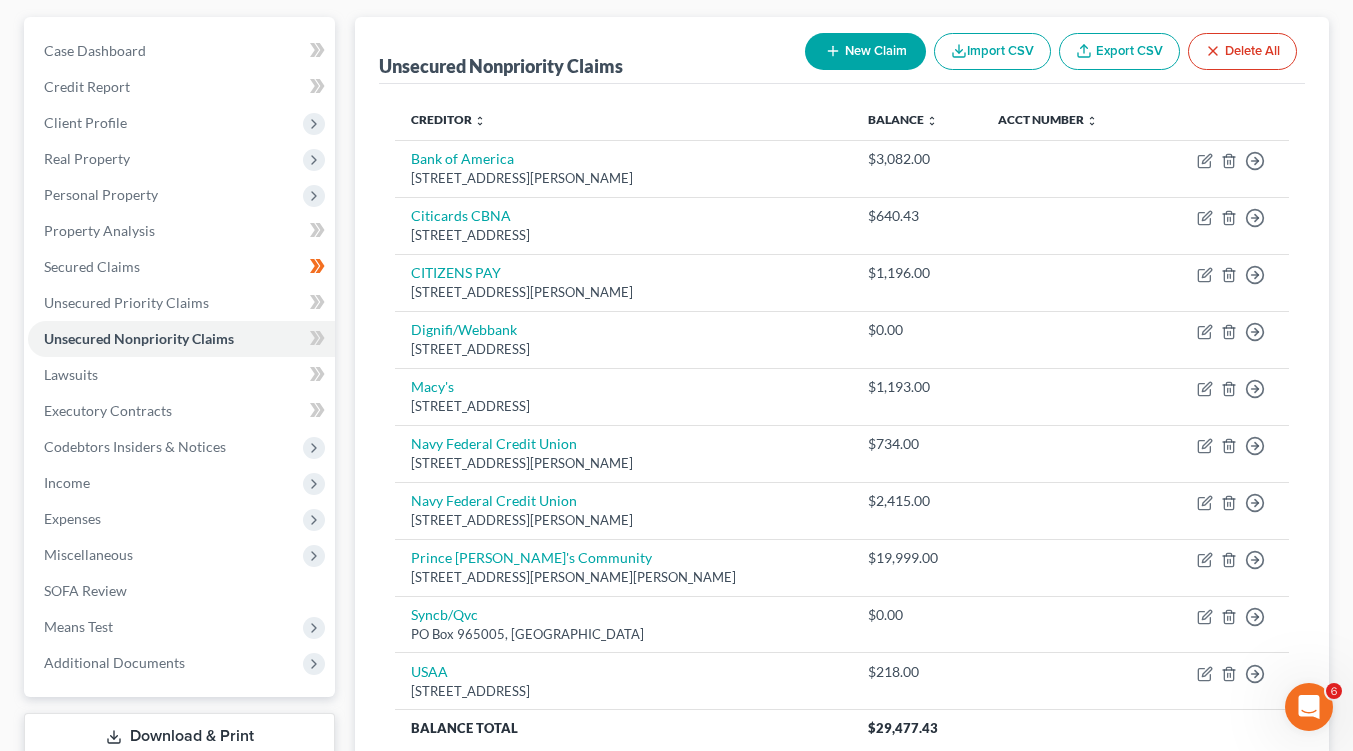 click on "New Claim" at bounding box center [865, 51] 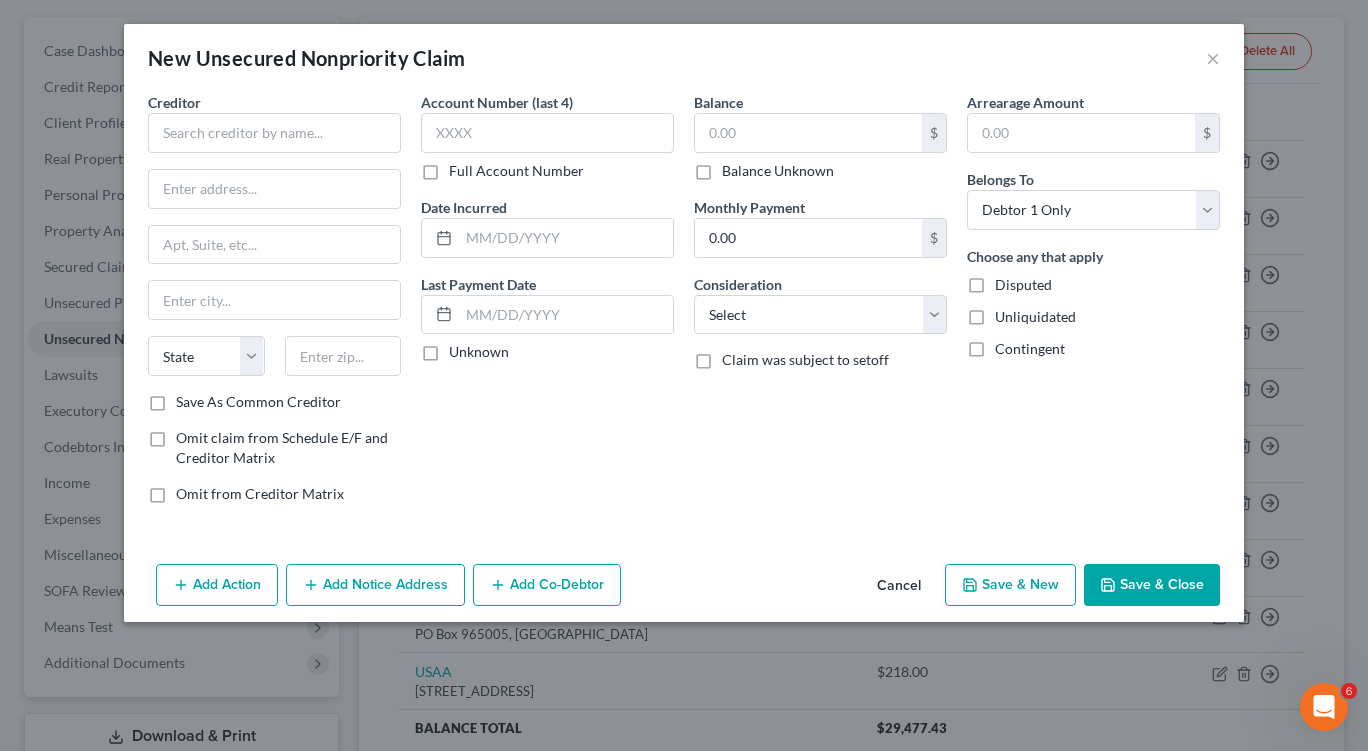 click on "Account Number (last 4)
Full Account Number
Date Incurred         Last Payment Date         Unknown" at bounding box center (547, 306) 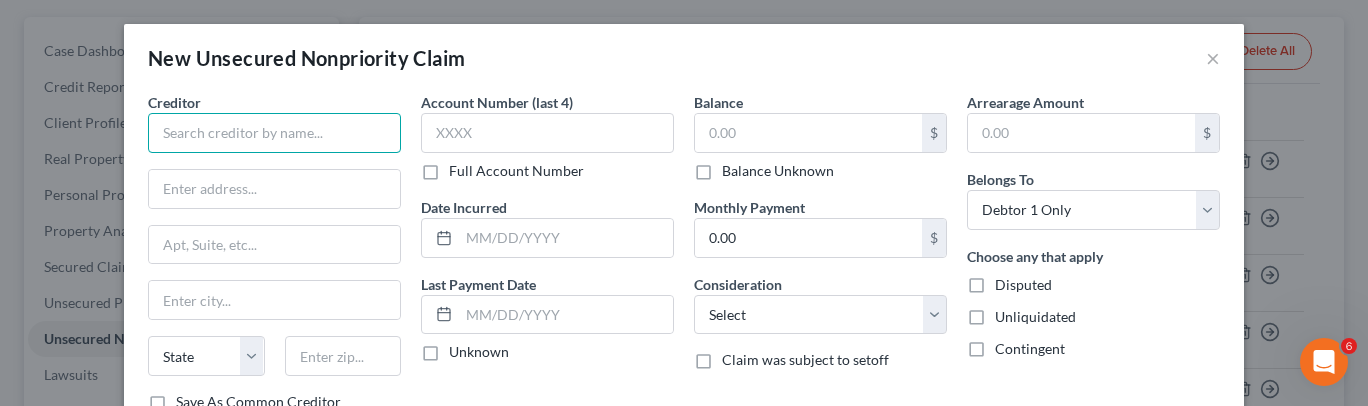 click at bounding box center [274, 133] 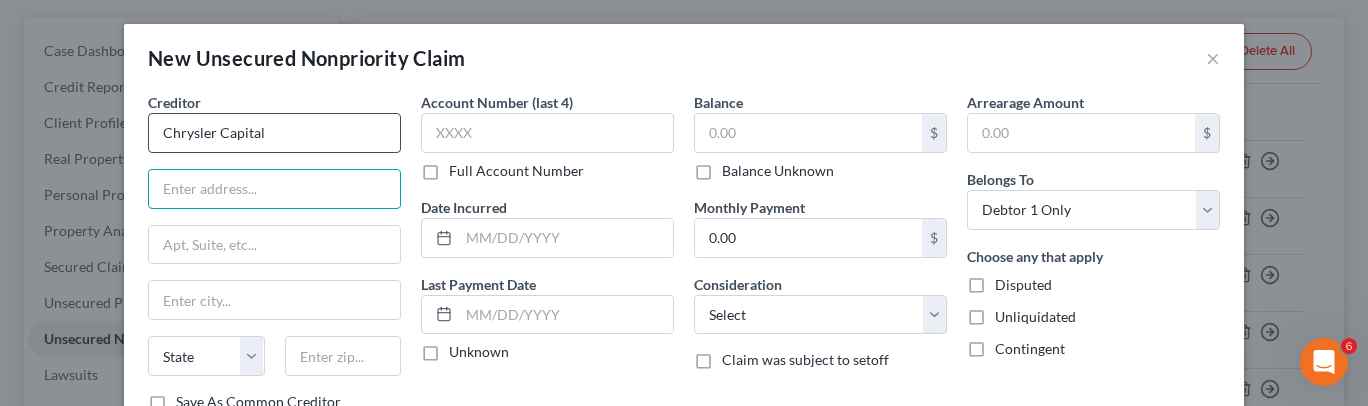 type on "Chrysler Capital" 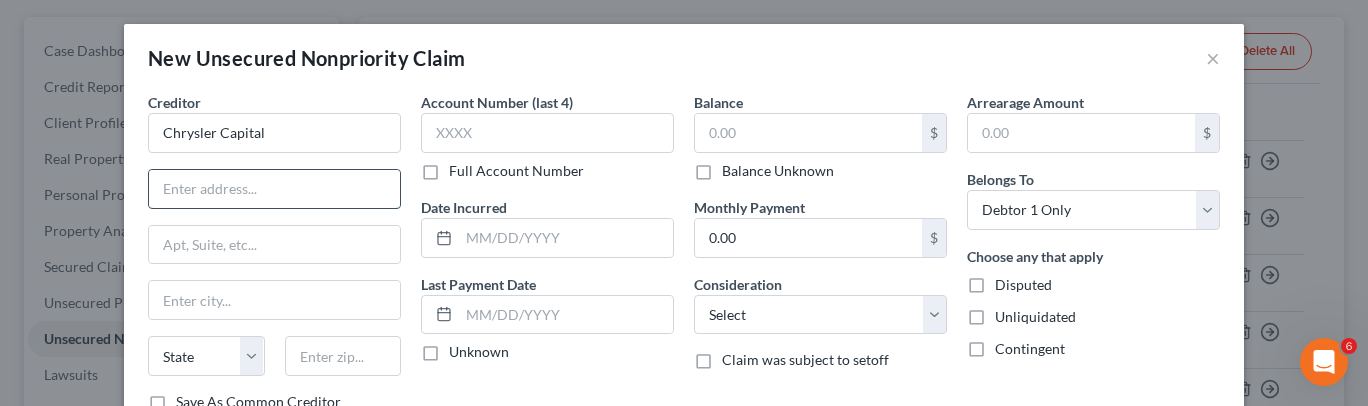 click at bounding box center (274, 189) 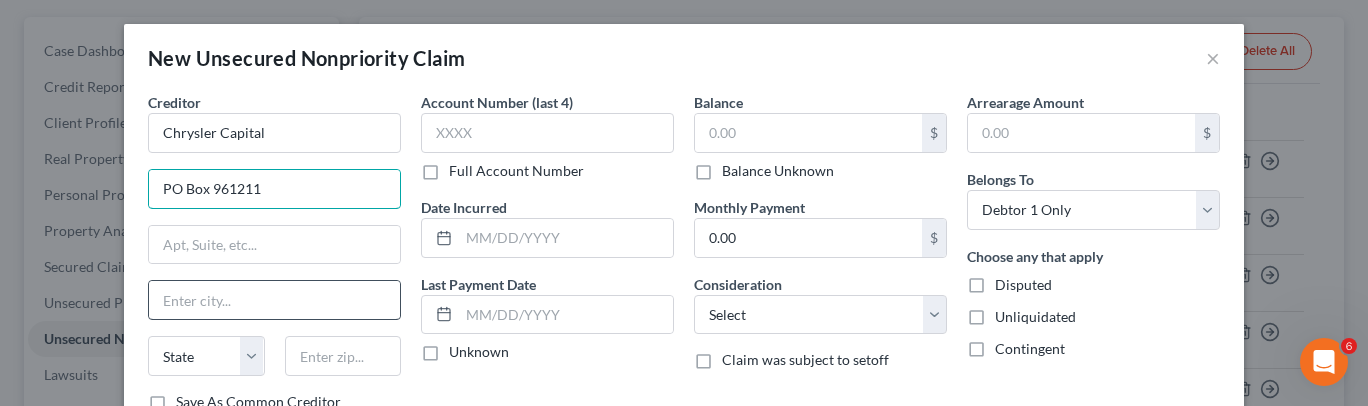 type on "PO Box 961211" 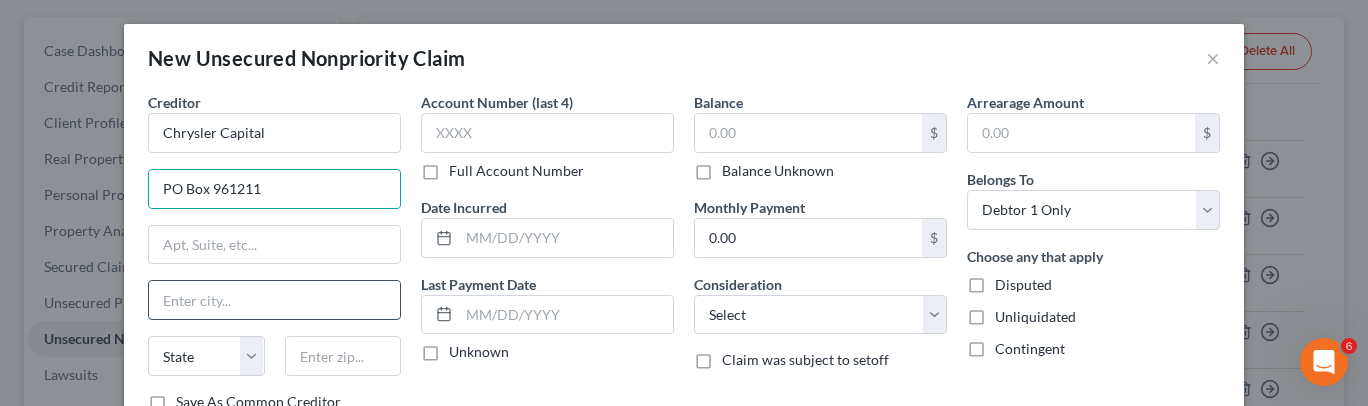 click at bounding box center [274, 300] 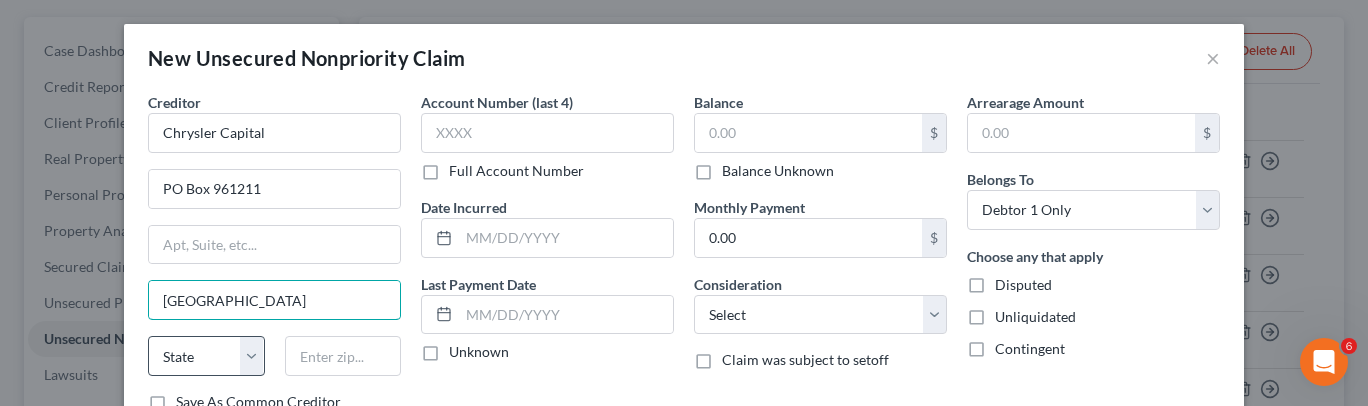 type on "Fort Worth" 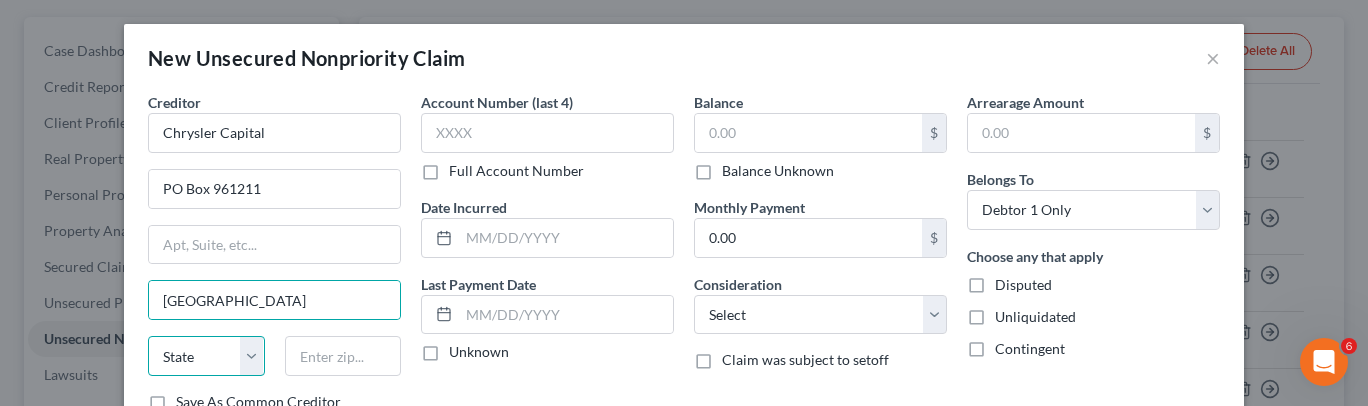 click on "State AL AK AR AZ CA CO CT DE DC FL GA GU HI ID IL IN IA KS KY LA ME MD MA MI MN MS MO MT NC ND NE NV NH NJ NM NY OH OK OR PA PR RI SC SD TN TX UT VI VA VT WA WV WI WY" at bounding box center [206, 356] 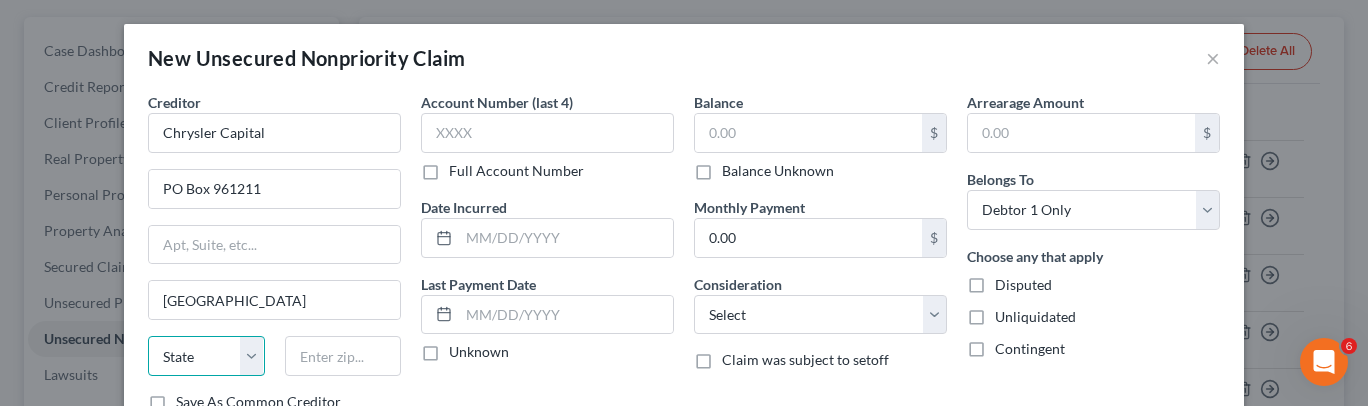 select on "45" 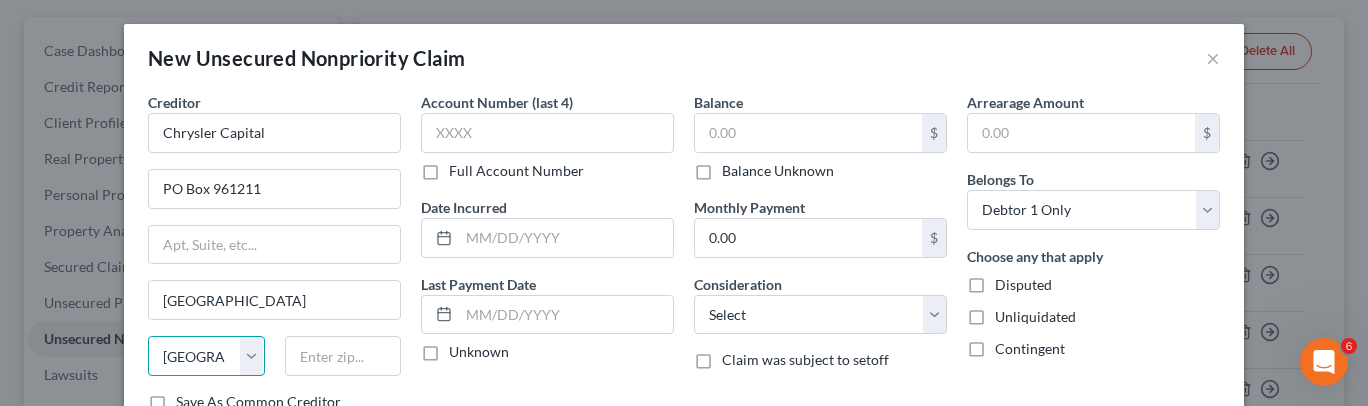 click on "State AL AK AR AZ CA CO CT DE DC FL GA GU HI ID IL IN IA KS KY LA ME MD MA MI MN MS MO MT NC ND NE NV NH NJ NM NY OH OK OR PA PR RI SC SD TN TX UT VI VA VT WA WV WI WY" at bounding box center (206, 356) 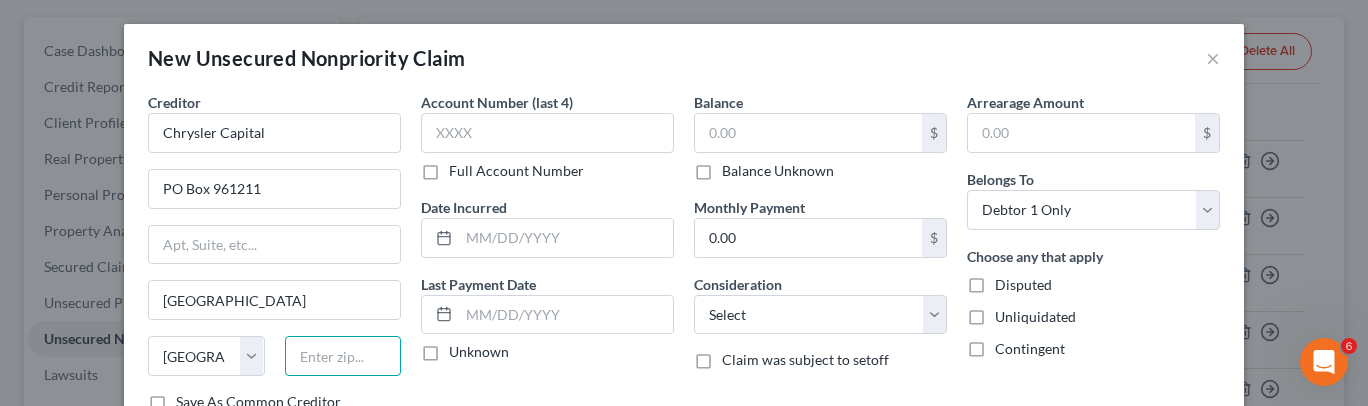 click at bounding box center [343, 356] 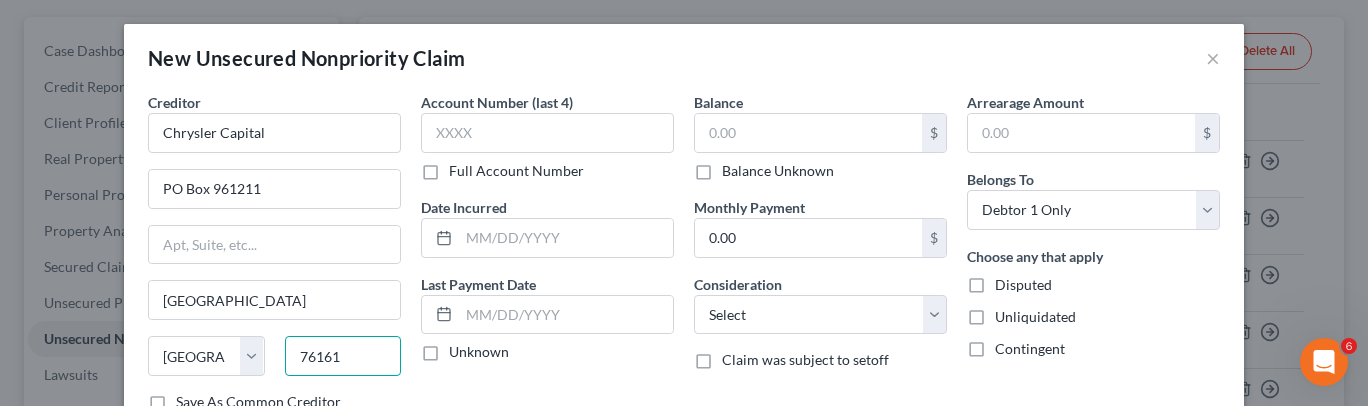 type on "76161" 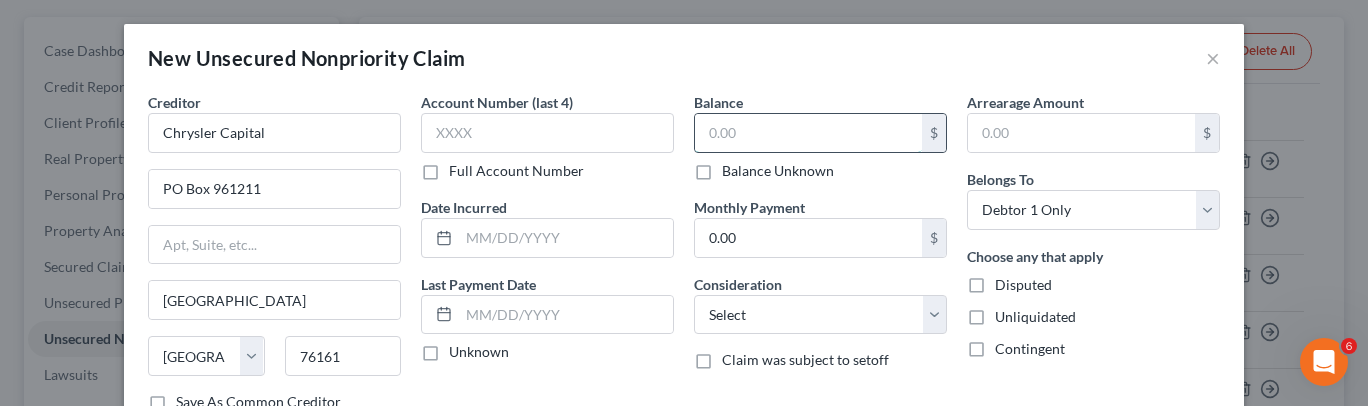 click at bounding box center [808, 133] 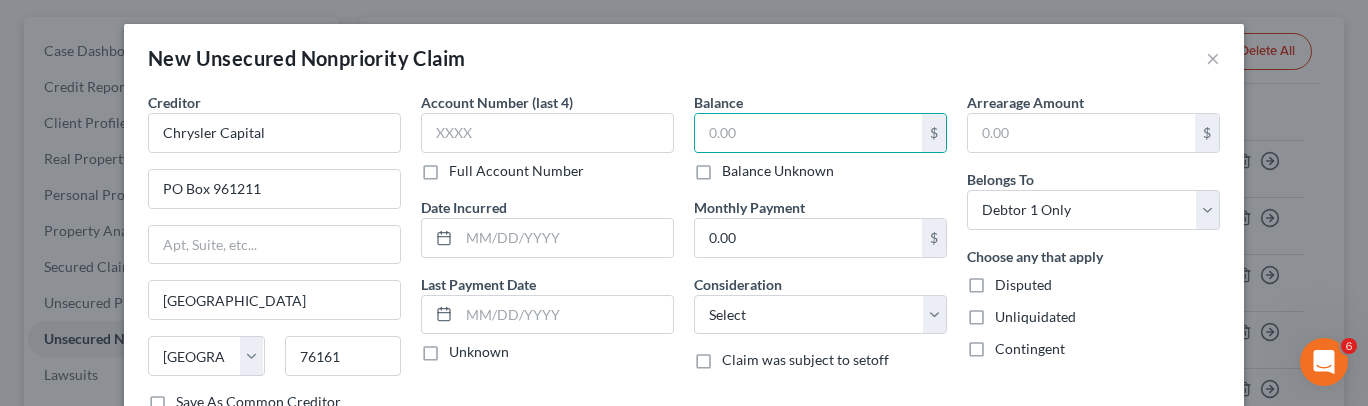 click on "Balance Unknown" at bounding box center [778, 171] 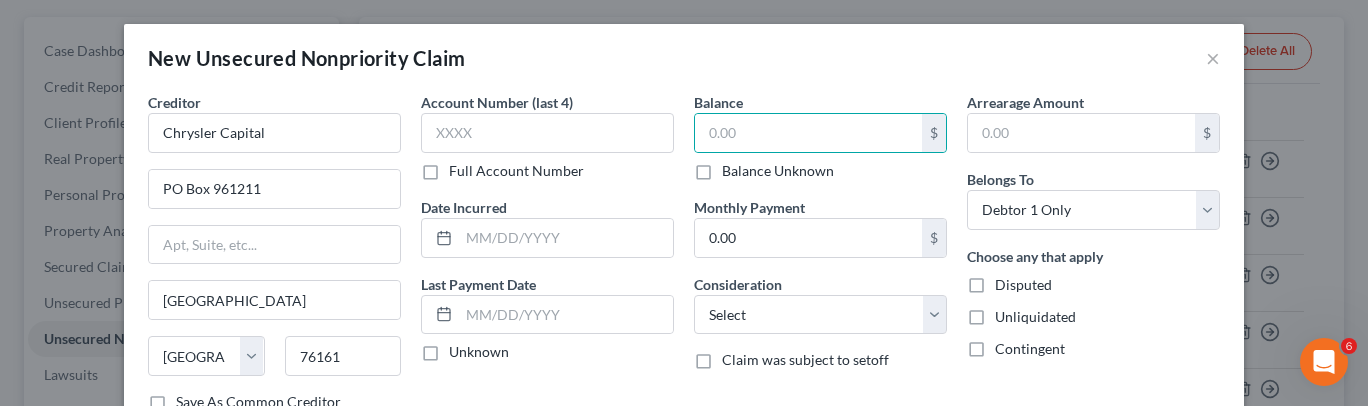 click on "Balance Unknown" at bounding box center (736, 167) 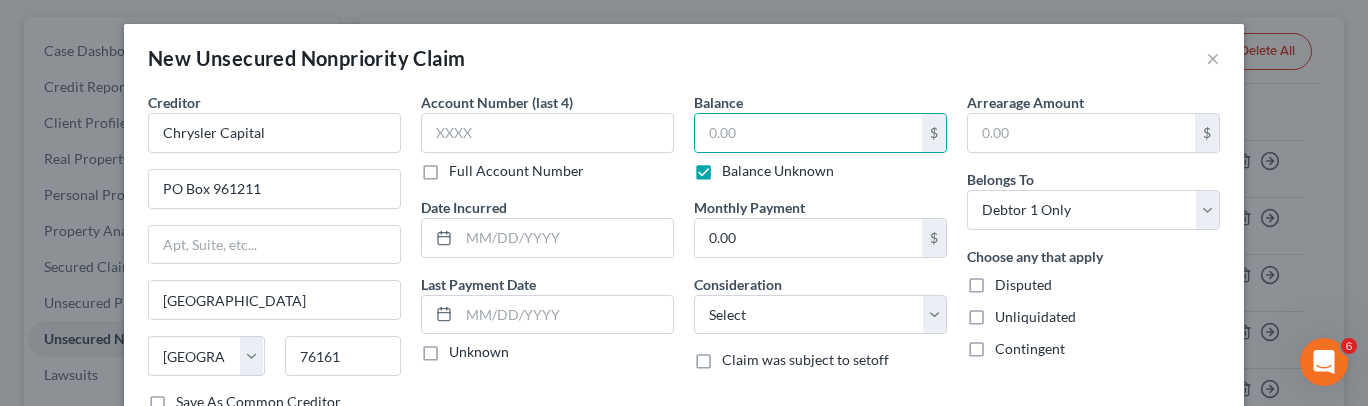 type on "0.00" 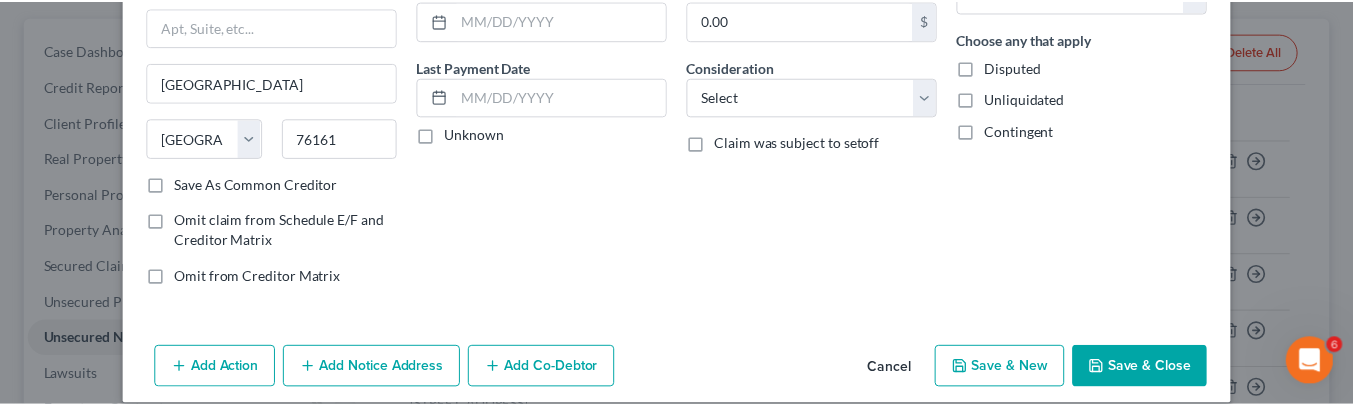 scroll, scrollTop: 239, scrollLeft: 0, axis: vertical 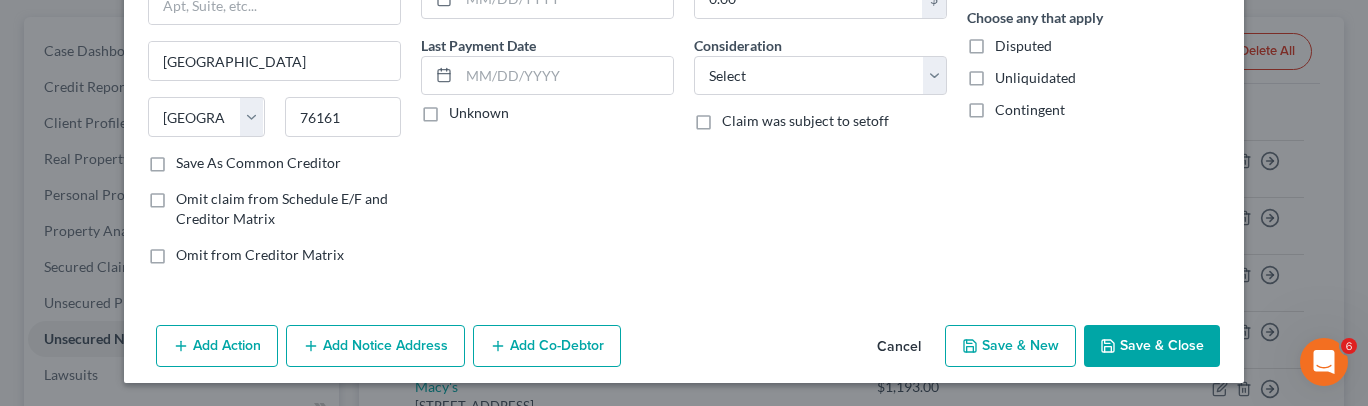 click on "Save & Close" at bounding box center (1152, 346) 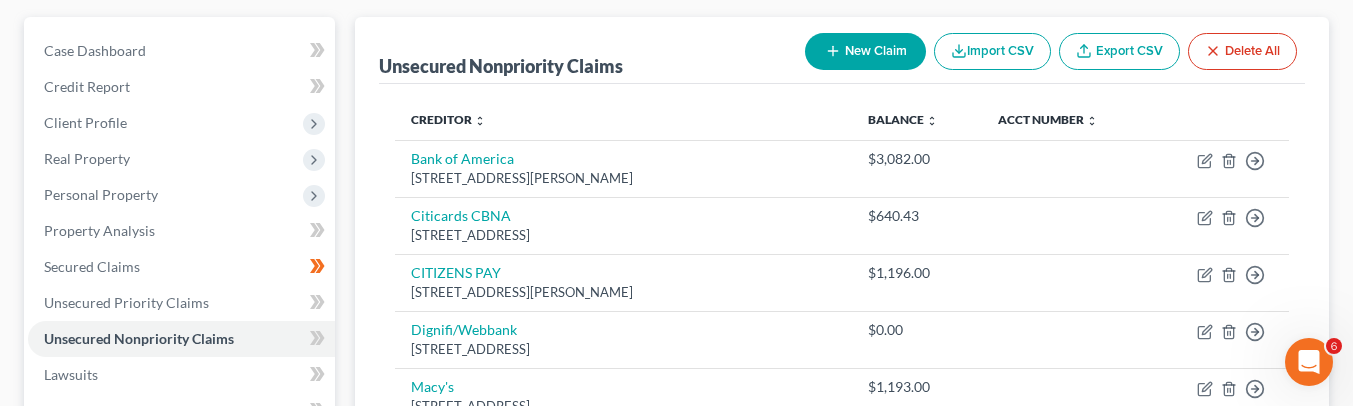 click on "Creditor  expand_more   expand_less   unfold_more" at bounding box center [623, 120] 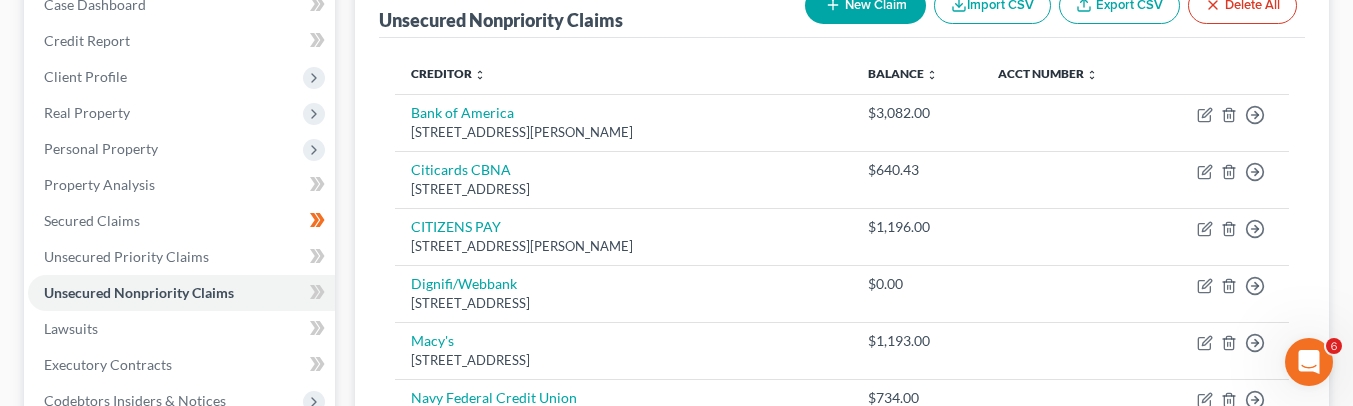 scroll, scrollTop: 218, scrollLeft: 0, axis: vertical 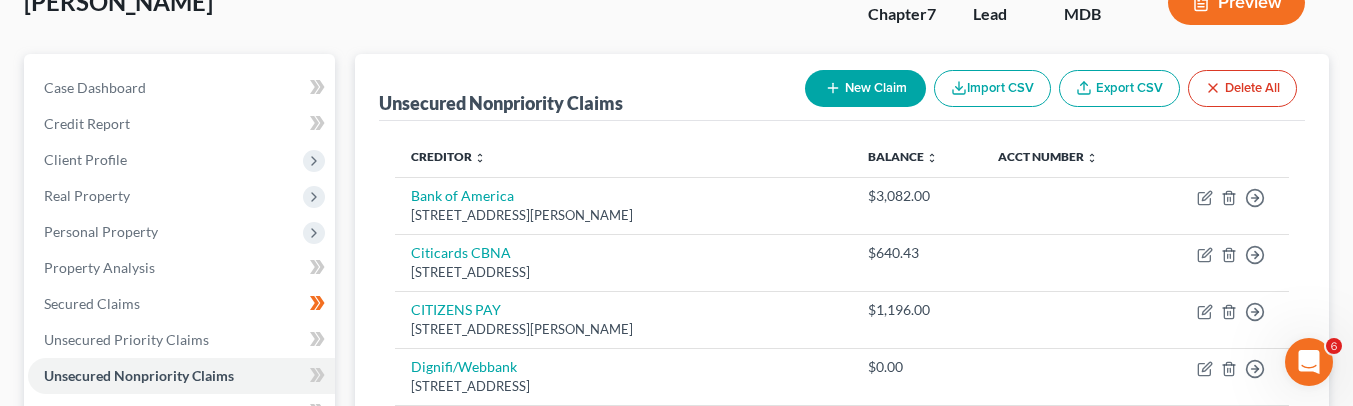 click on "New Claim" at bounding box center (865, 88) 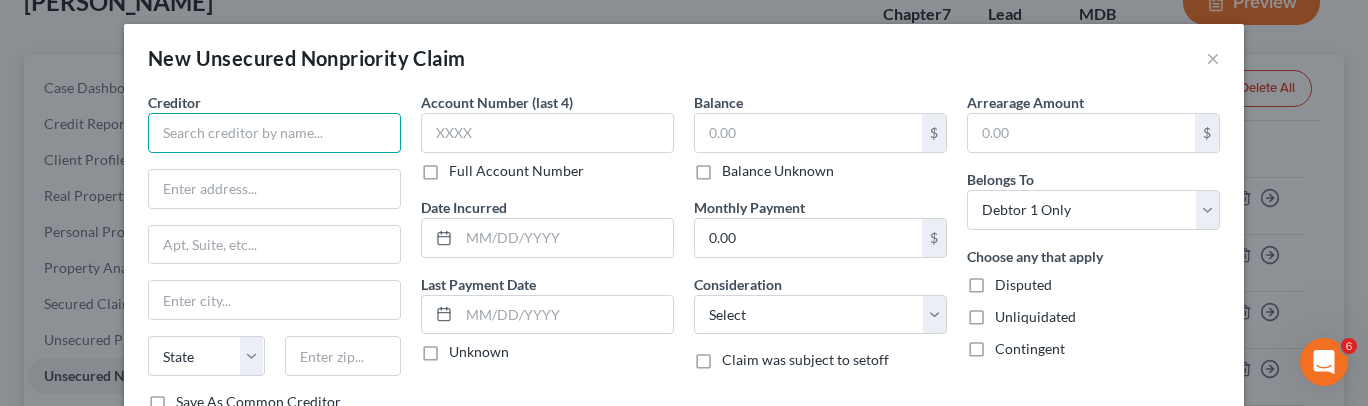 click at bounding box center [274, 133] 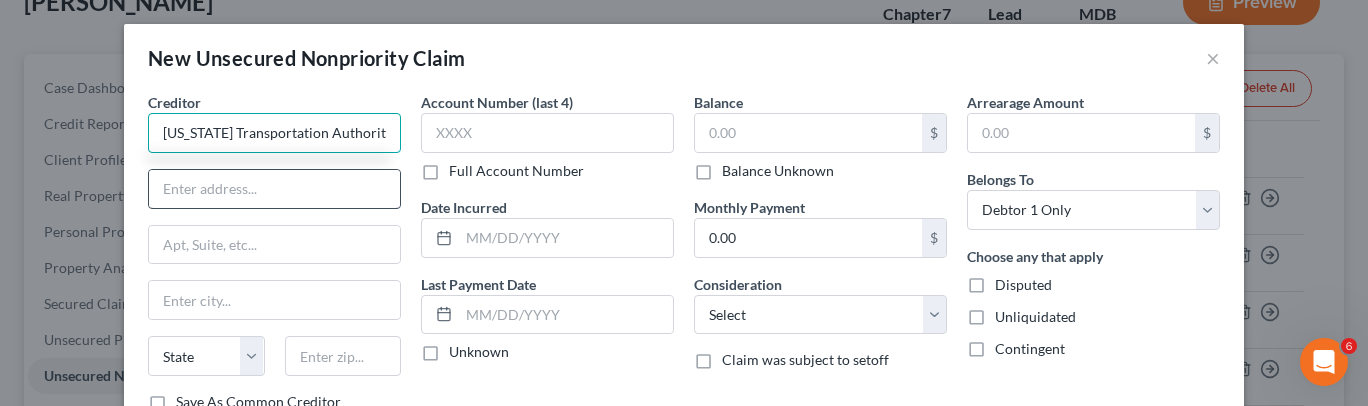 type on "Maryland Transportation Authority" 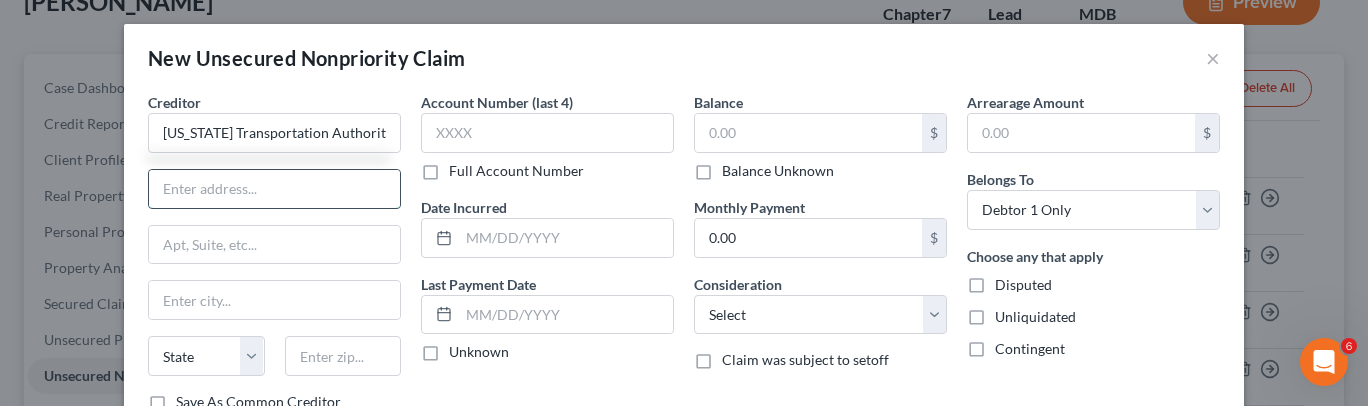click at bounding box center (274, 189) 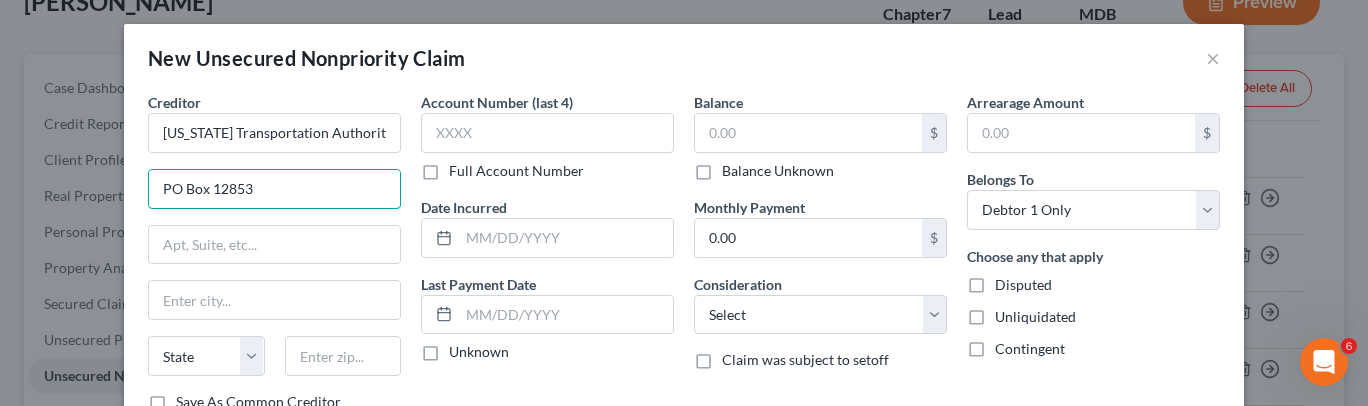 type on "PO Box 12853" 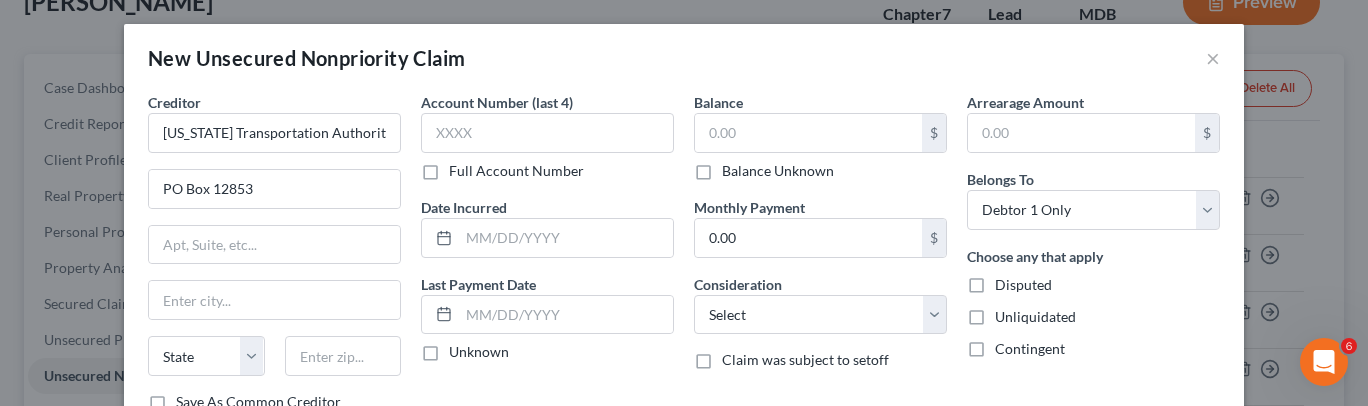 click on "Balance Unknown" at bounding box center (778, 171) 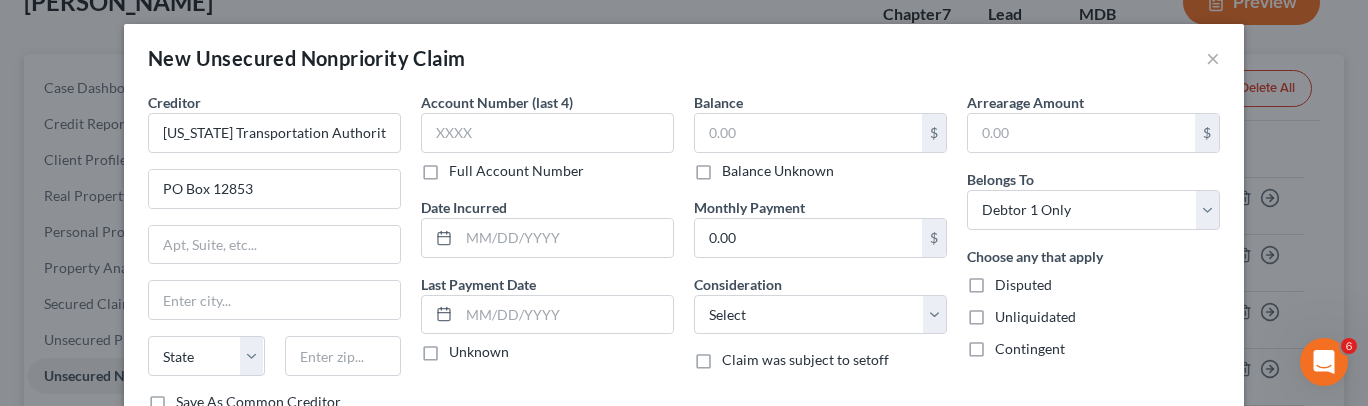click on "Balance Unknown" at bounding box center (736, 167) 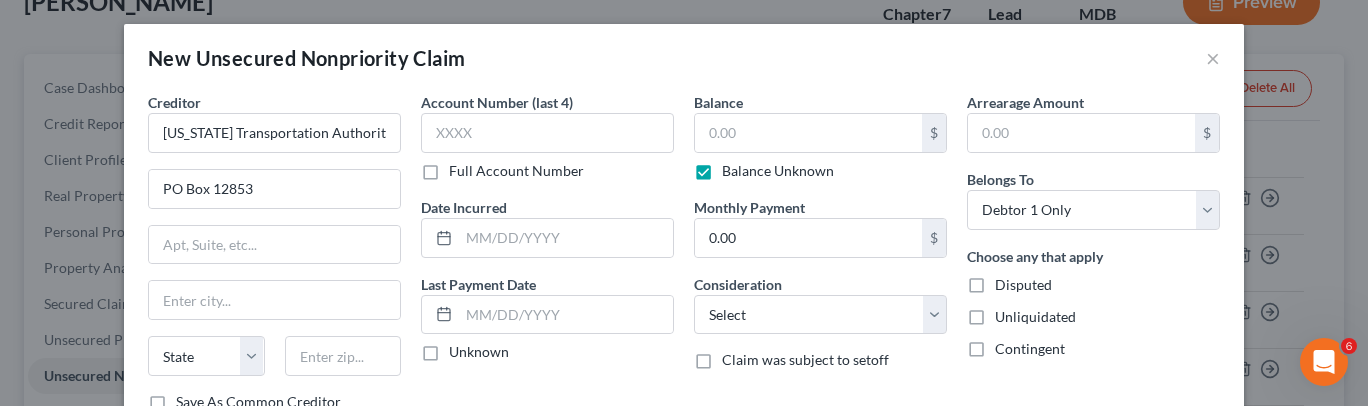 type on "0.00" 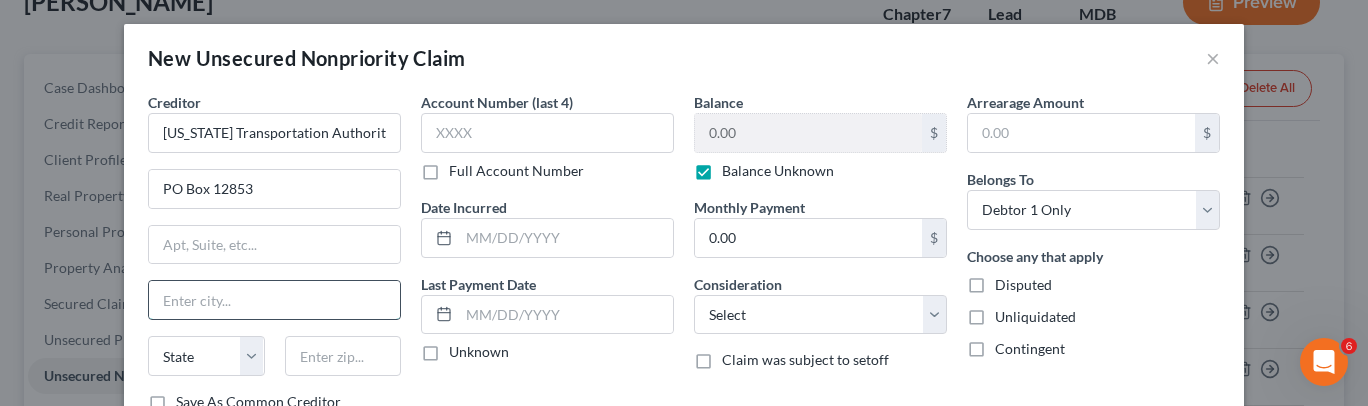 click at bounding box center [274, 300] 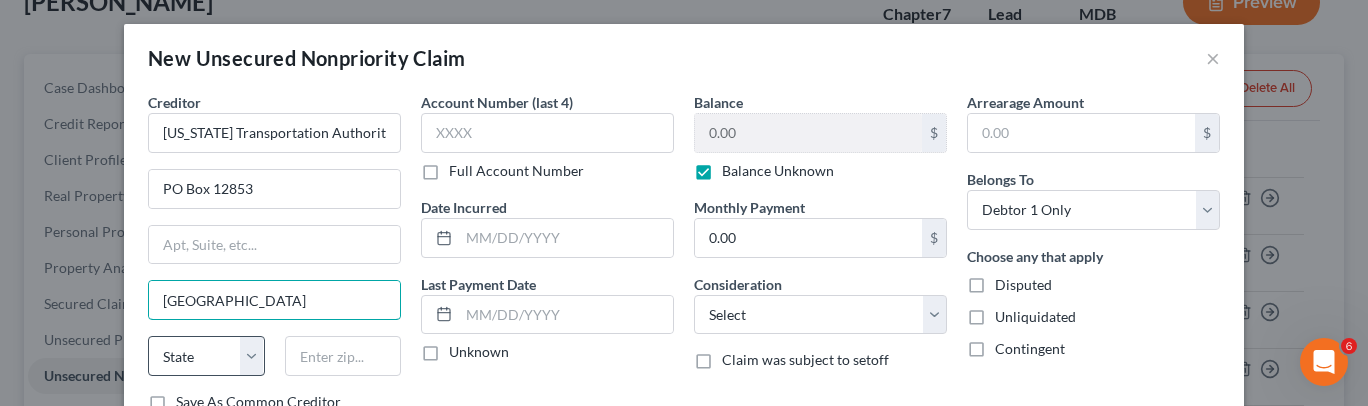 type on "Philadelphia" 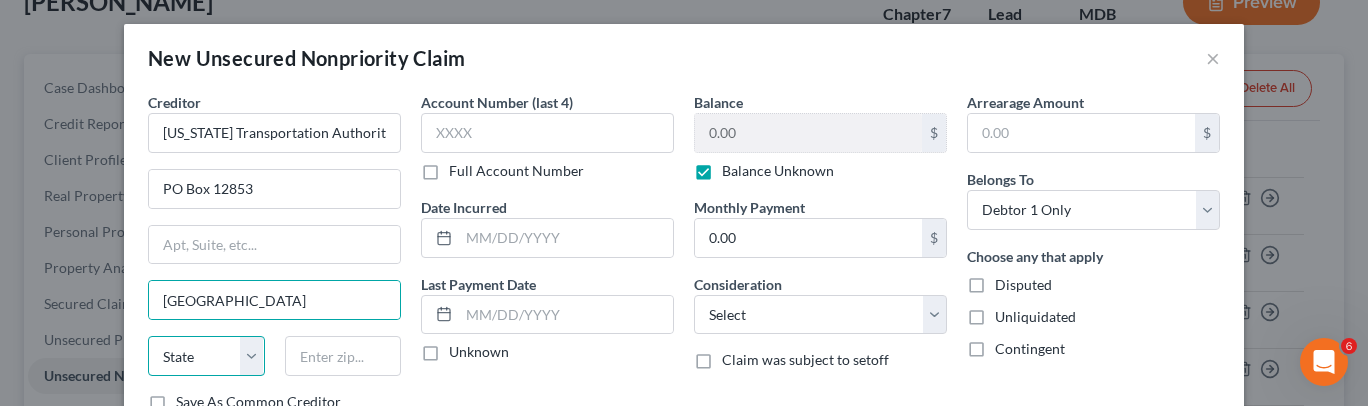 click on "State AL AK AR AZ CA CO CT DE DC FL GA GU HI ID IL IN IA KS KY LA ME MD MA MI MN MS MO MT NC ND NE NV NH NJ NM NY OH OK OR PA PR RI SC SD TN TX UT VI VA VT WA WV WI WY" at bounding box center [206, 356] 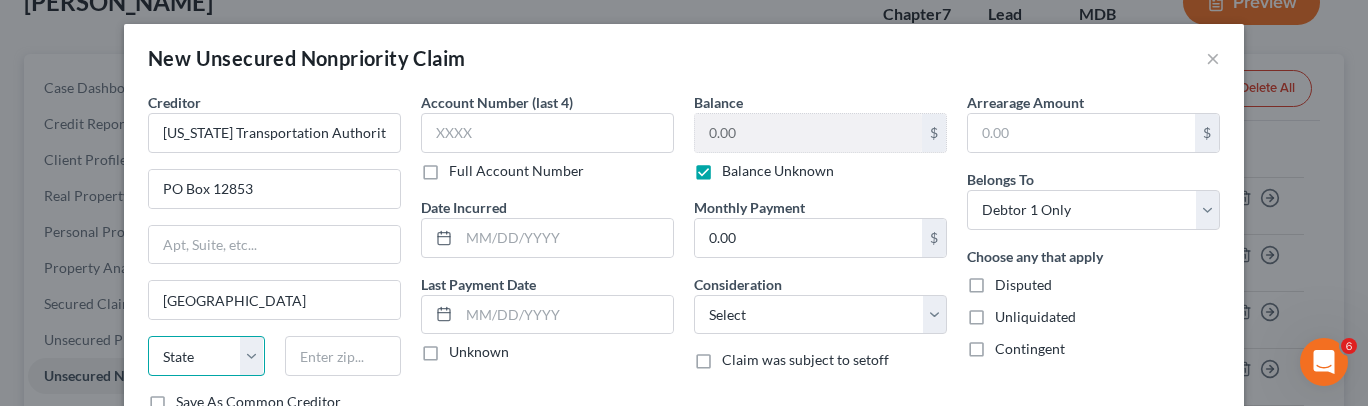 select on "39" 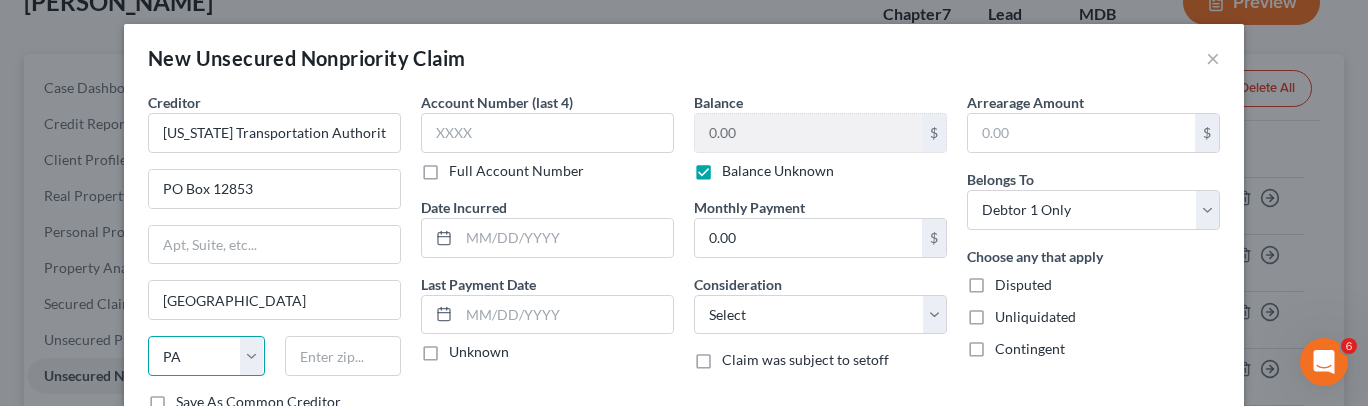 click on "State AL AK AR AZ CA CO CT DE DC FL GA GU HI ID IL IN IA KS KY LA ME MD MA MI MN MS MO MT NC ND NE NV NH NJ NM NY OH OK OR PA PR RI SC SD TN TX UT VI VA VT WA WV WI WY" at bounding box center (206, 356) 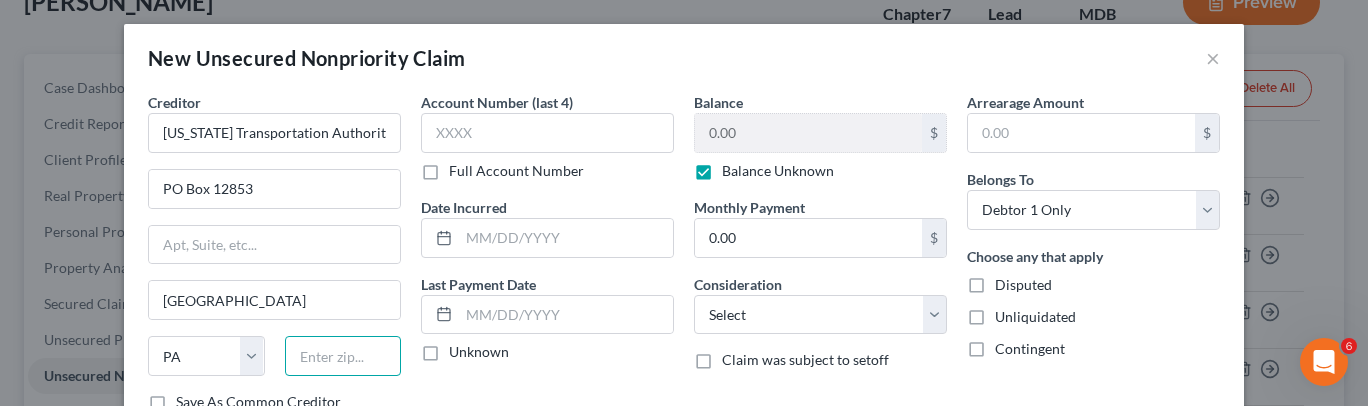 click at bounding box center [343, 356] 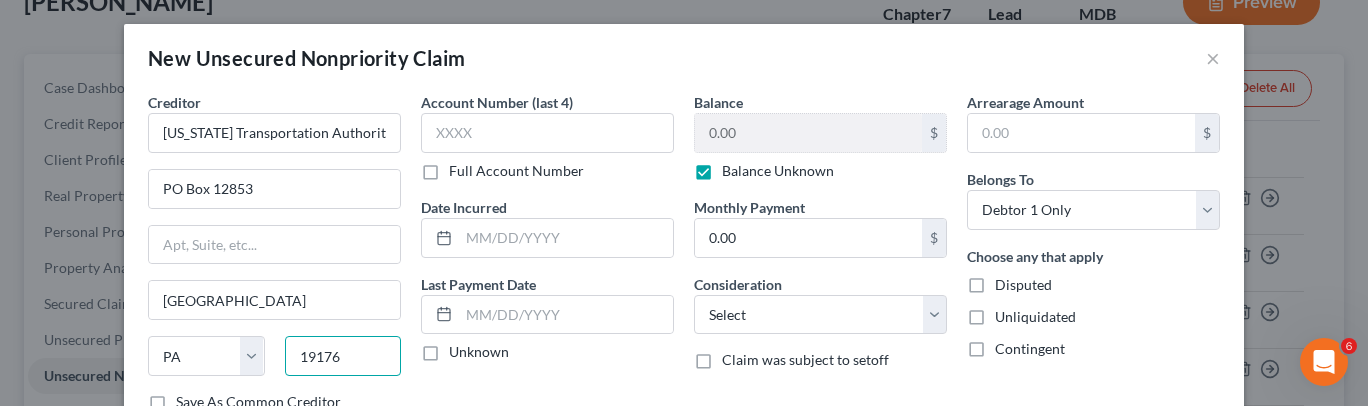 type on "19176" 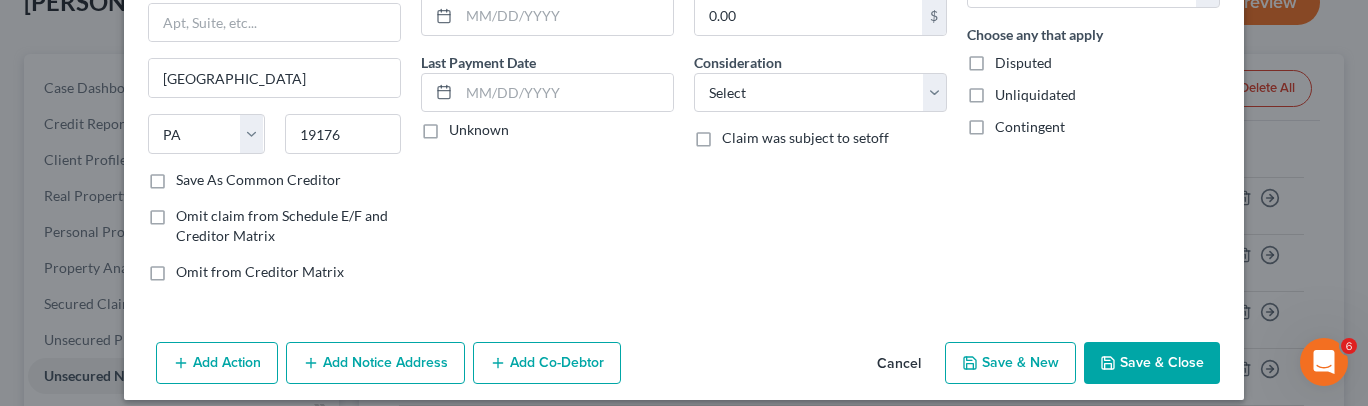 scroll, scrollTop: 239, scrollLeft: 0, axis: vertical 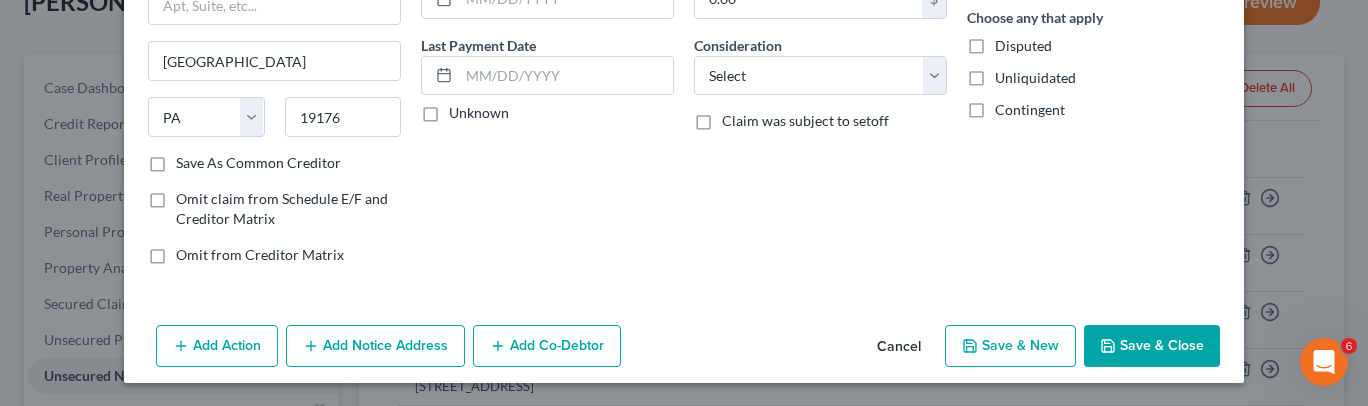 click on "Save & Close" at bounding box center [1152, 346] 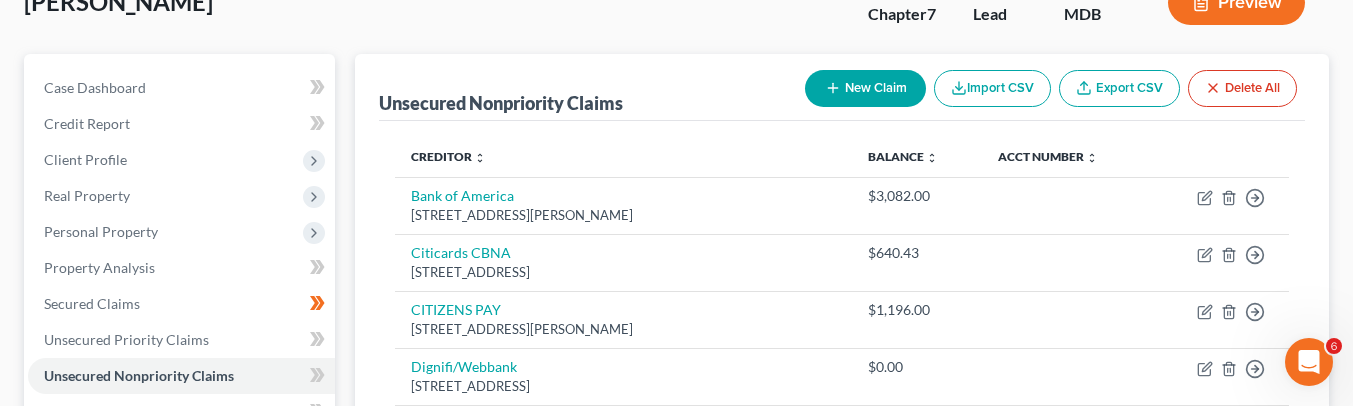 click on "New Claim" at bounding box center [865, 88] 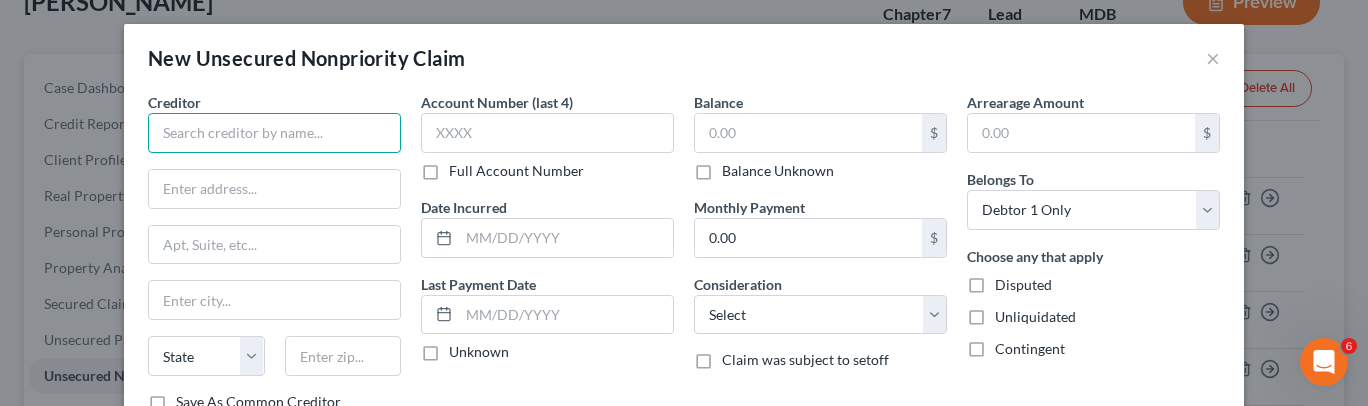 click at bounding box center (274, 133) 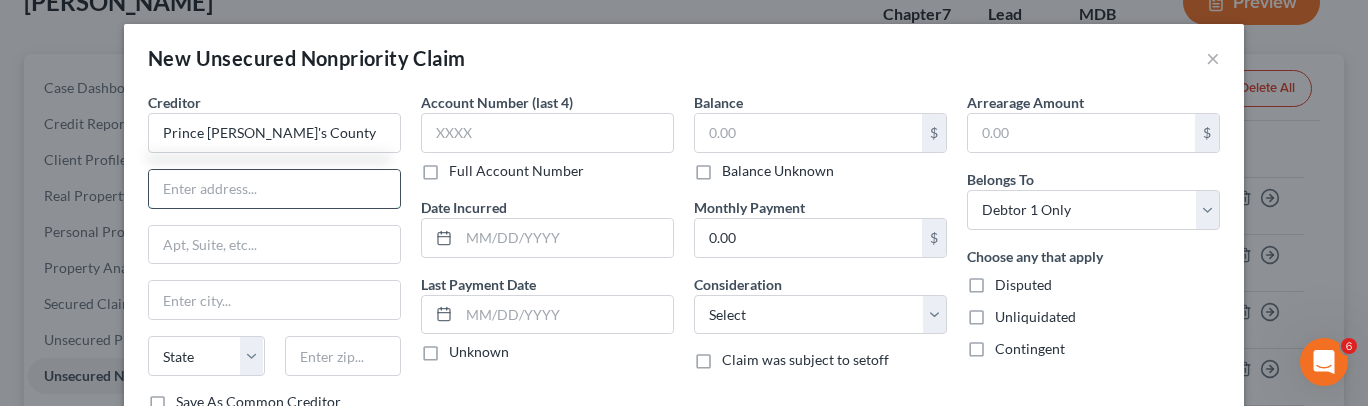 click at bounding box center (274, 189) 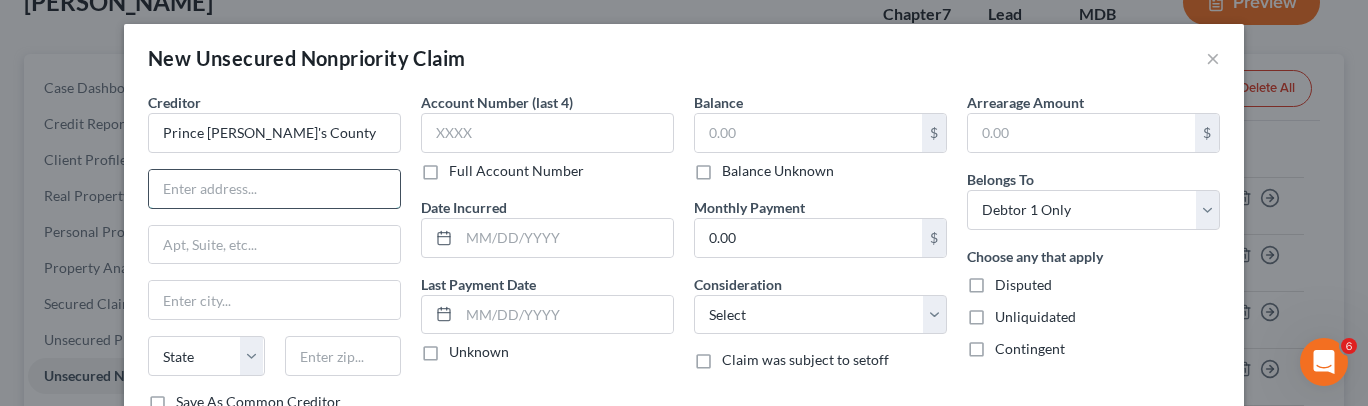 type on "Prince George's County" 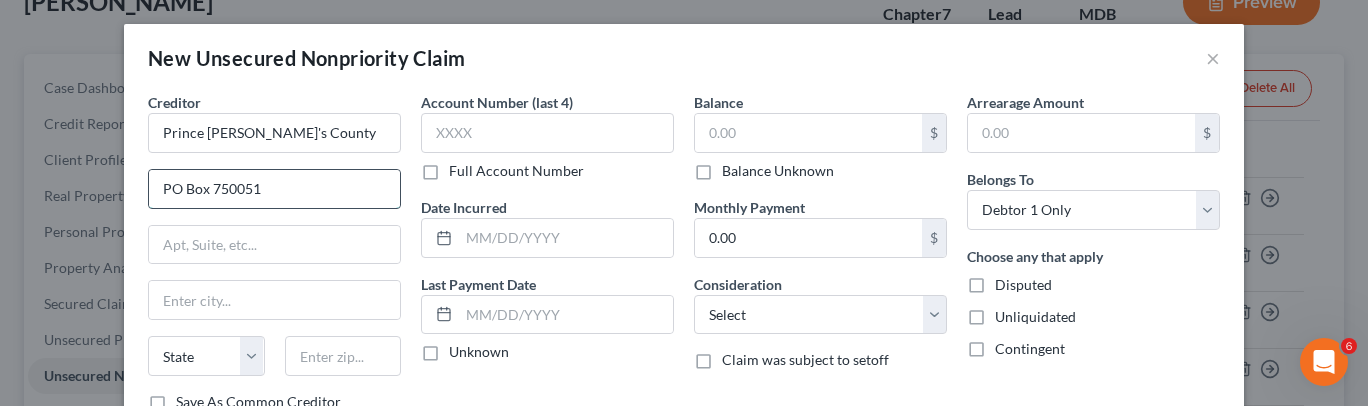 type on "PO Box 750051" 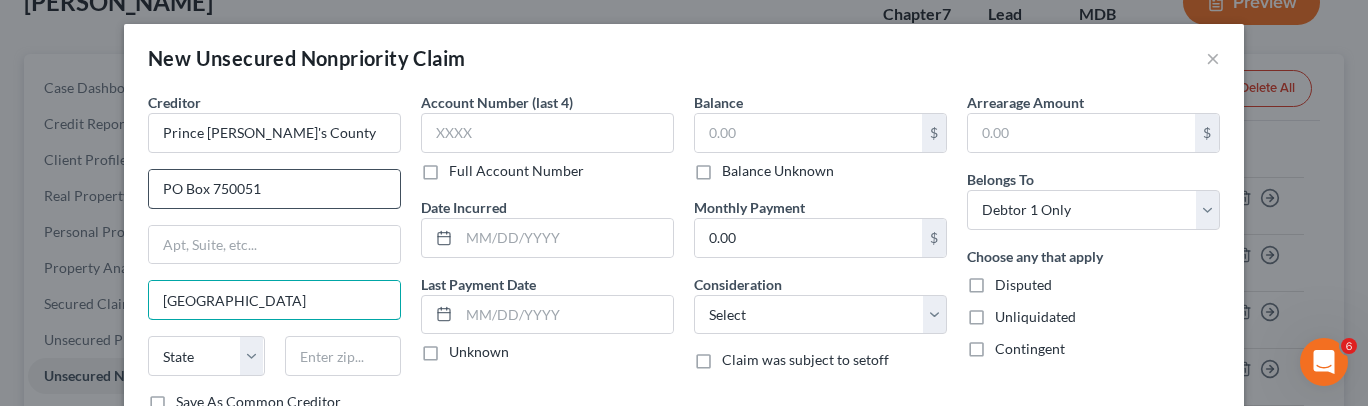 type on "Atlanta" 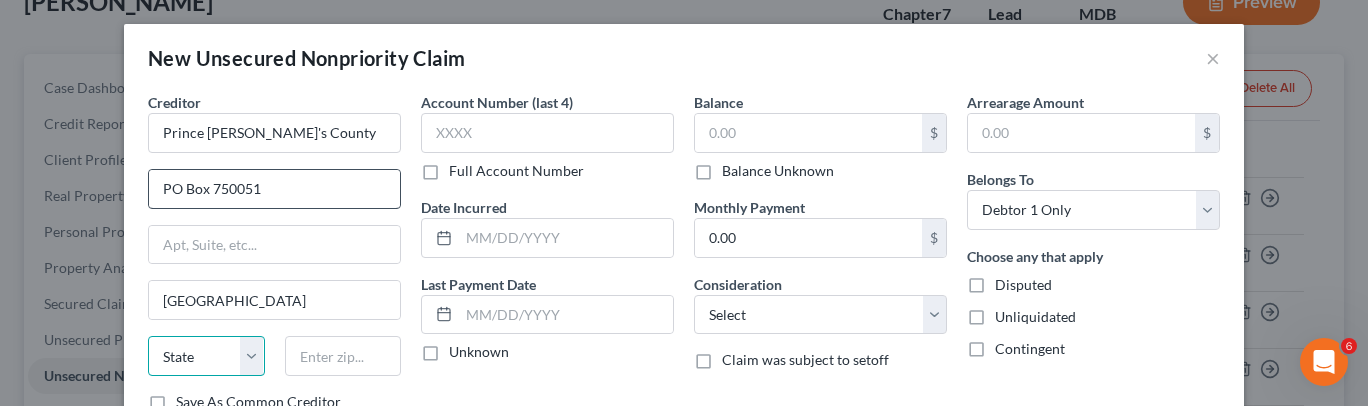 select on "10" 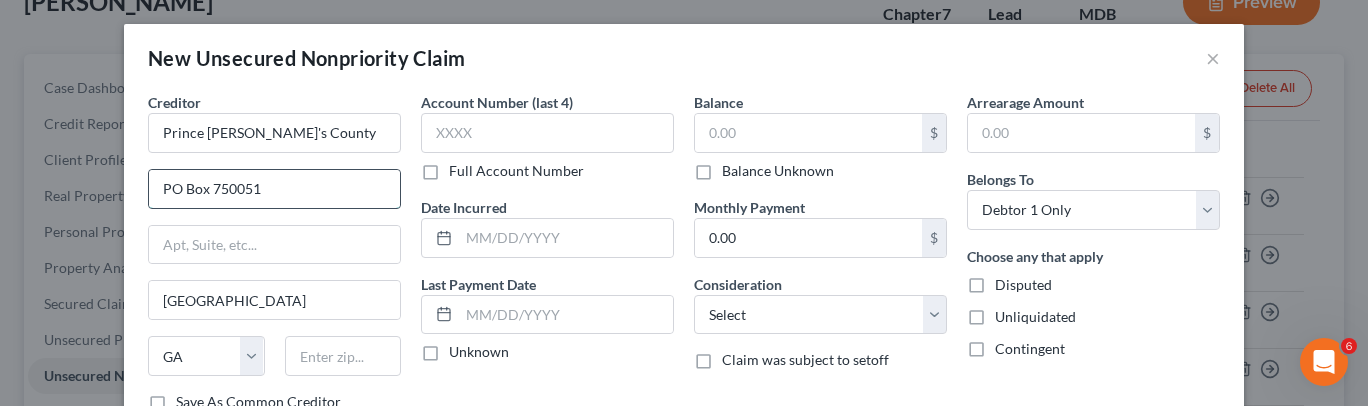click on "PO Box 750051" at bounding box center [274, 189] 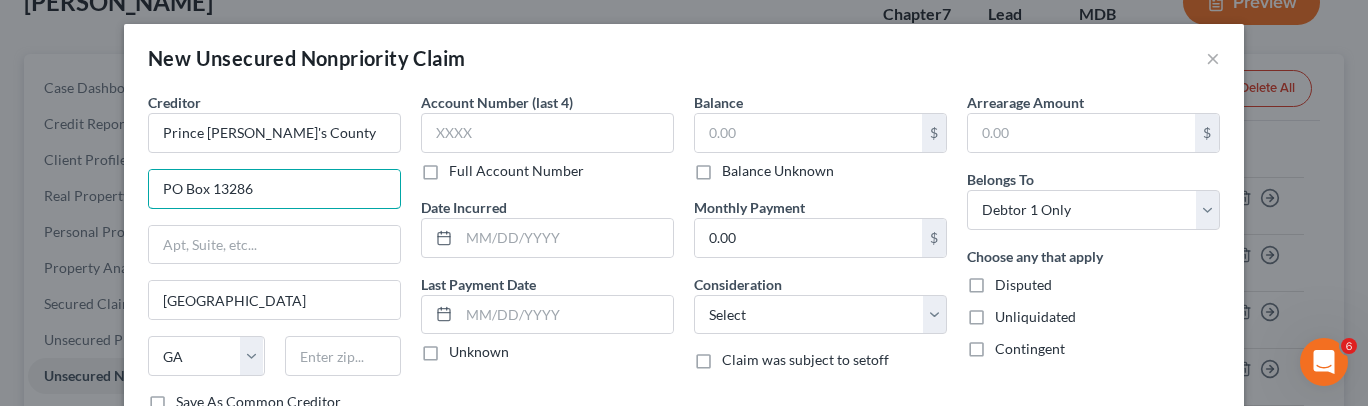 type on "PO Box 13286" 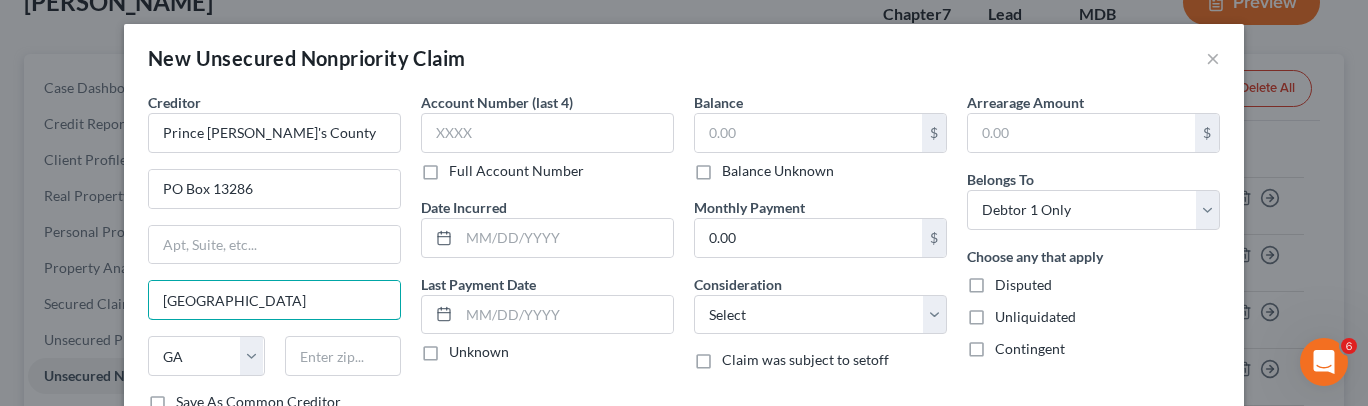 type on "Baltimore" 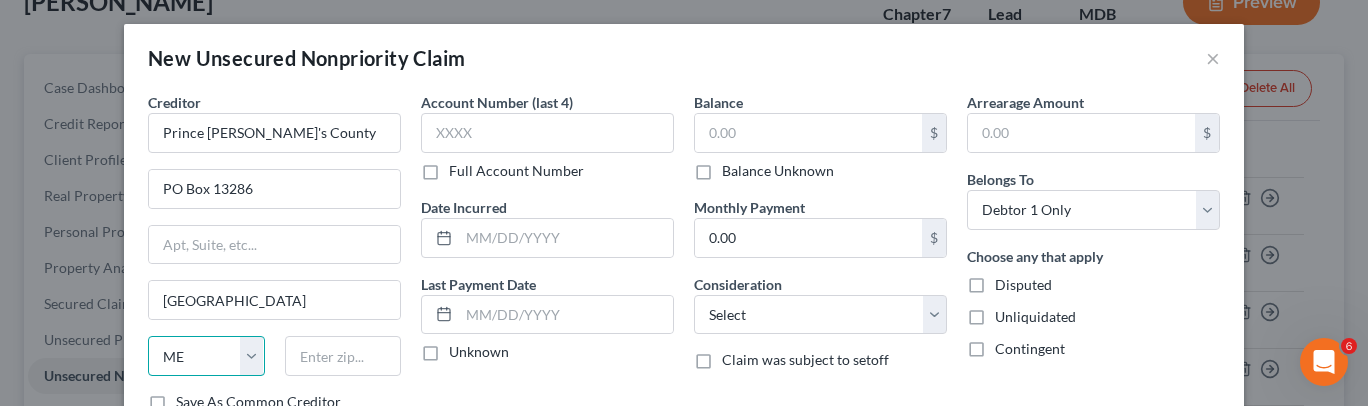 select on "21" 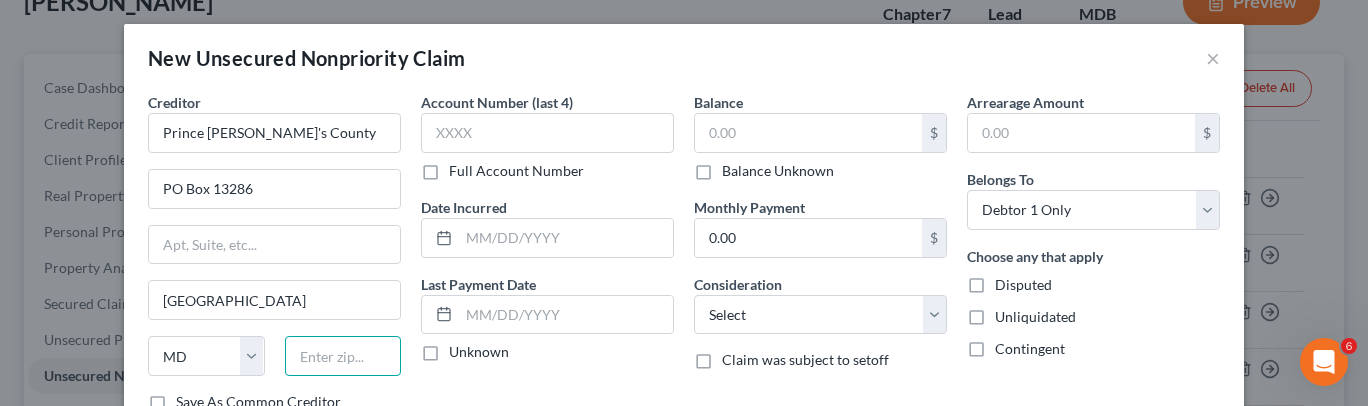 click at bounding box center [343, 356] 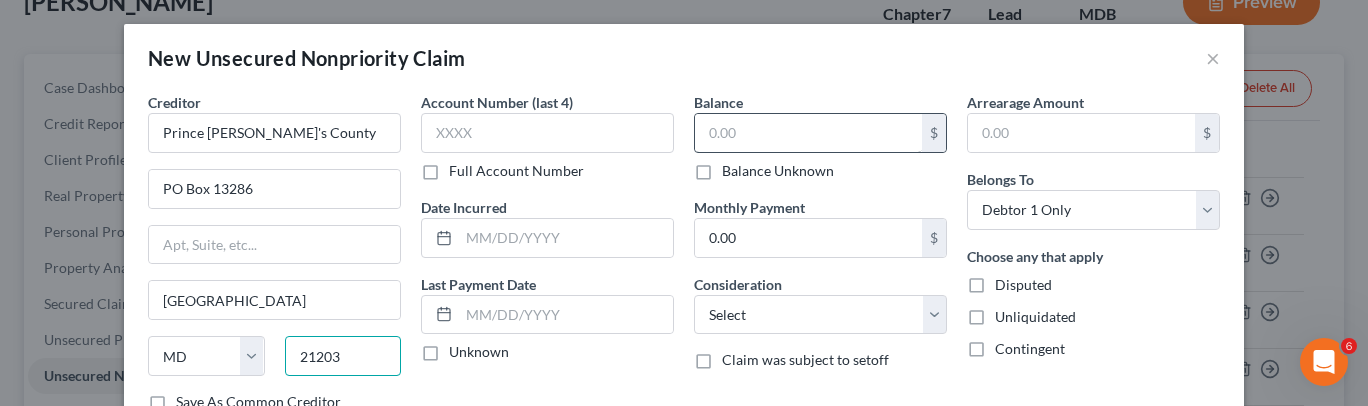 type on "21203" 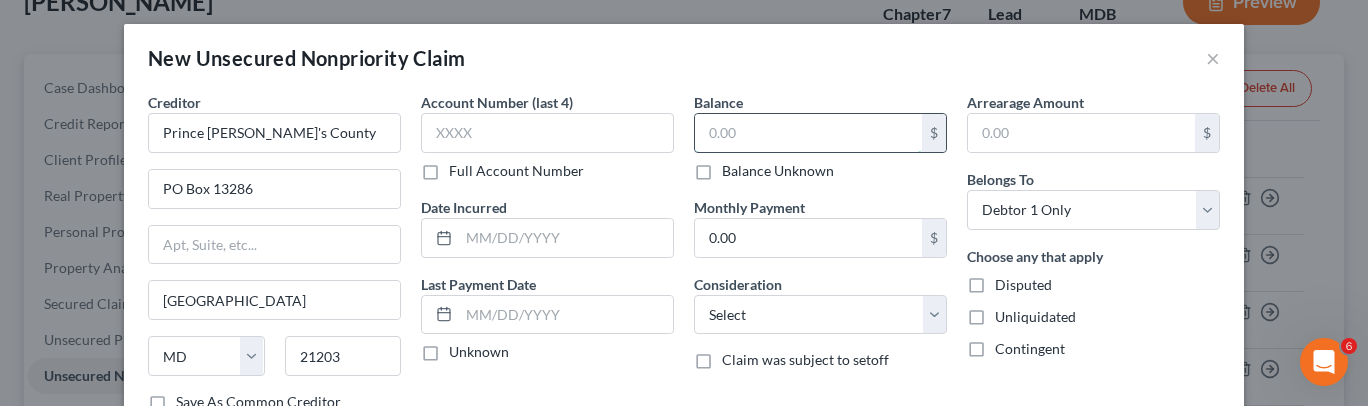 click at bounding box center [808, 133] 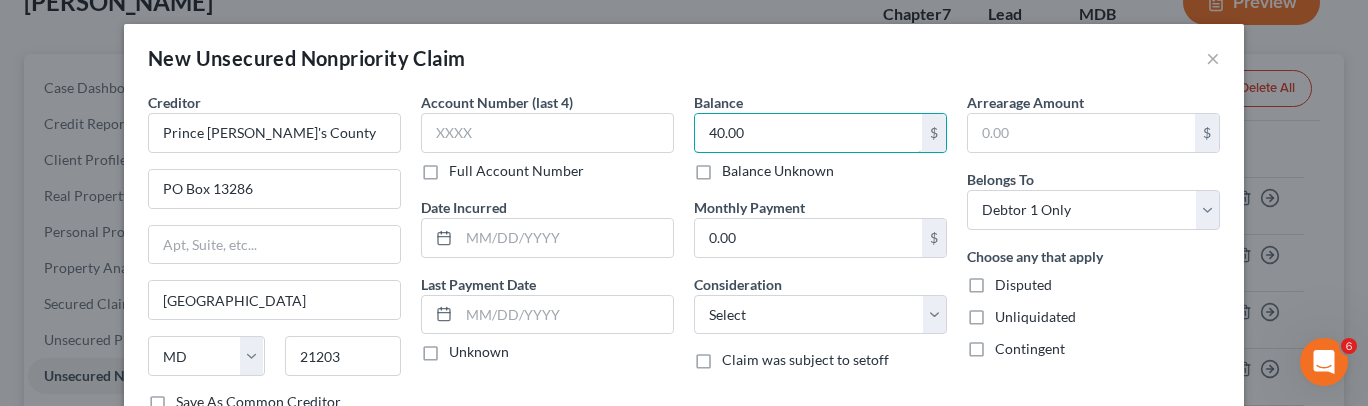 type on "40.00" 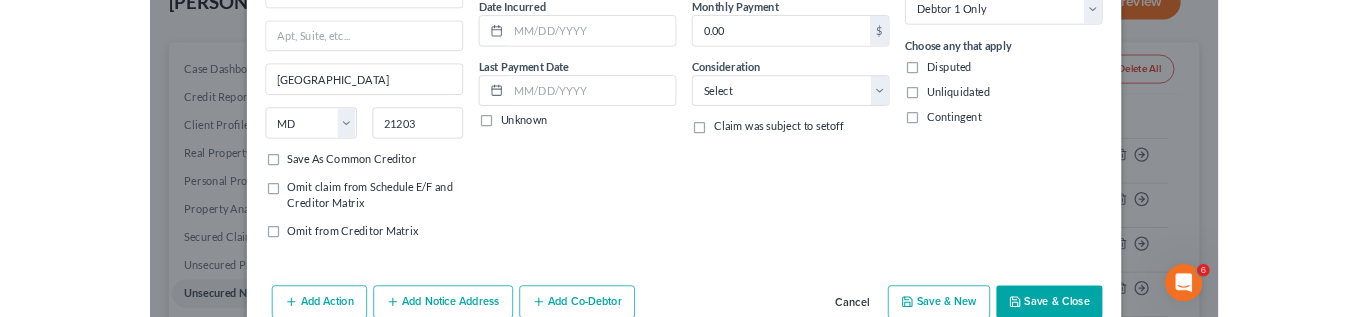 scroll, scrollTop: 239, scrollLeft: 0, axis: vertical 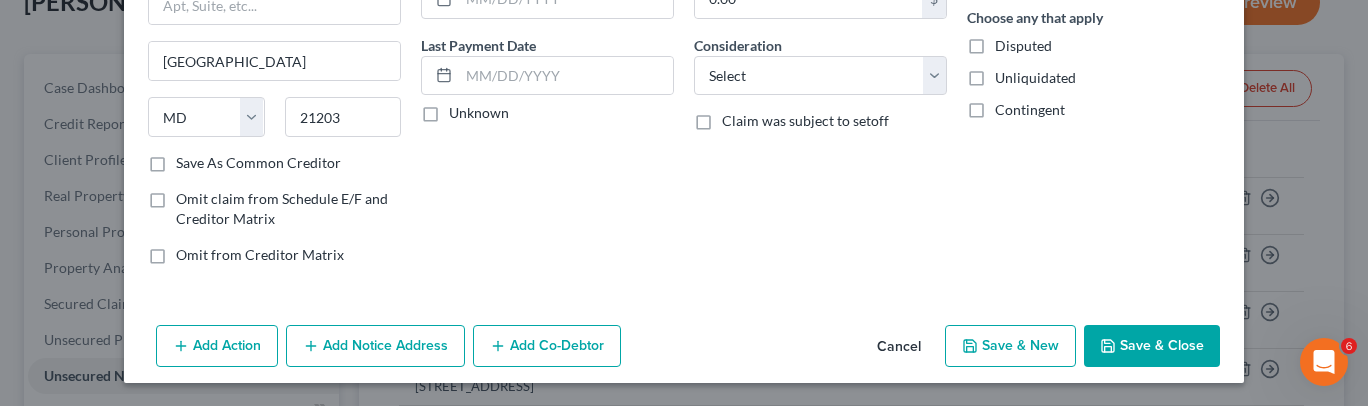 click on "Save & Close" at bounding box center [1152, 346] 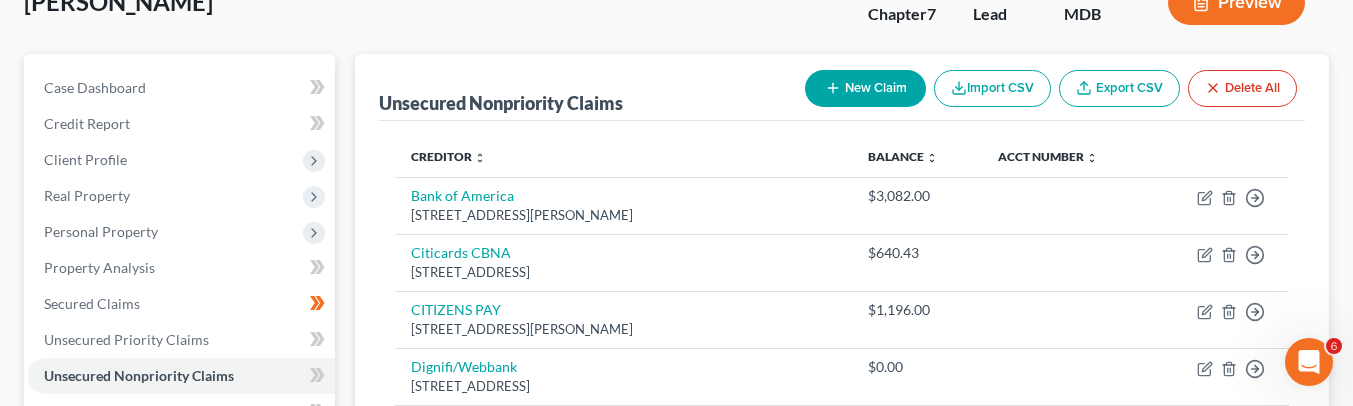 click on "New Claim" at bounding box center [865, 88] 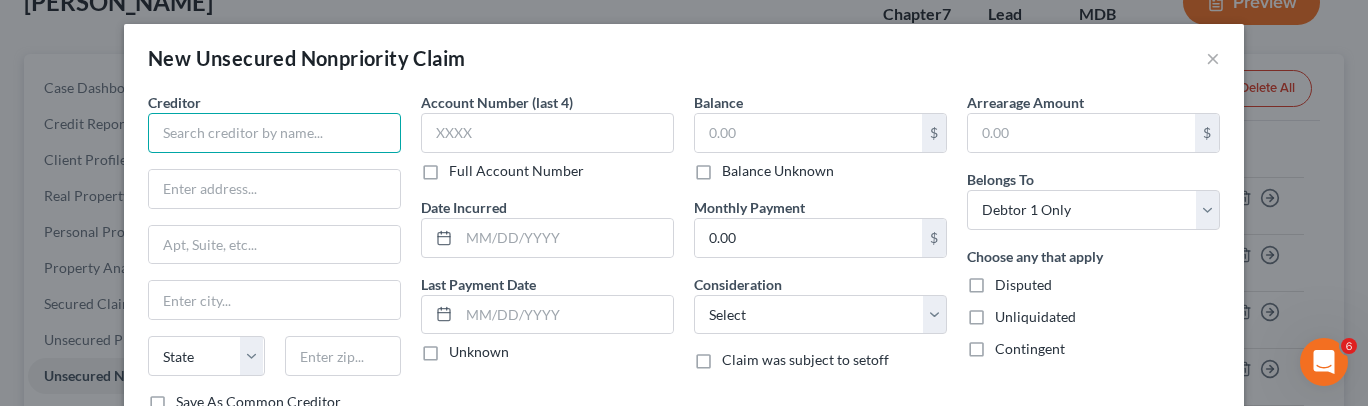 click at bounding box center [274, 133] 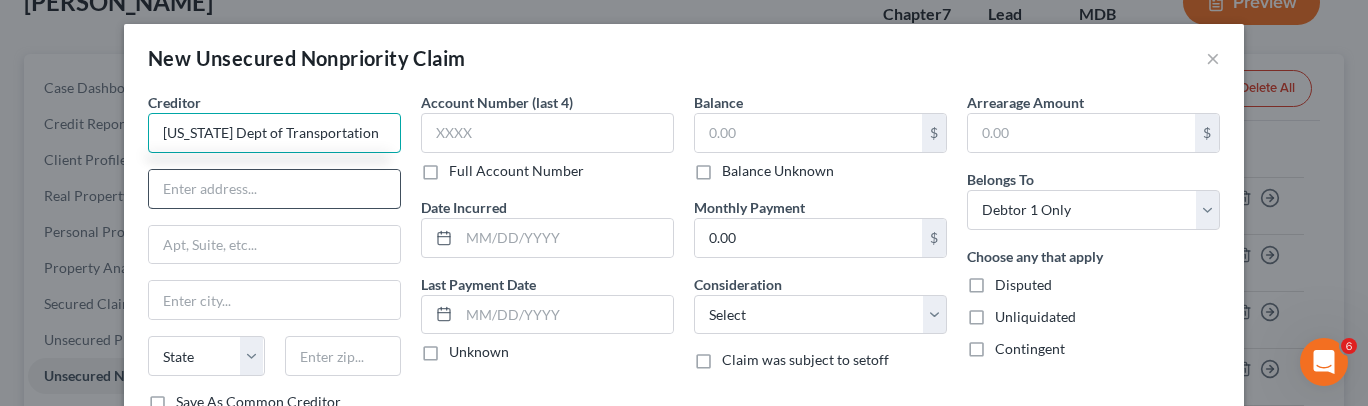 type on "Maryland Dept of Transportation" 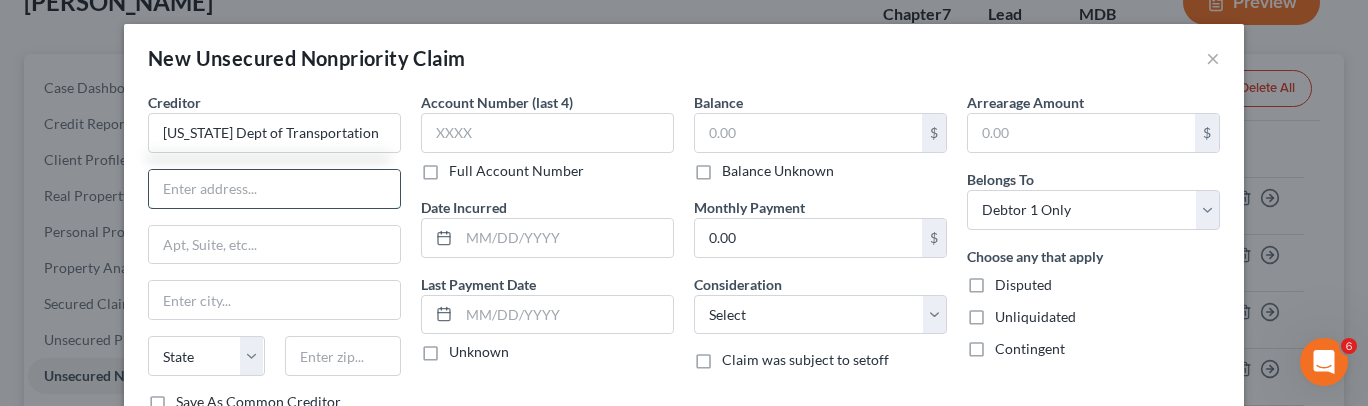 click at bounding box center (274, 189) 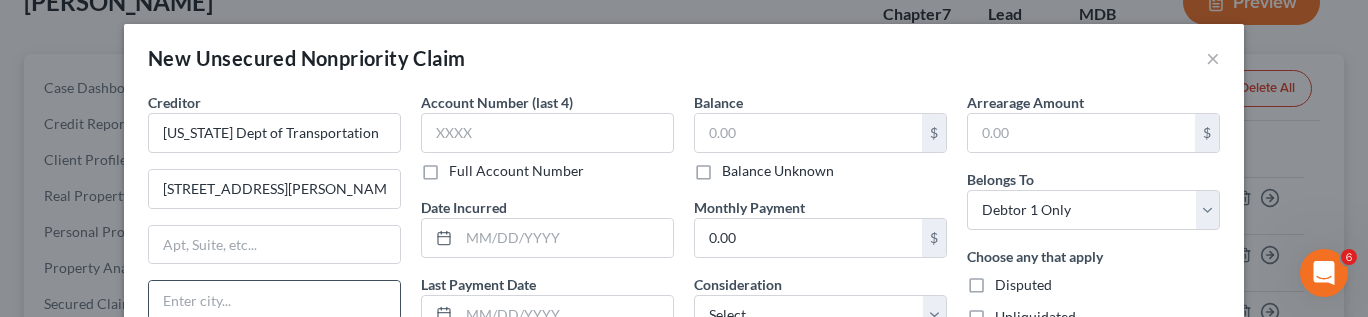 click at bounding box center (274, 300) 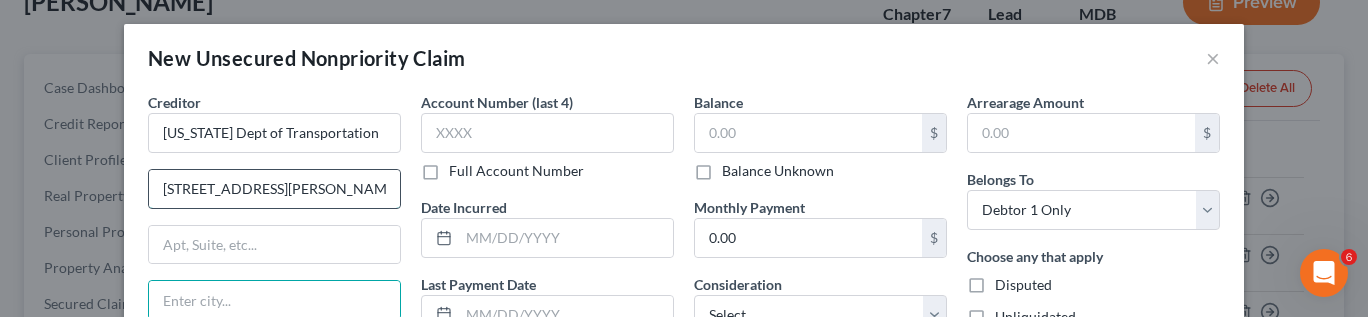 click on "6601 Ritchie Highway" at bounding box center (274, 189) 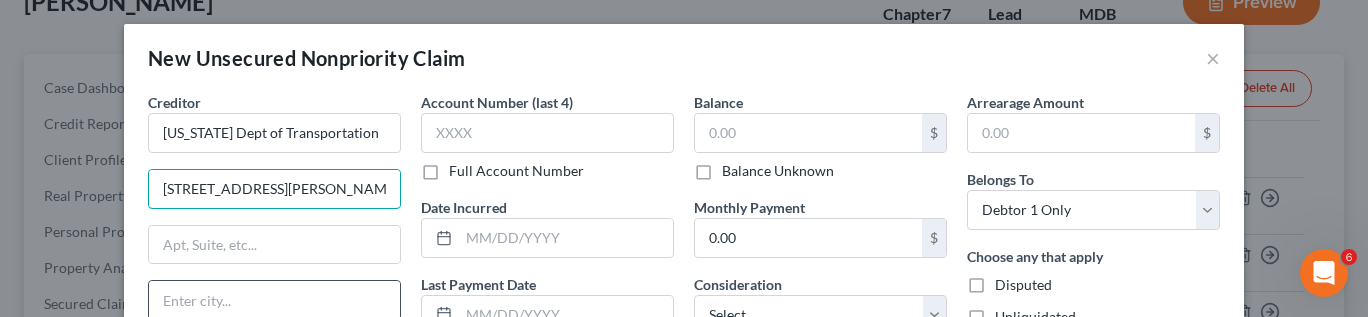 type on "6601 Ritchie Highway NE" 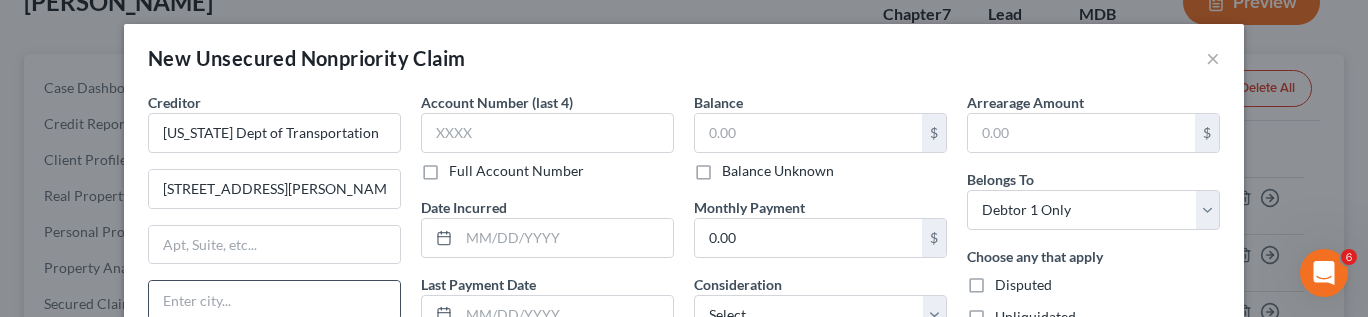 click at bounding box center [274, 300] 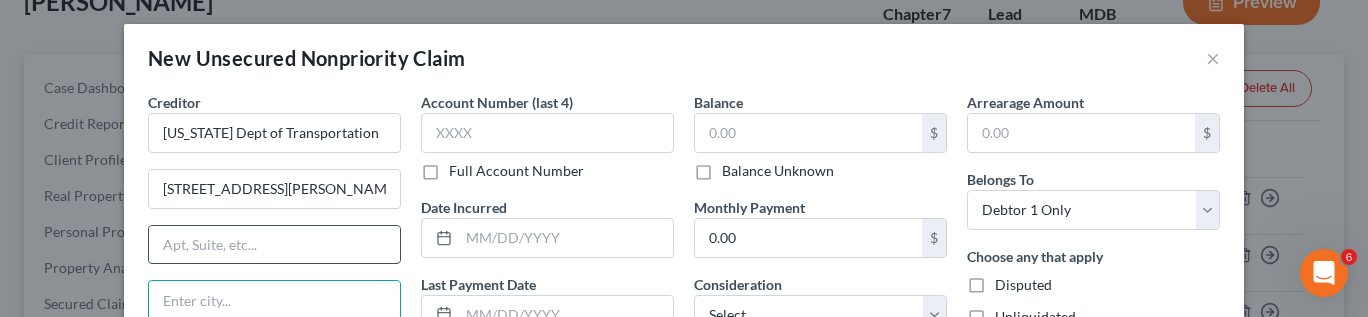 click at bounding box center (274, 245) 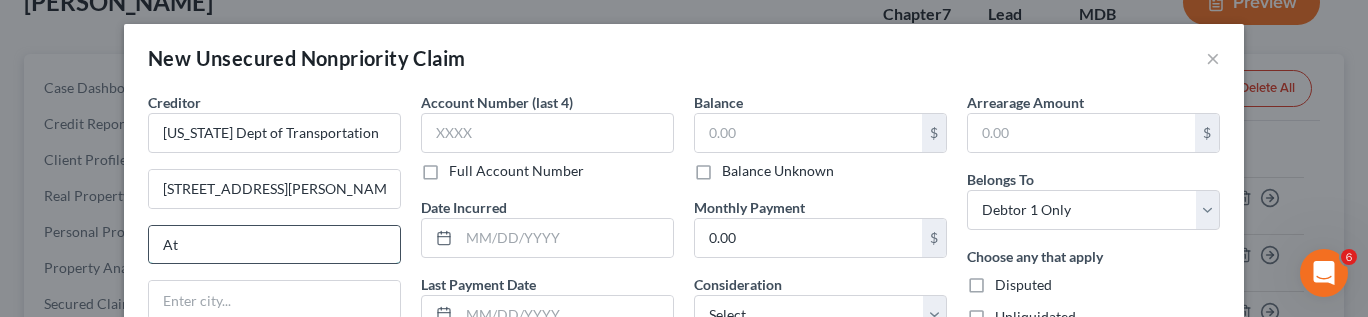 type on "A" 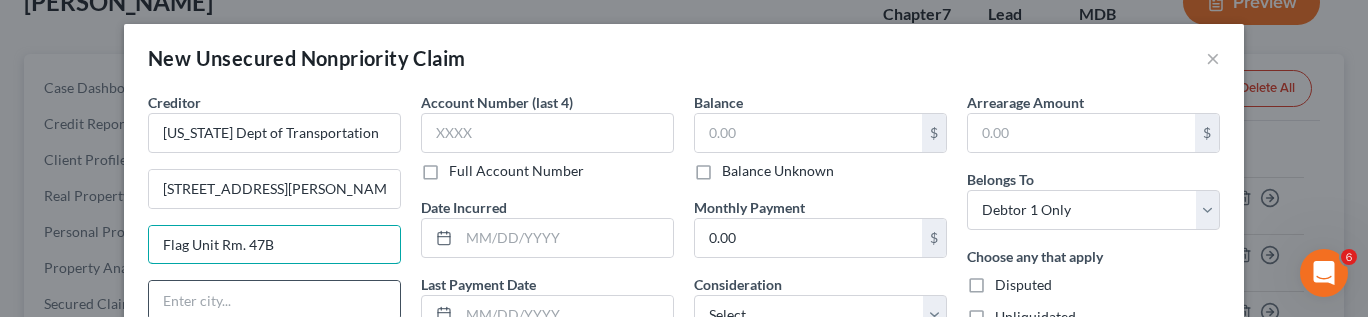 type on "Flag Unit Rm. 47B" 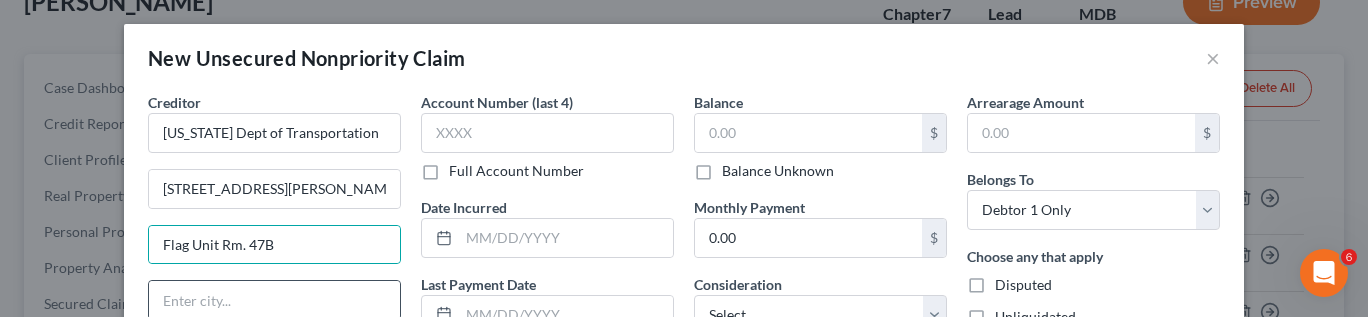 click at bounding box center (274, 300) 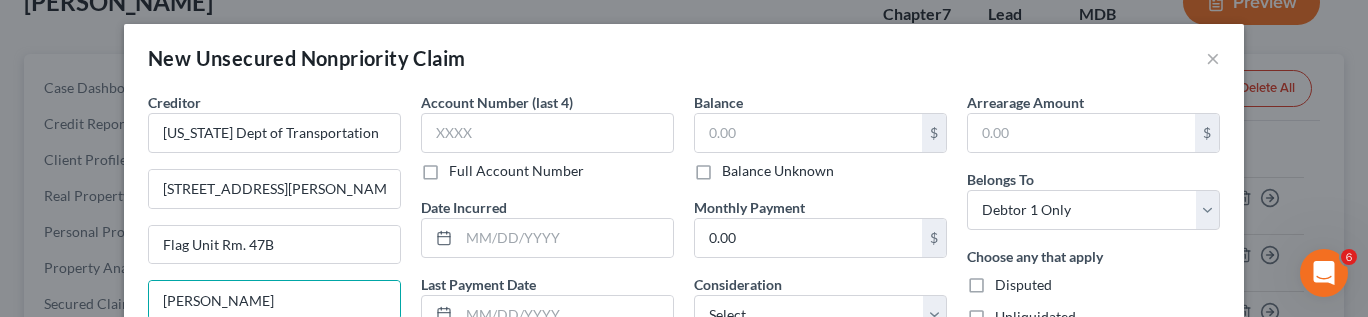 type on "Glen Burnie" 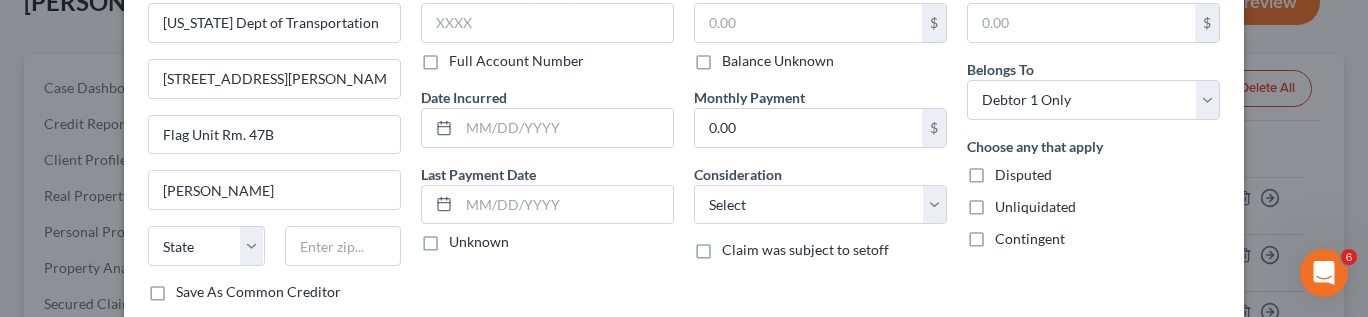 scroll, scrollTop: 111, scrollLeft: 0, axis: vertical 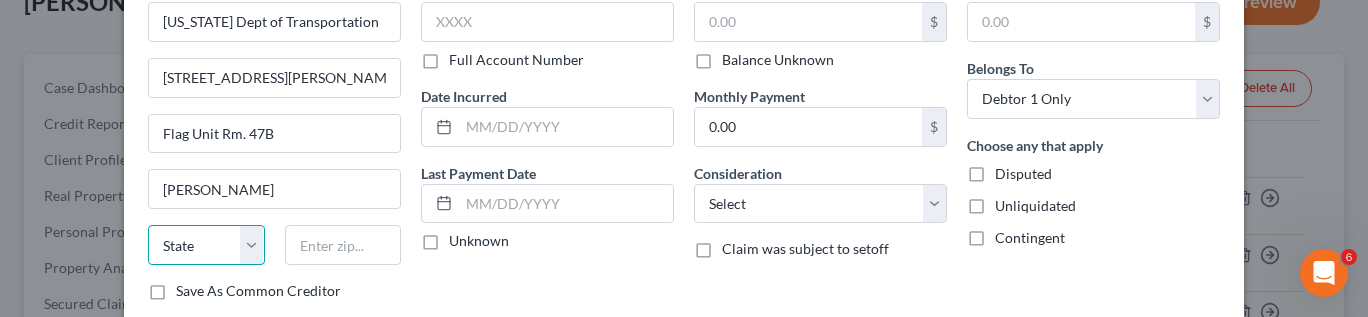 click on "State AL AK AR AZ CA CO CT DE DC FL GA GU HI ID IL IN IA KS KY LA ME MD MA MI MN MS MO MT NC ND NE NV NH NJ NM NY OH OK OR PA PR RI SC SD TN TX UT VI VA VT WA WV WI WY" at bounding box center [206, 245] 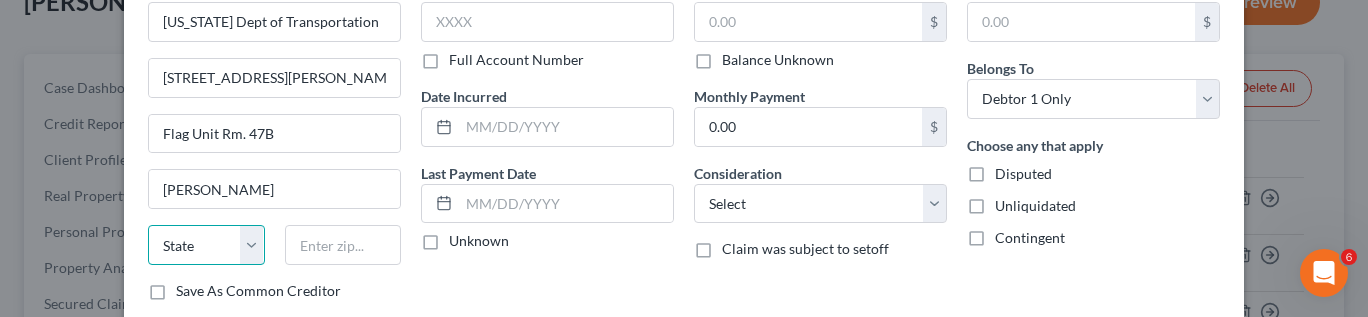 select on "21" 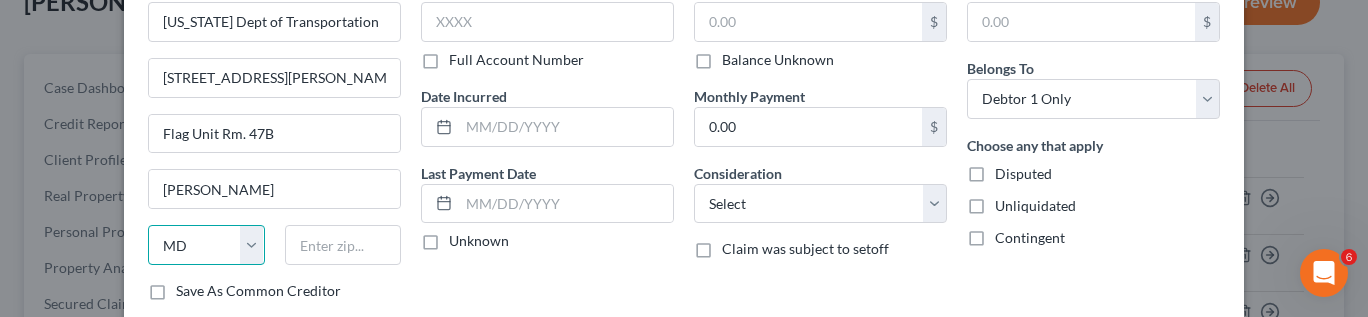 click on "State AL AK AR AZ CA CO CT DE DC FL GA GU HI ID IL IN IA KS KY LA ME MD MA MI MN MS MO MT NC ND NE NV NH NJ NM NY OH OK OR PA PR RI SC SD TN TX UT VI VA VT WA WV WI WY" at bounding box center [206, 245] 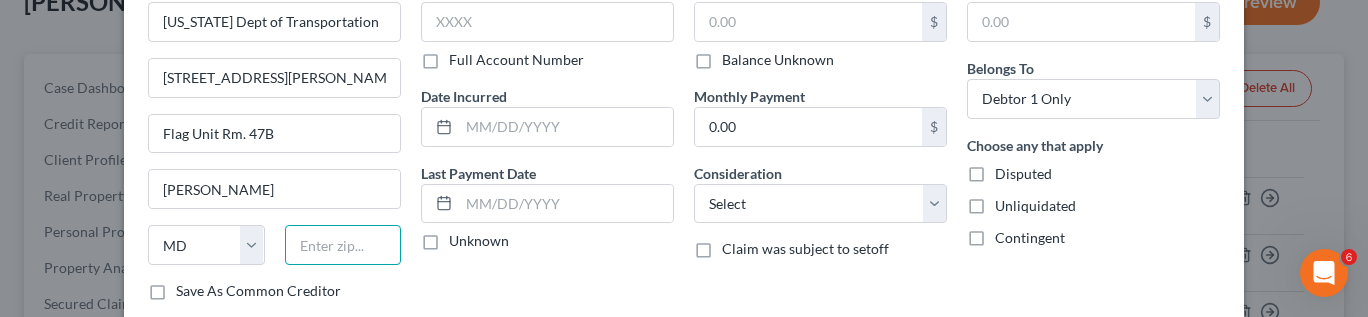 click at bounding box center (343, 245) 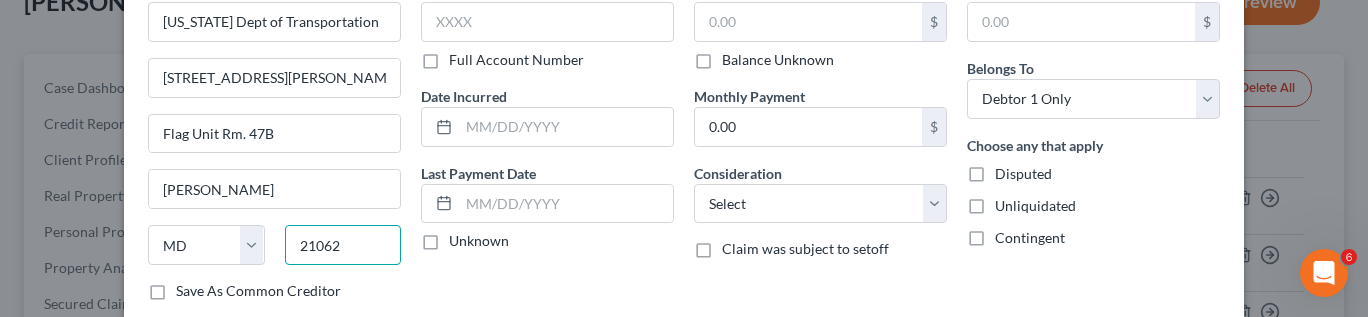 type on "21062" 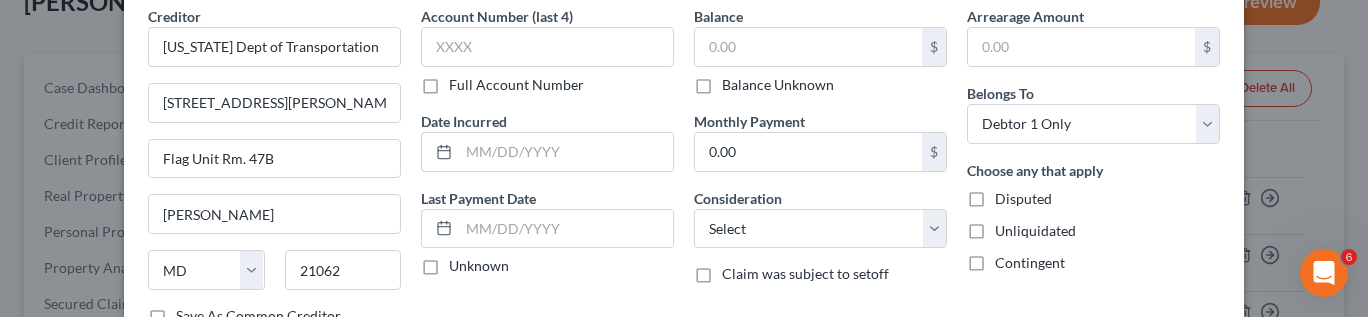 scroll, scrollTop: 84, scrollLeft: 0, axis: vertical 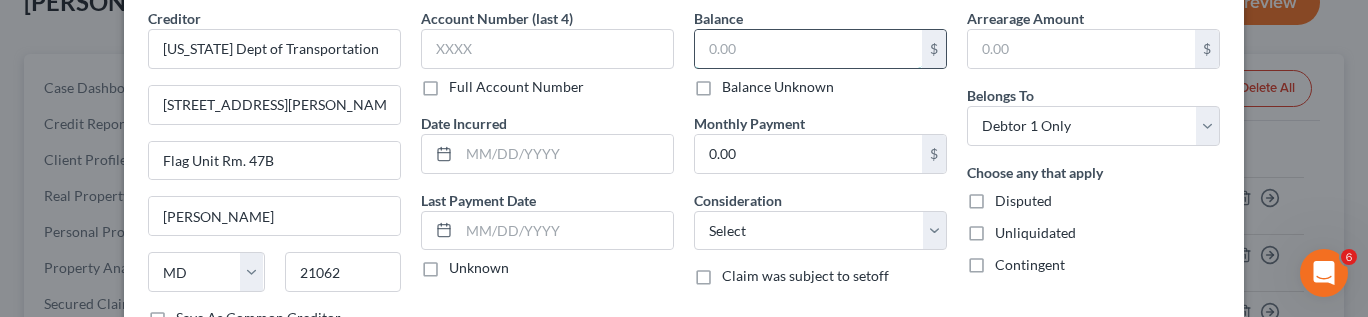click at bounding box center (808, 49) 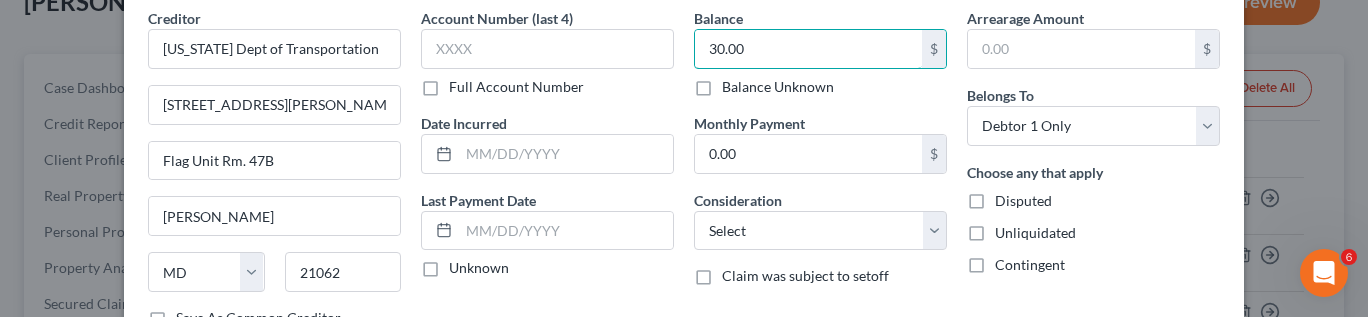 type on "30.00" 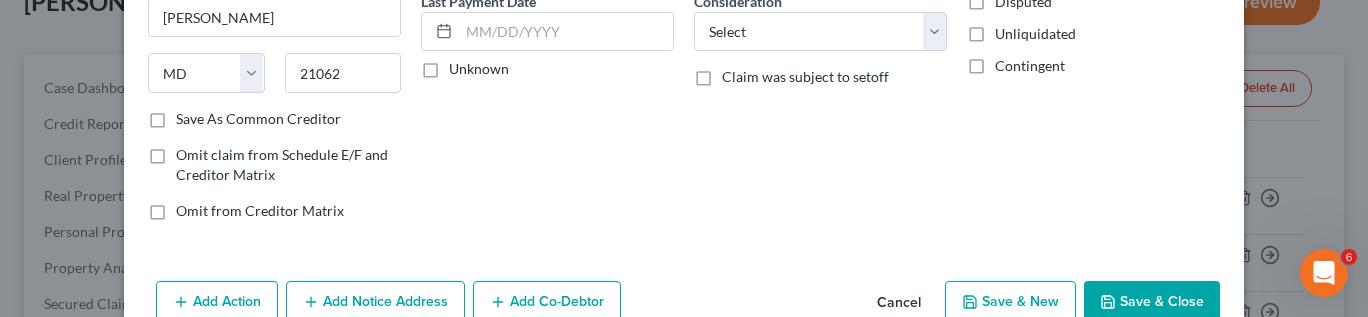 scroll, scrollTop: 328, scrollLeft: 0, axis: vertical 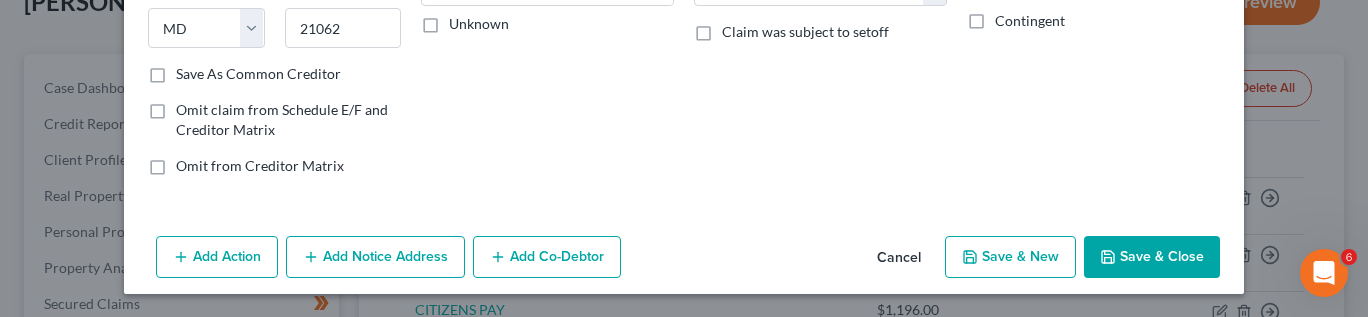 click on "Save & Close" at bounding box center [1152, 257] 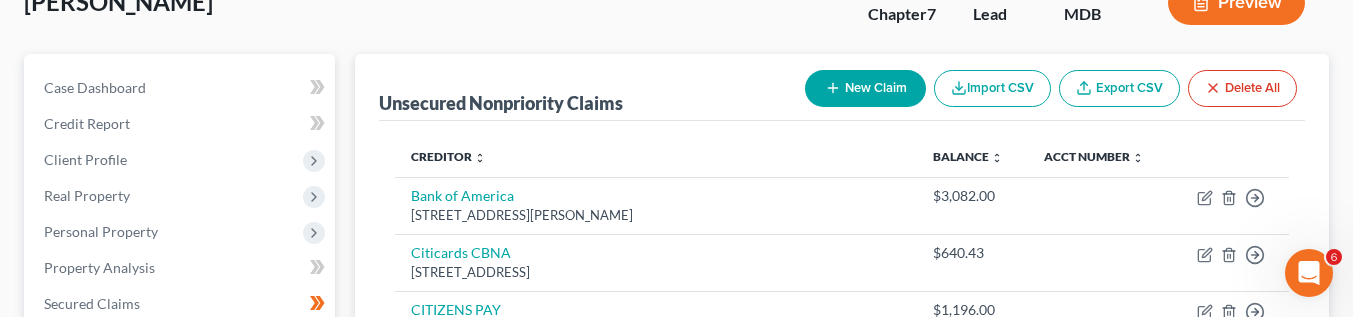 click on "New Claim" at bounding box center [865, 88] 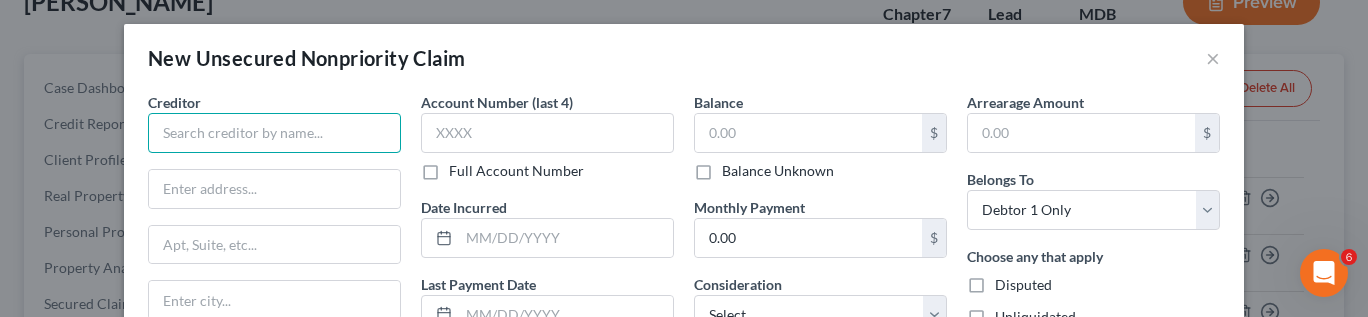 click at bounding box center [274, 133] 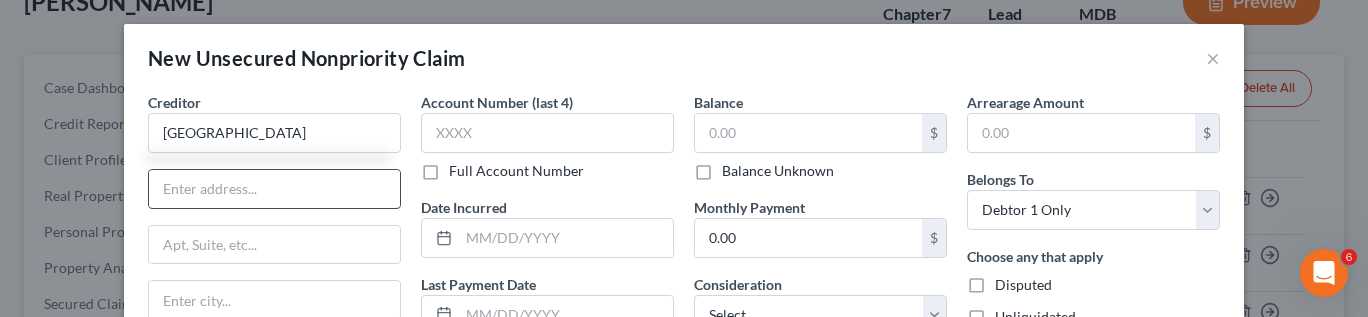 click at bounding box center [274, 189] 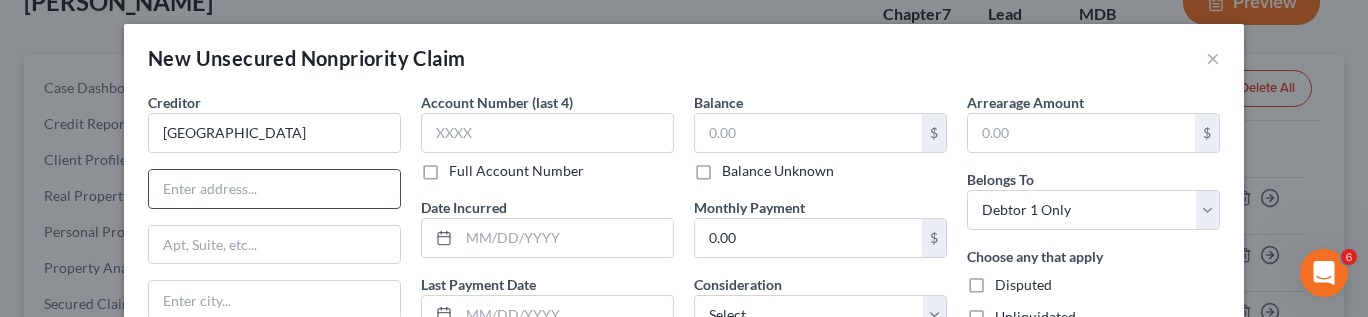 type on "Montgomery County" 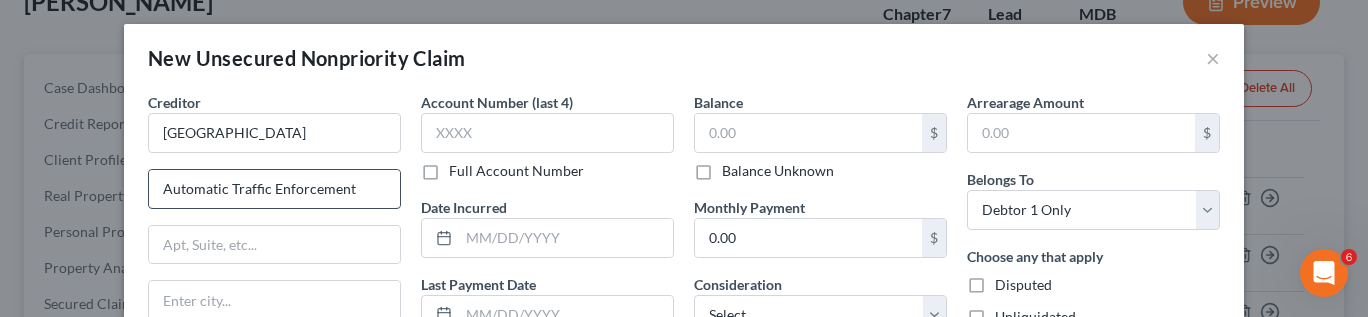 type on "Automatic Traffic Enforcement" 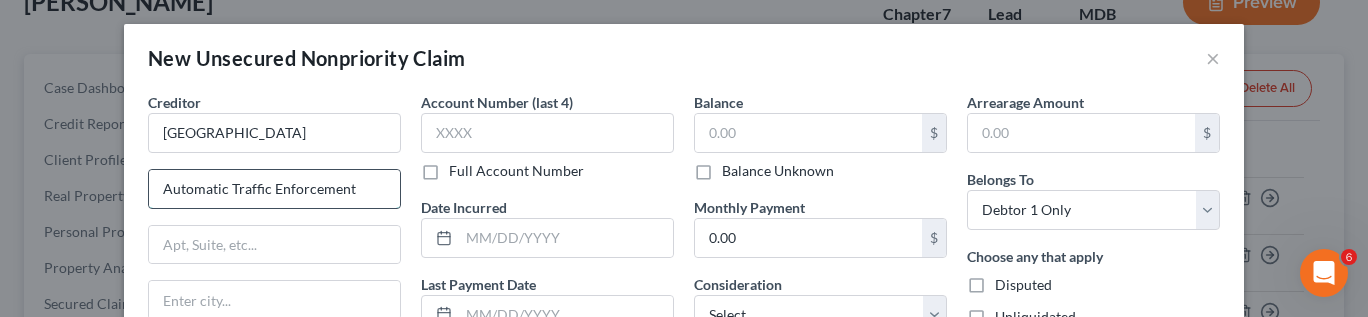 drag, startPoint x: 357, startPoint y: 189, endPoint x: 159, endPoint y: 170, distance: 198.90953 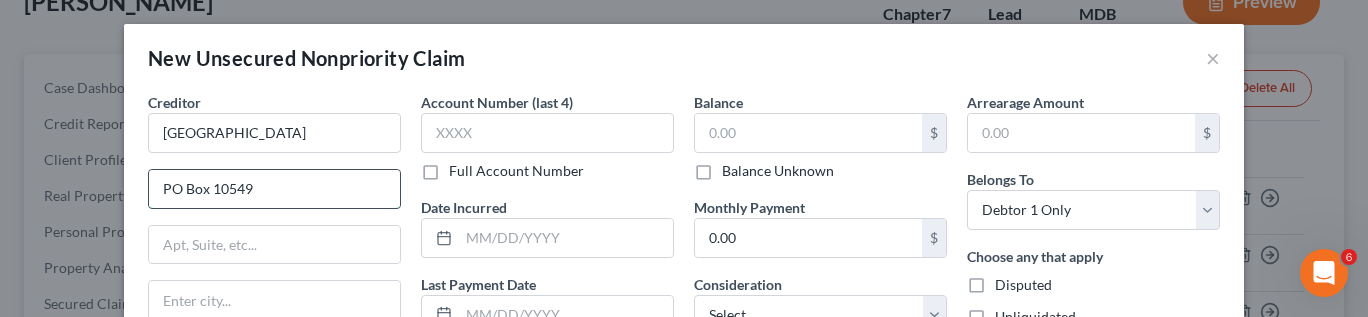 type on "PO Box 10549" 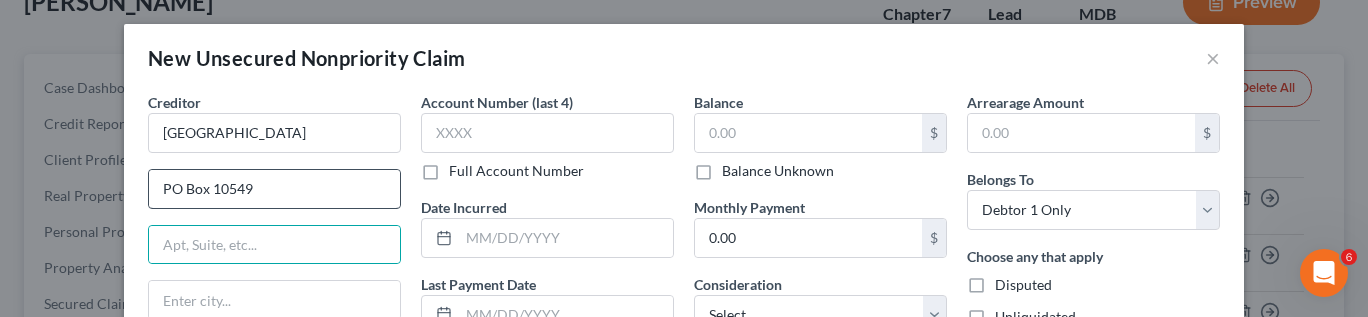 scroll, scrollTop: 2, scrollLeft: 0, axis: vertical 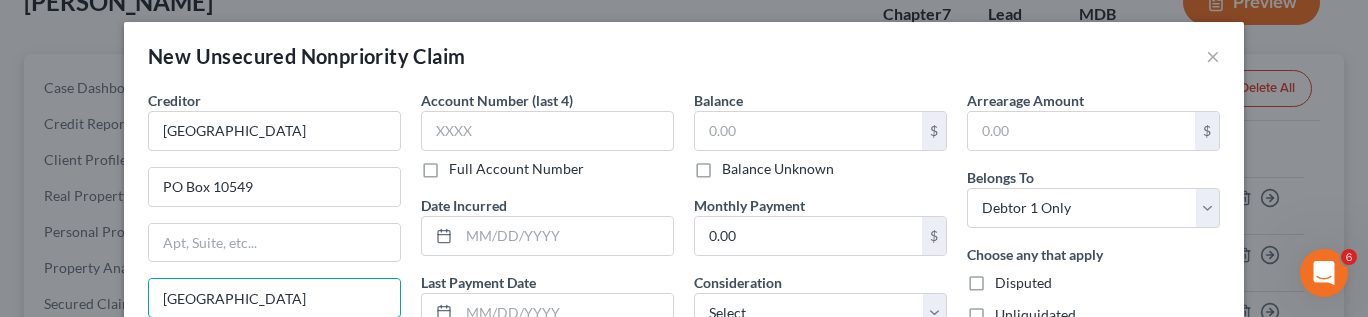 type on "Rockville" 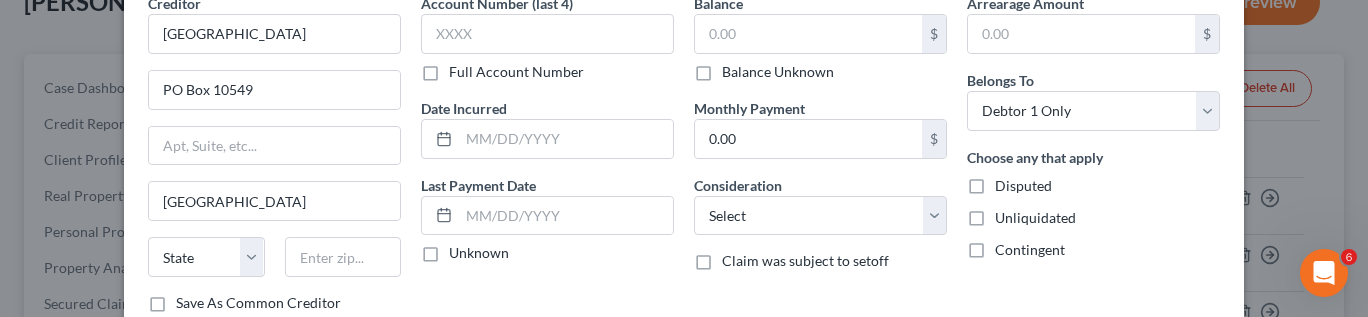 scroll, scrollTop: 106, scrollLeft: 0, axis: vertical 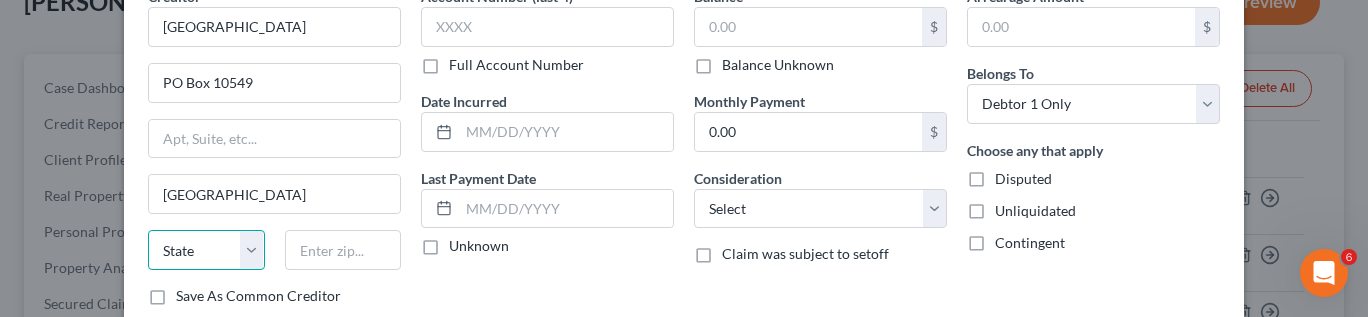click on "State AL AK AR AZ CA CO CT DE DC FL GA GU HI ID IL IN IA KS KY LA ME MD MA MI MN MS MO MT NC ND NE NV NH NJ NM NY OH OK OR PA PR RI SC SD TN TX UT VI VA VT WA WV WI WY" at bounding box center [206, 250] 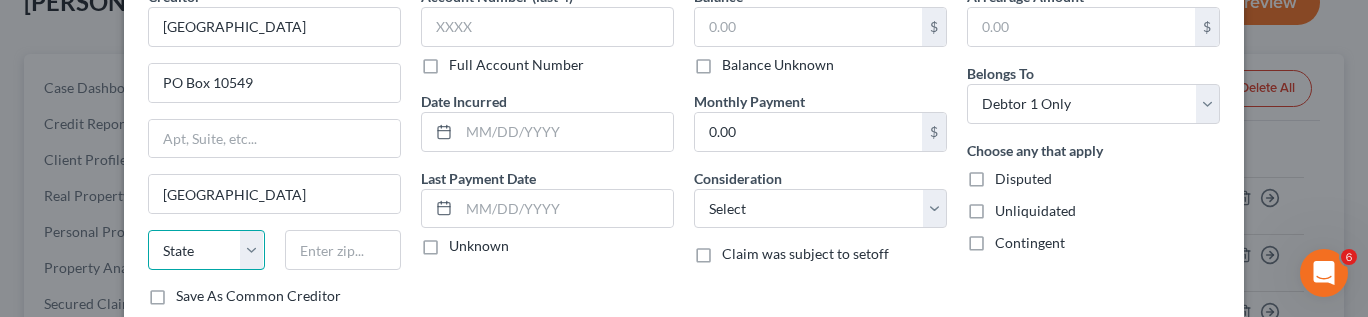 select on "21" 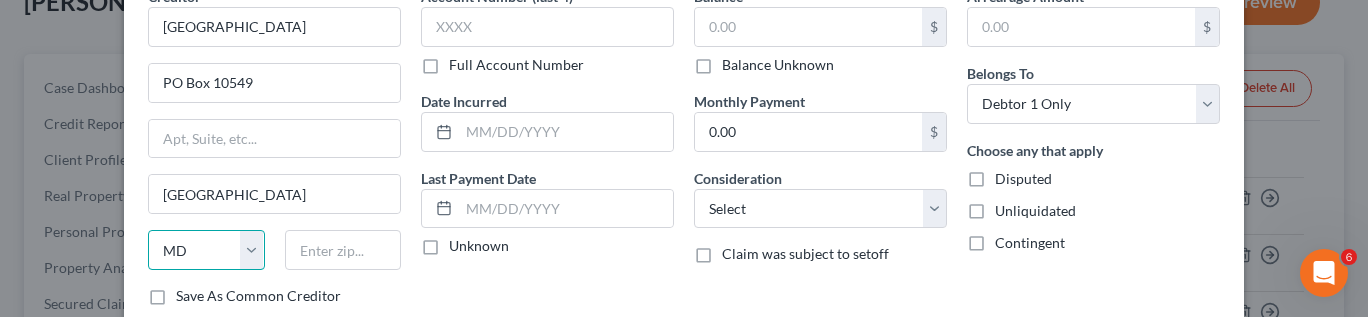 click on "State AL AK AR AZ CA CO CT DE DC FL GA GU HI ID IL IN IA KS KY LA ME MD MA MI MN MS MO MT NC ND NE NV NH NJ NM NY OH OK OR PA PR RI SC SD TN TX UT VI VA VT WA WV WI WY" at bounding box center [206, 250] 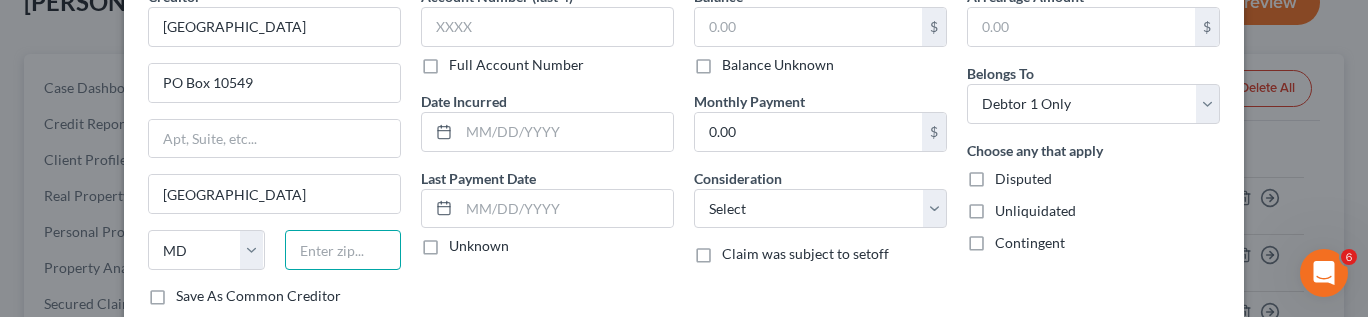 click at bounding box center (343, 250) 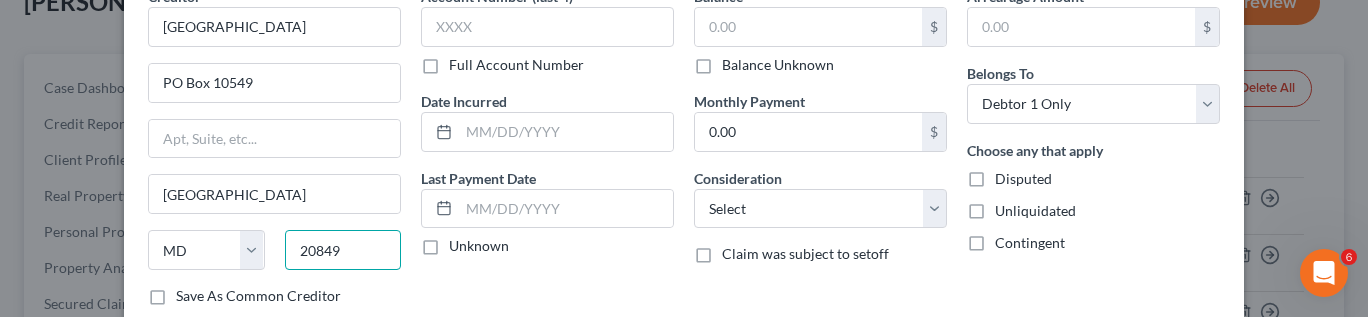 type on "20849" 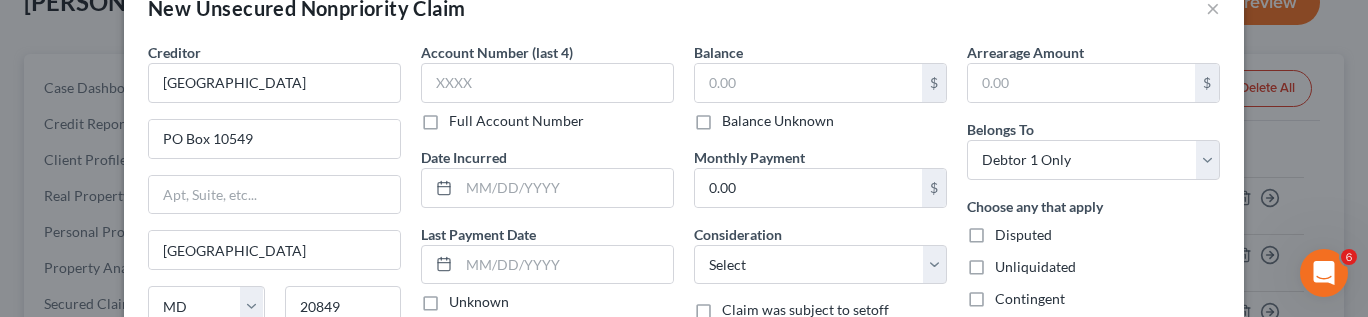 scroll, scrollTop: 44, scrollLeft: 0, axis: vertical 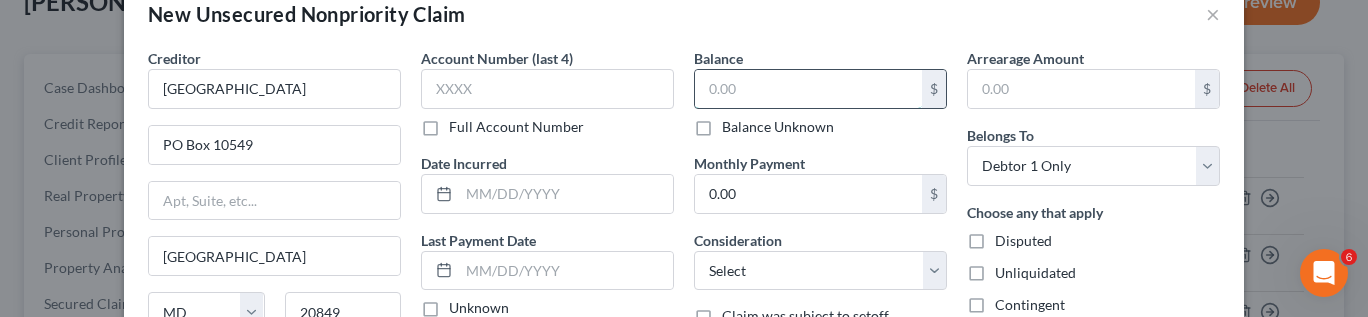 click at bounding box center [808, 89] 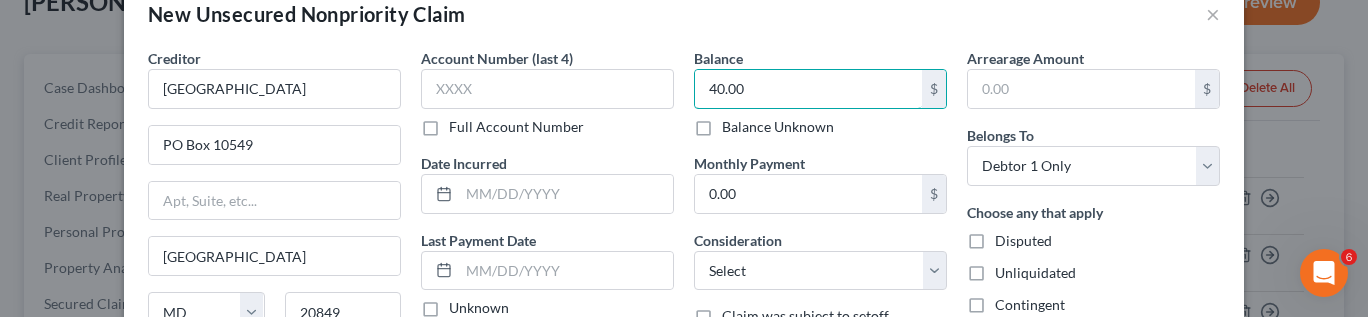 type on "40.00" 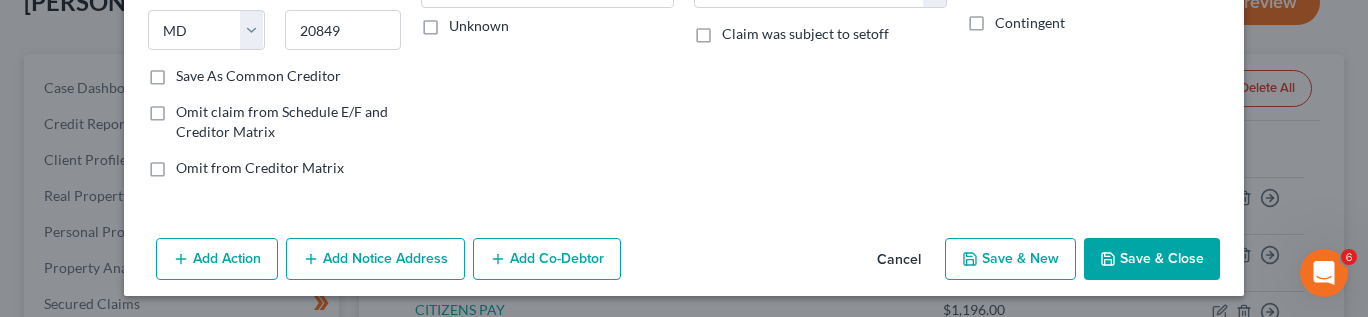 scroll, scrollTop: 328, scrollLeft: 0, axis: vertical 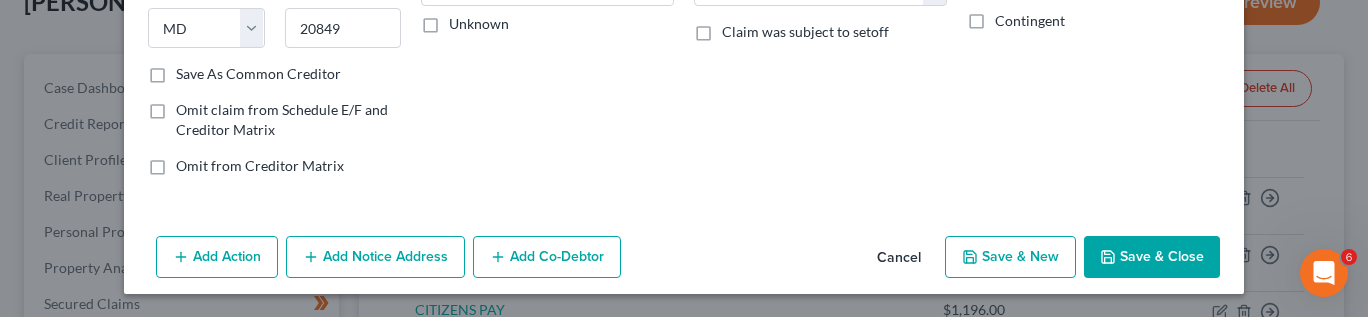 click on "Save & Close" at bounding box center [1152, 257] 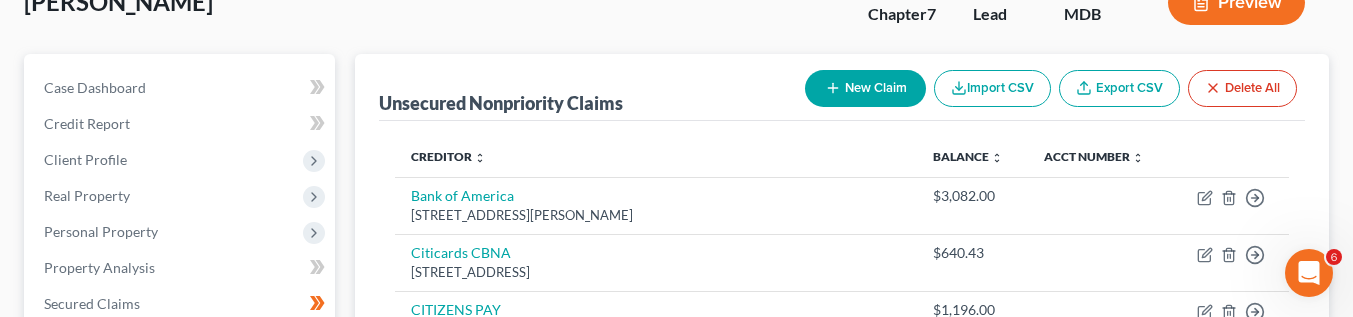 click on "New Claim" at bounding box center [865, 88] 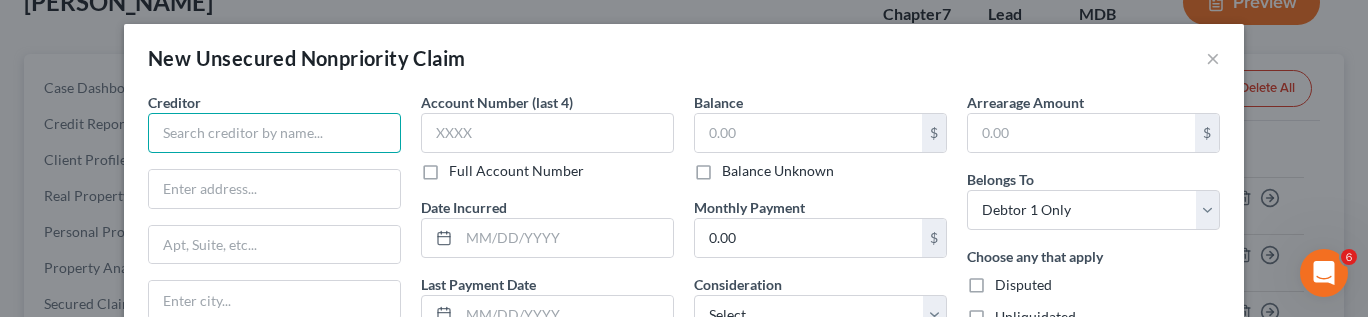 click at bounding box center [274, 133] 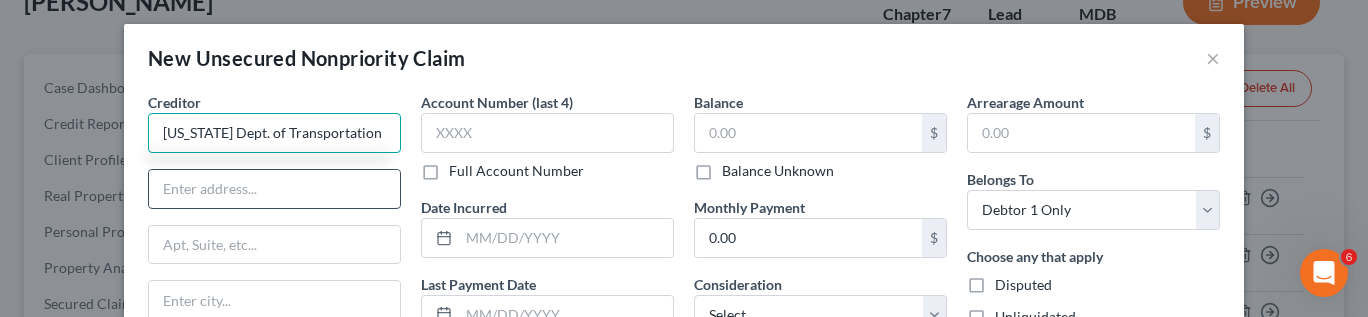 type on "Delaware Dept. of Transportation" 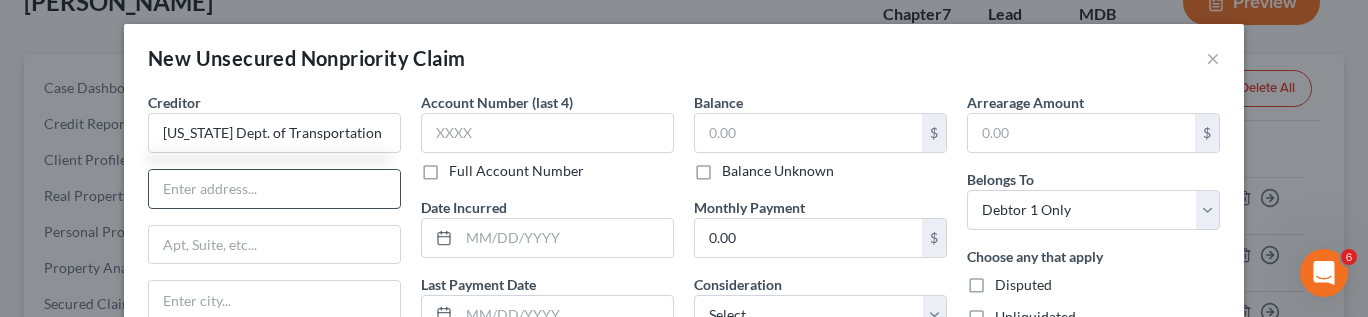 click at bounding box center [274, 189] 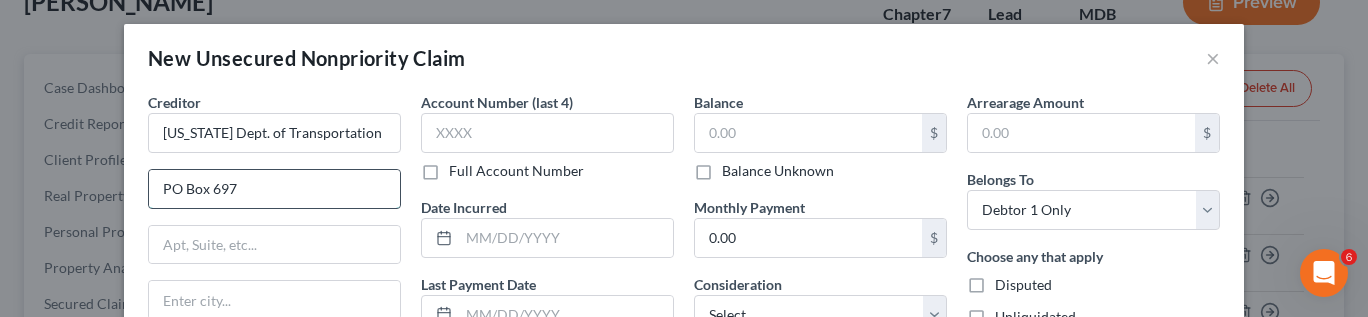 type on "PO Box 697" 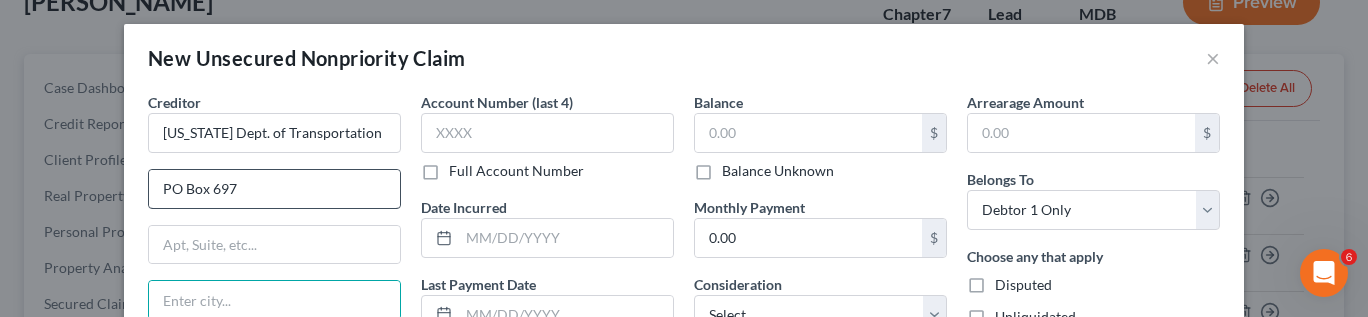 scroll, scrollTop: 2, scrollLeft: 0, axis: vertical 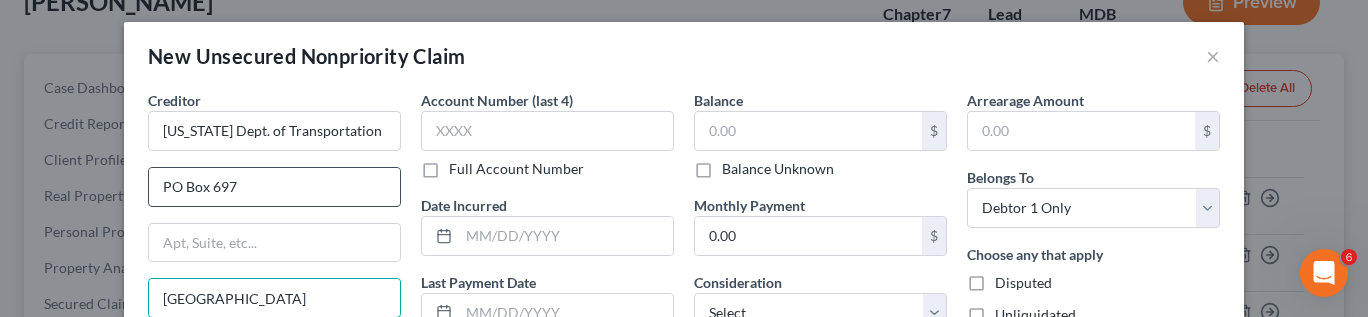 type on "Dover" 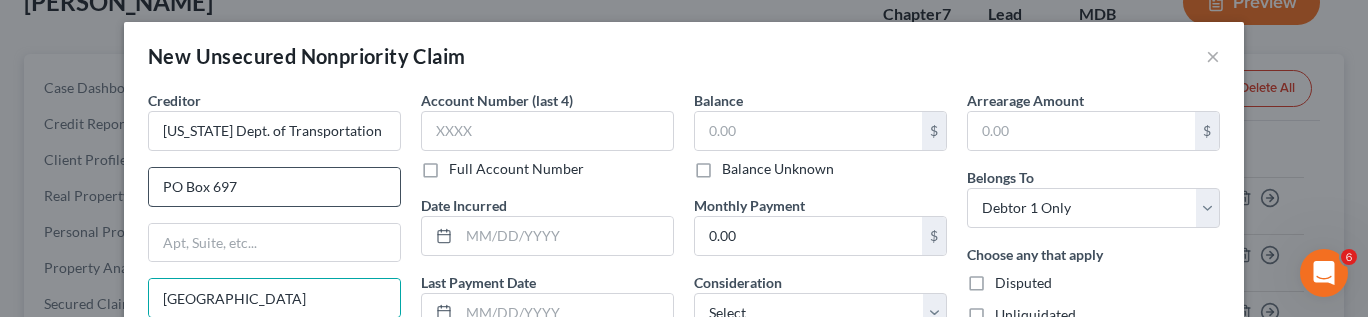 scroll, scrollTop: 197, scrollLeft: 0, axis: vertical 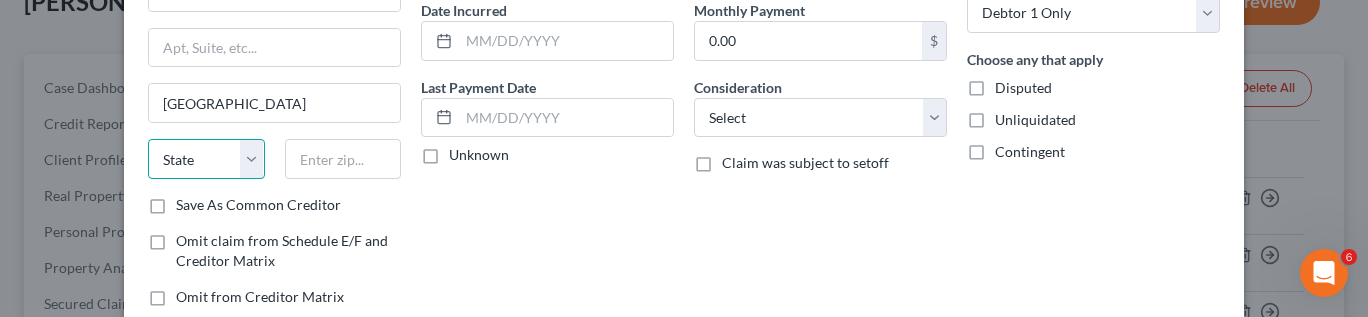 click on "State AL AK AR AZ CA CO CT DE DC FL GA GU HI ID IL IN IA KS KY LA ME MD MA MI MN MS MO MT NC ND NE NV NH NJ NM NY OH OK OR PA PR RI SC SD TN TX UT VI VA VT WA WV WI WY" at bounding box center (206, 159) 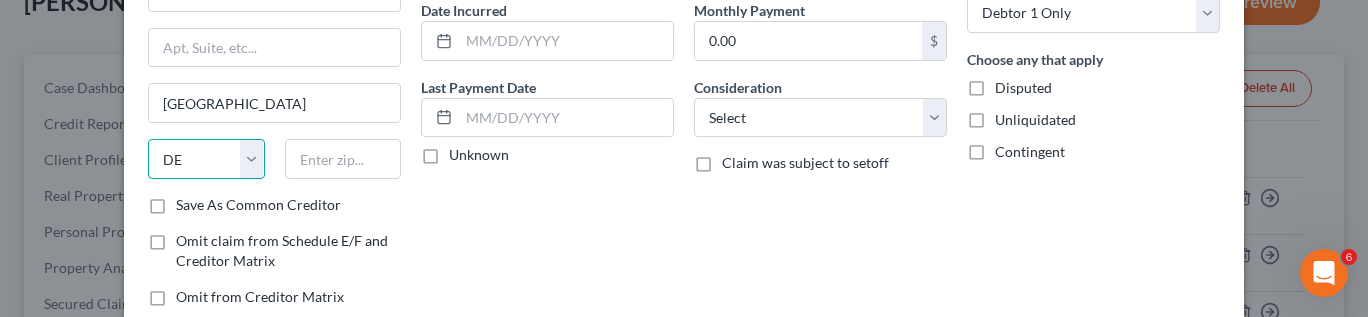 click on "State AL AK AR AZ CA CO CT DE DC FL GA GU HI ID IL IN IA KS KY LA ME MD MA MI MN MS MO MT NC ND NE NV NH NJ NM NY OH OK OR PA PR RI SC SD TN TX UT VI VA VT WA WV WI WY" at bounding box center [206, 159] 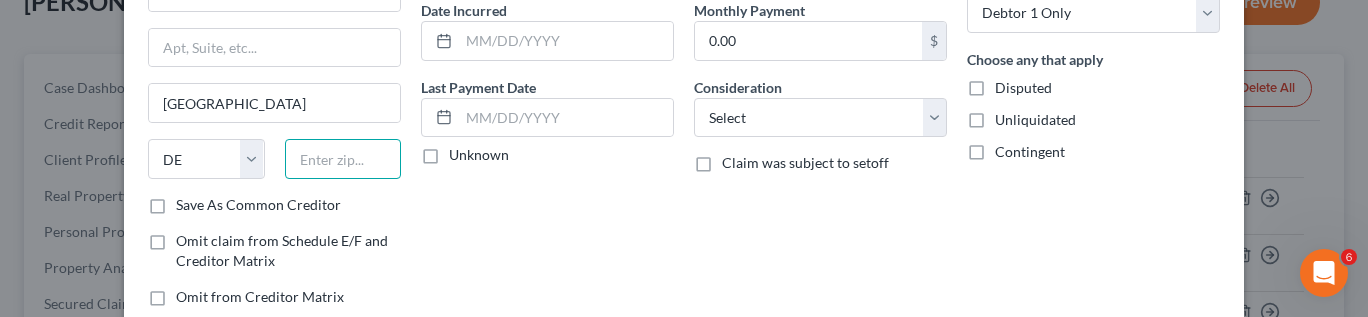 click at bounding box center (343, 159) 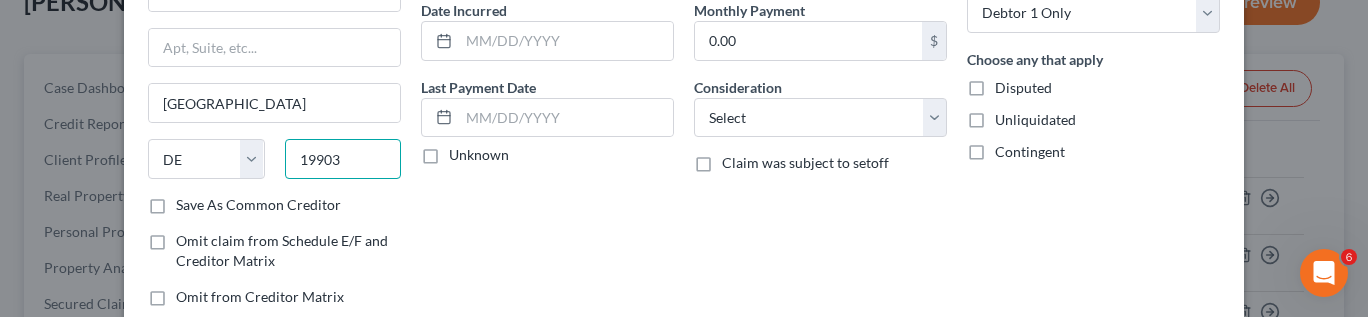 type on "19903" 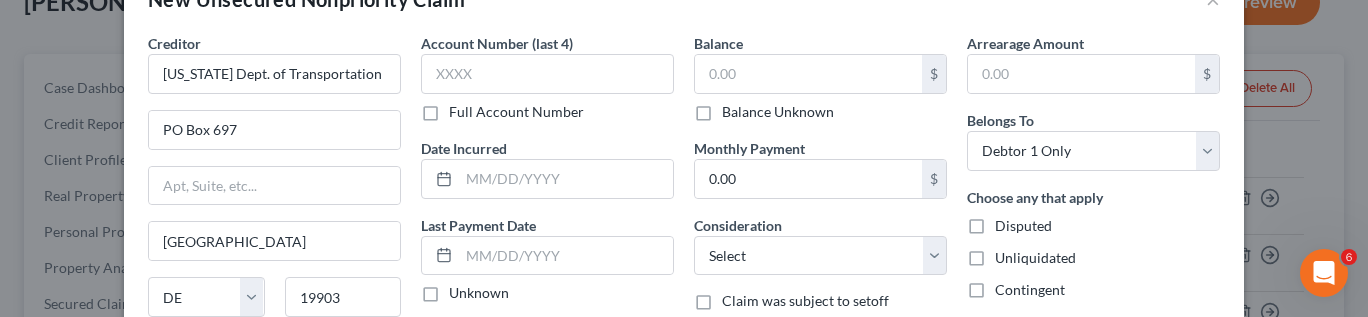 scroll, scrollTop: 55, scrollLeft: 0, axis: vertical 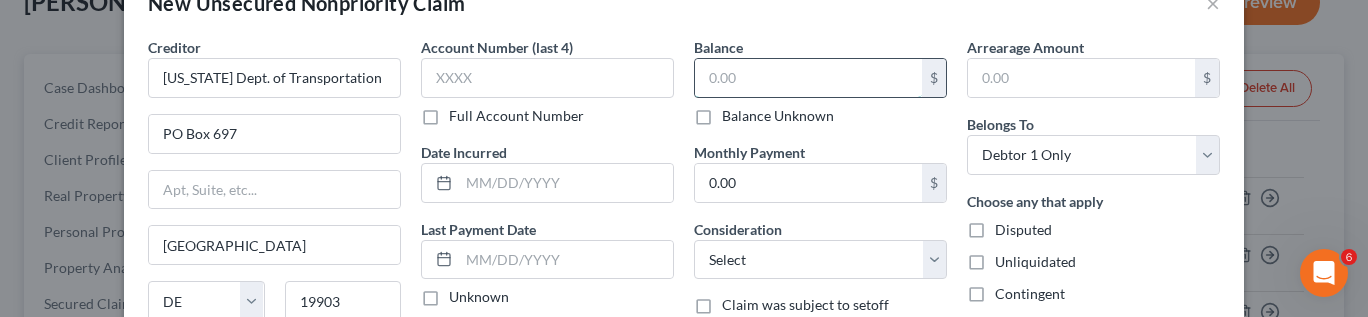 click at bounding box center (808, 78) 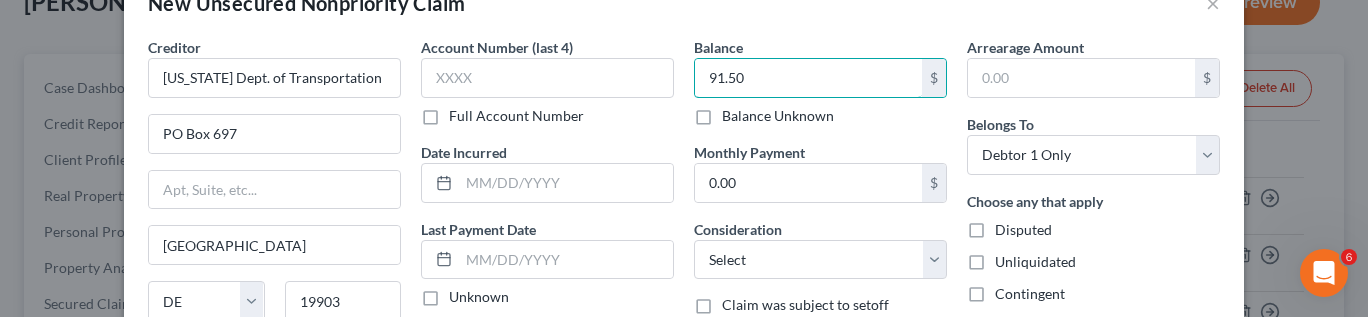 type on "91.50" 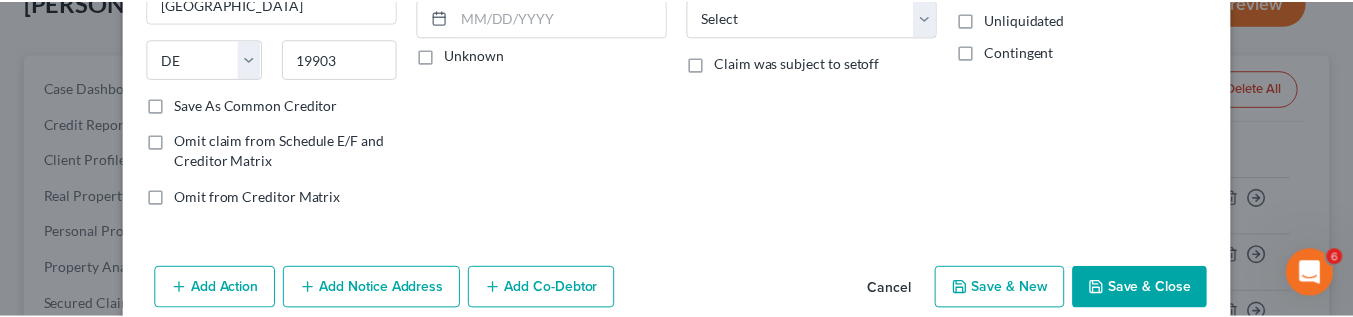scroll, scrollTop: 321, scrollLeft: 0, axis: vertical 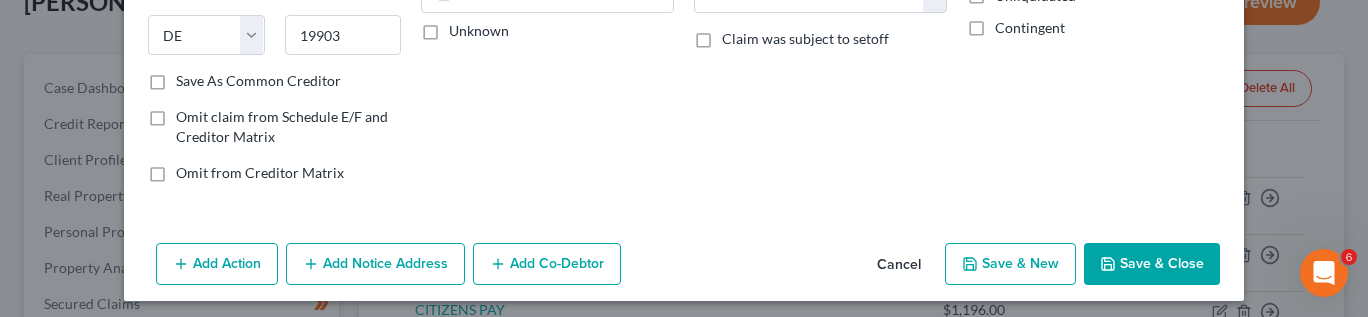 click on "Save & Close" at bounding box center (1152, 264) 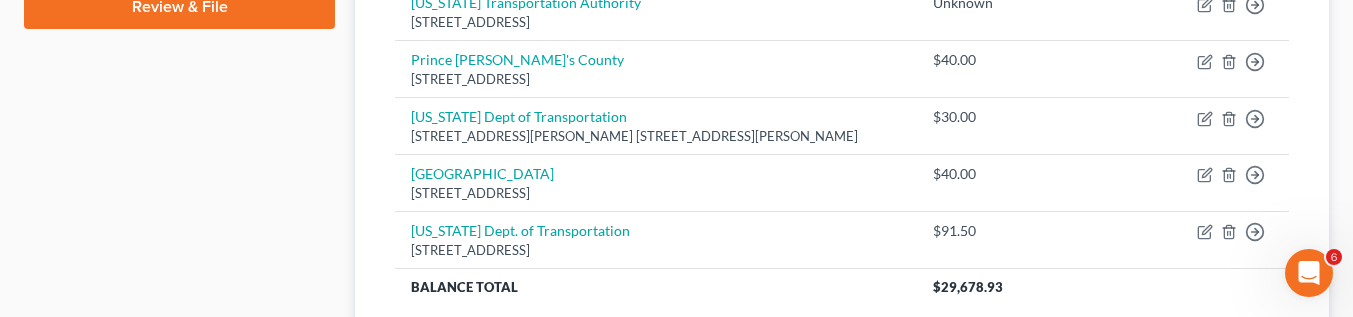 scroll, scrollTop: 971, scrollLeft: 0, axis: vertical 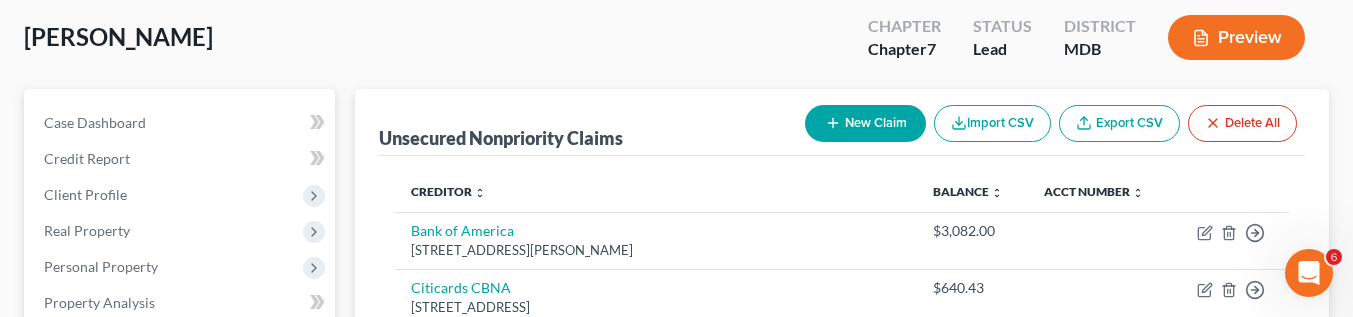click 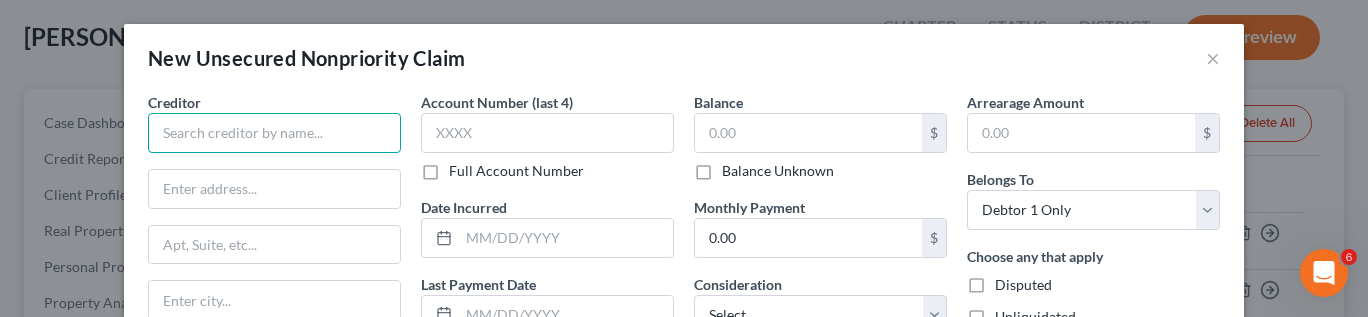 click at bounding box center [274, 133] 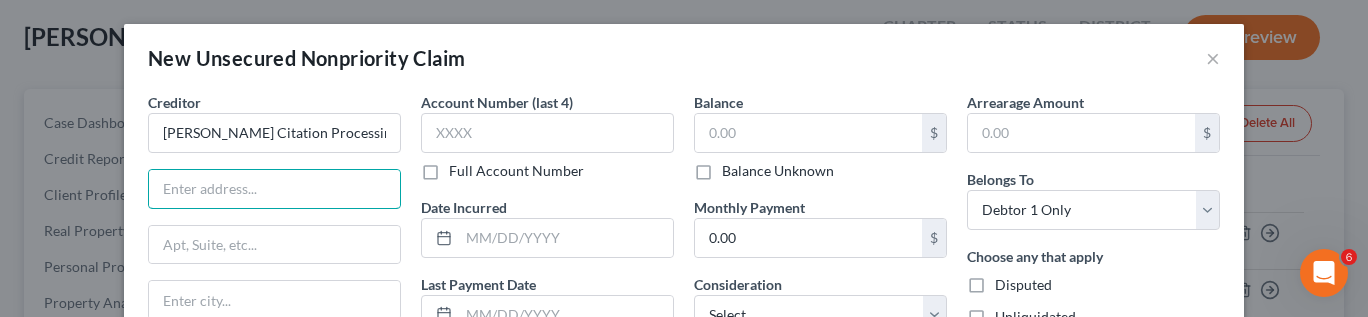 type on "Montgomery Citation Processing" 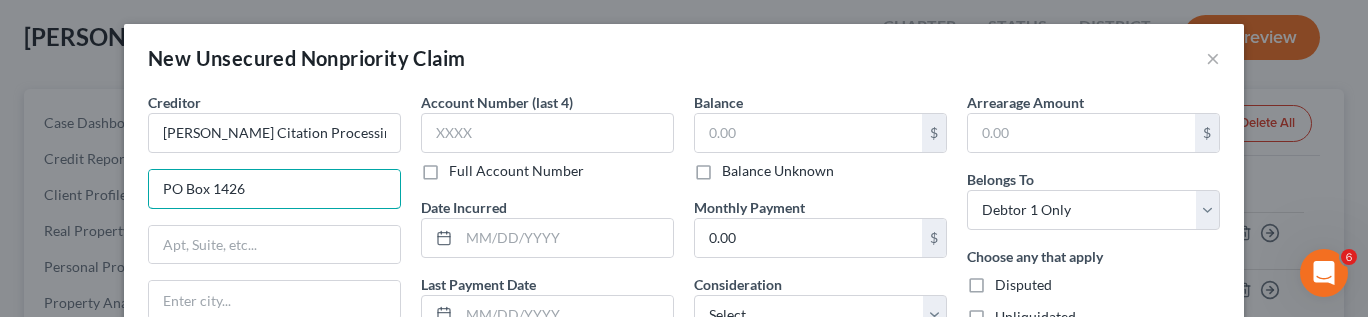 type on "PO Box 1426" 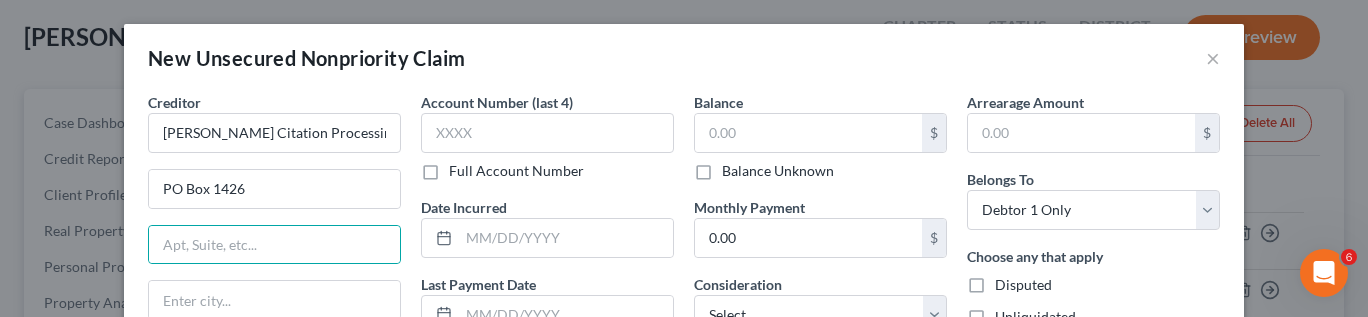 scroll, scrollTop: 2, scrollLeft: 0, axis: vertical 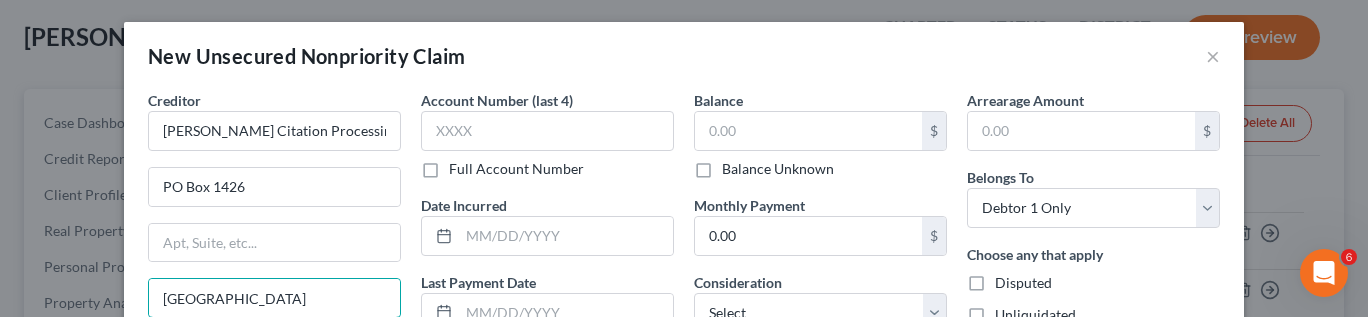 type on "Rockville" 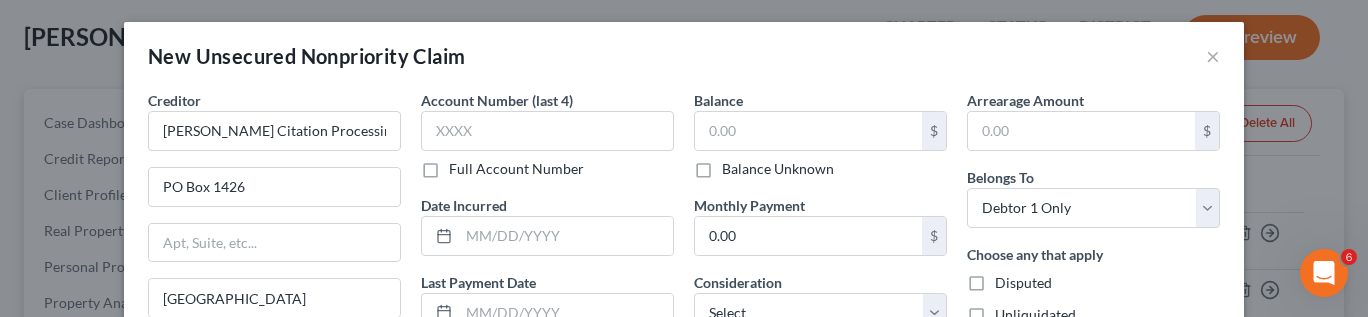 scroll, scrollTop: 197, scrollLeft: 0, axis: vertical 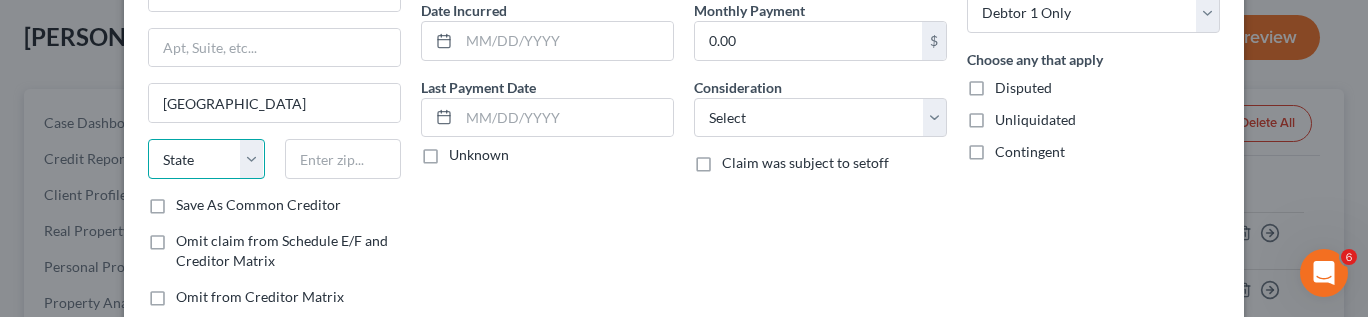 click on "State AL AK AR AZ CA CO CT DE DC FL GA GU HI ID IL IN IA KS KY LA ME MD MA MI MN MS MO MT NC ND NE NV NH NJ NM NY OH OK OR PA PR RI SC SD TN TX UT VI VA VT WA WV WI WY" at bounding box center (206, 159) 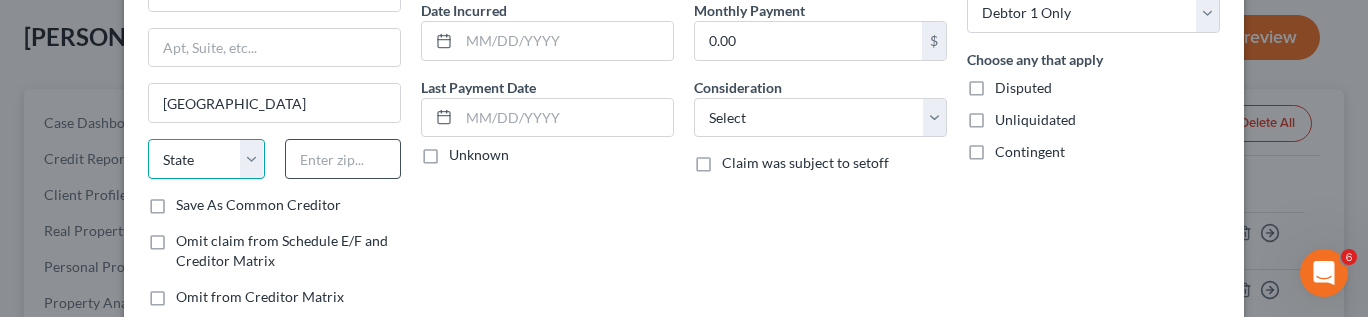 select on "21" 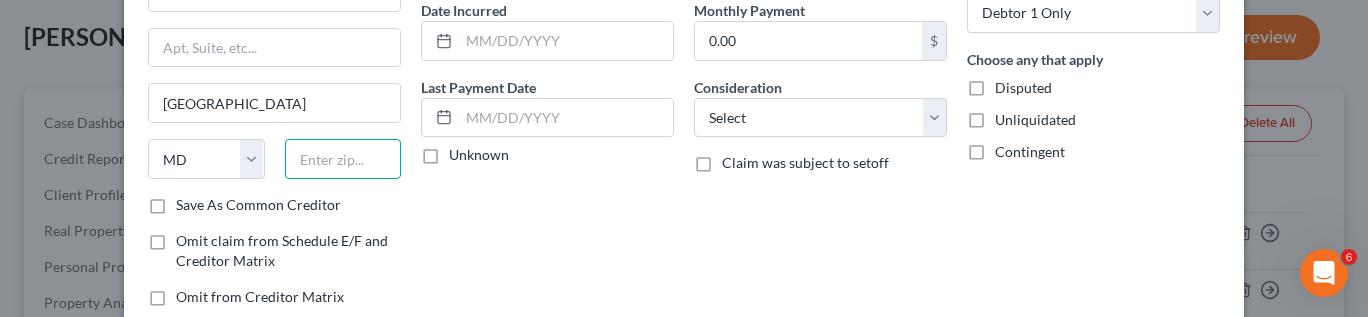 click at bounding box center (343, 159) 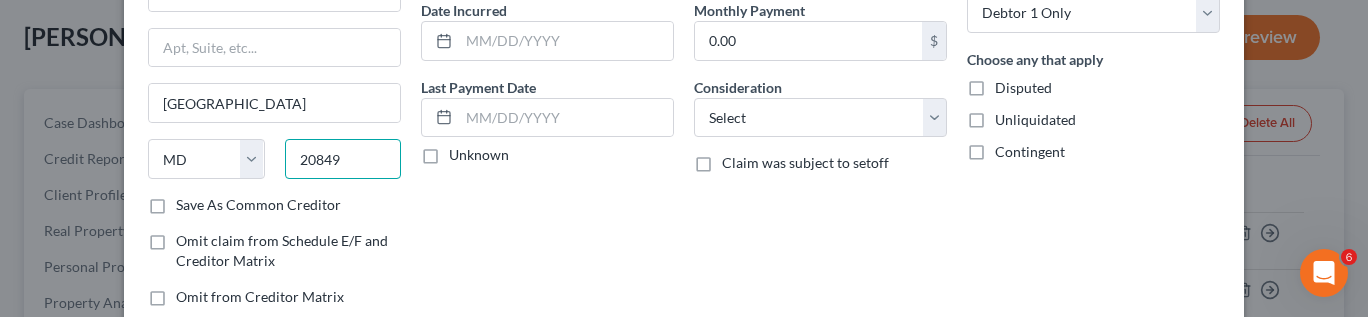 type on "20849" 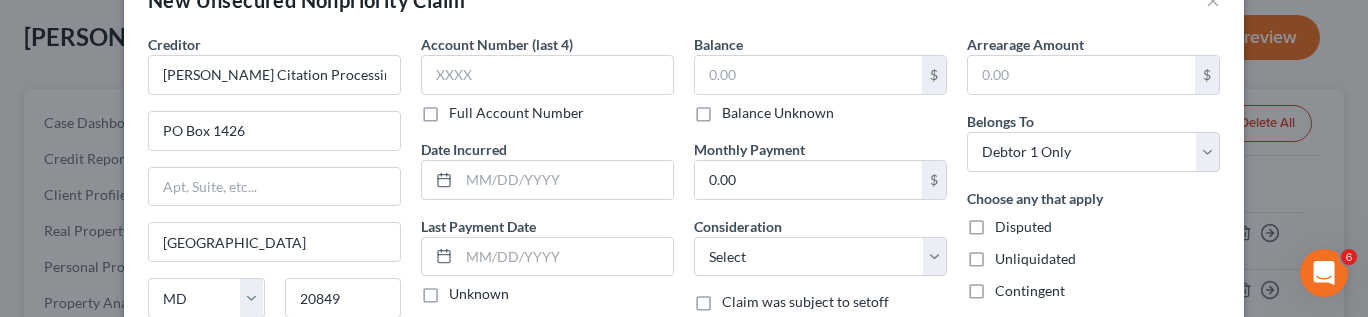 scroll, scrollTop: 32, scrollLeft: 0, axis: vertical 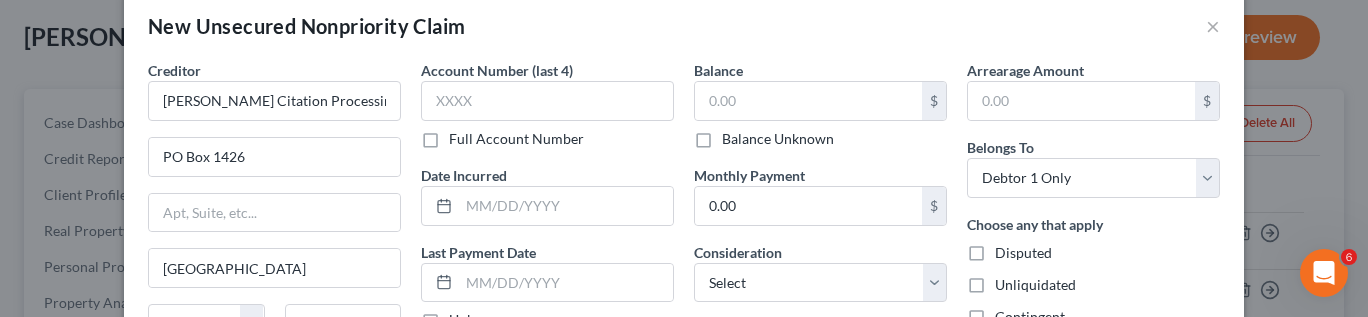 click on "Balance Unknown" at bounding box center (778, 139) 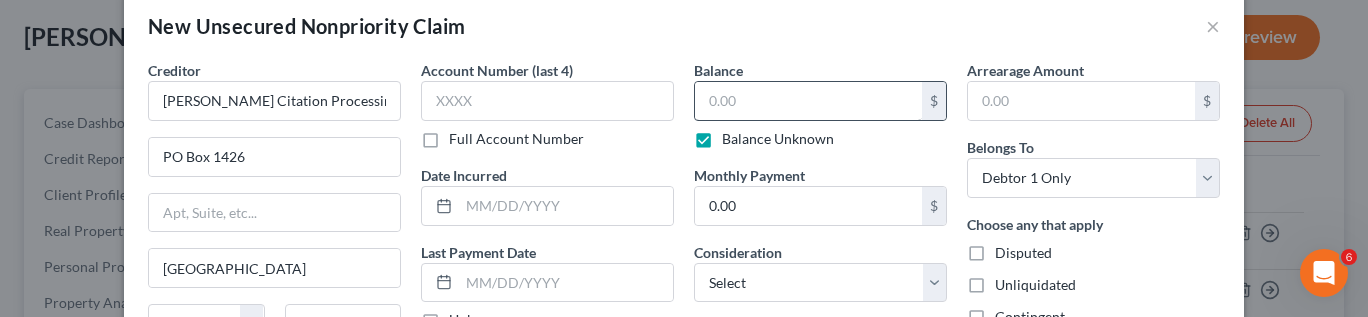 type on "0.00" 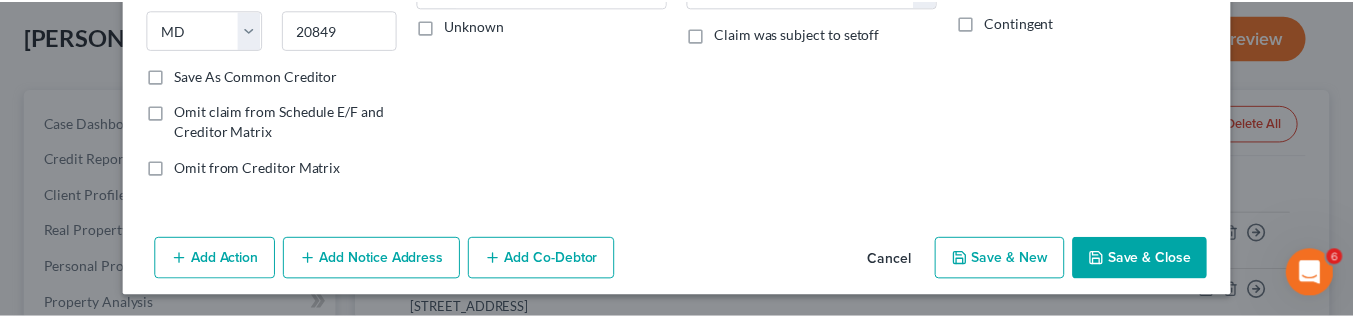 scroll, scrollTop: 328, scrollLeft: 0, axis: vertical 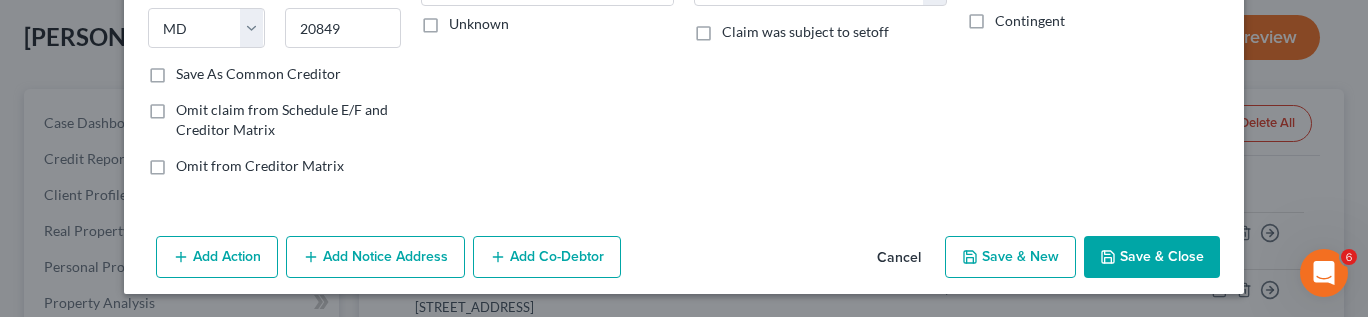 click on "Save & Close" at bounding box center [1152, 257] 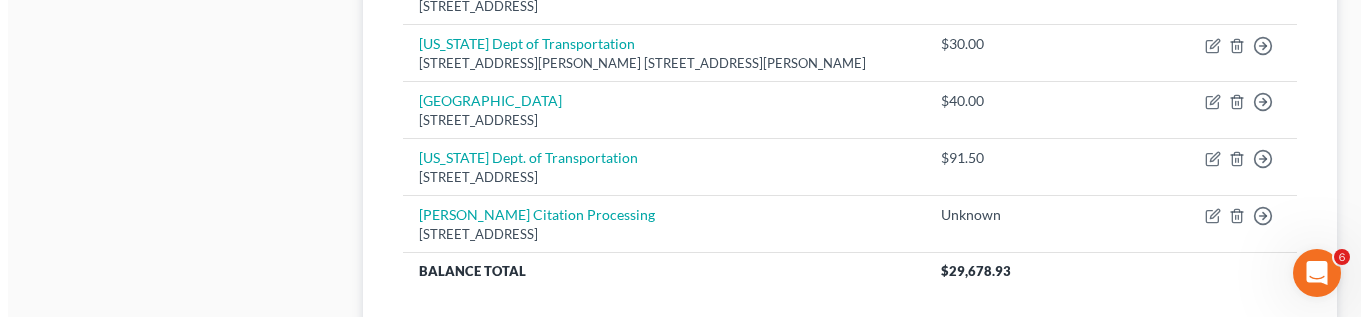 scroll, scrollTop: 1034, scrollLeft: 0, axis: vertical 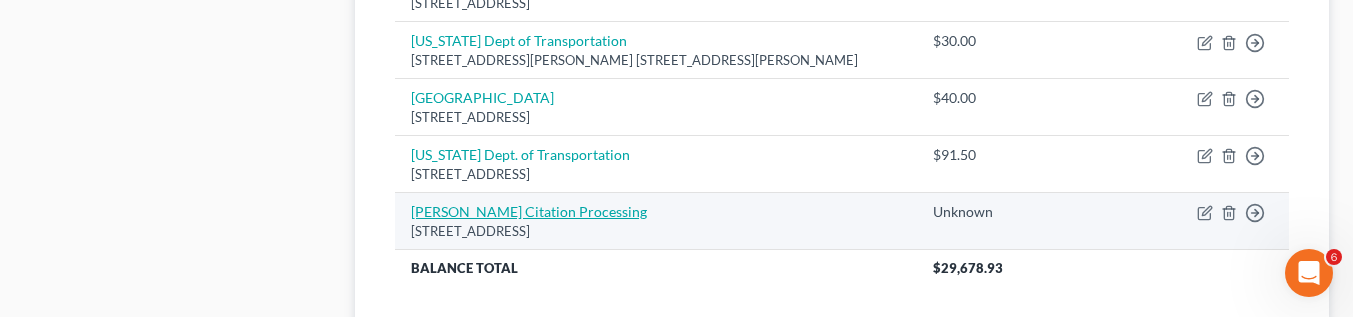 click on "Montgomery Citation Processing" at bounding box center (529, 211) 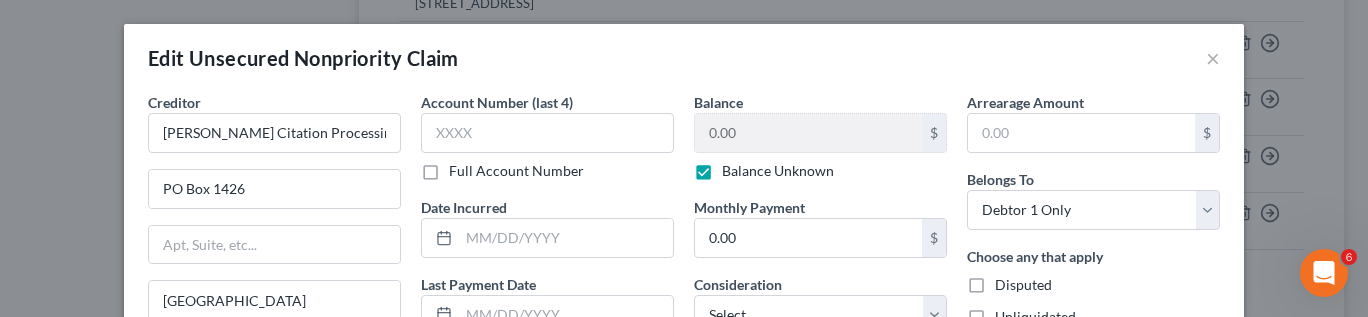 click on "Balance Unknown" at bounding box center [778, 171] 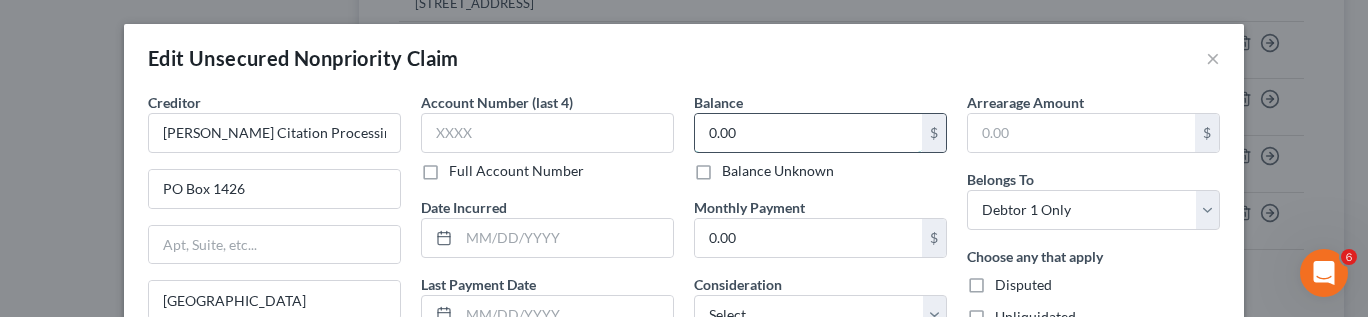 click on "0.00" at bounding box center [808, 133] 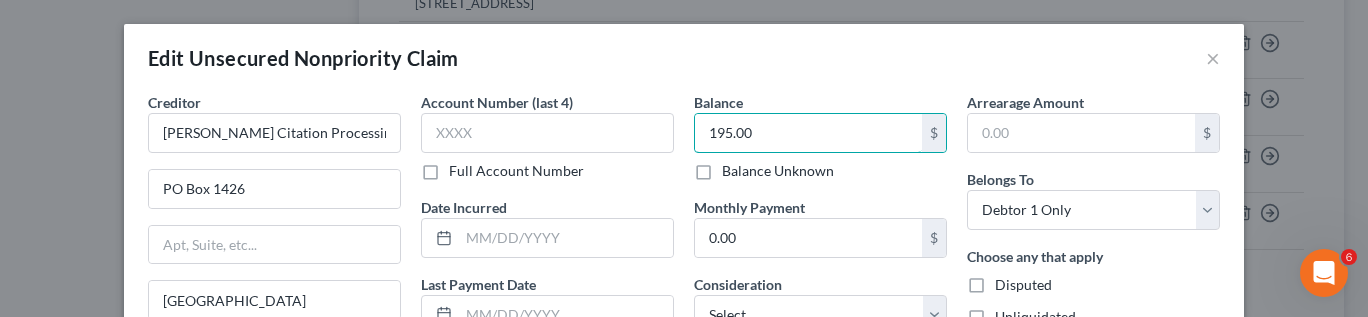 type on "195.00" 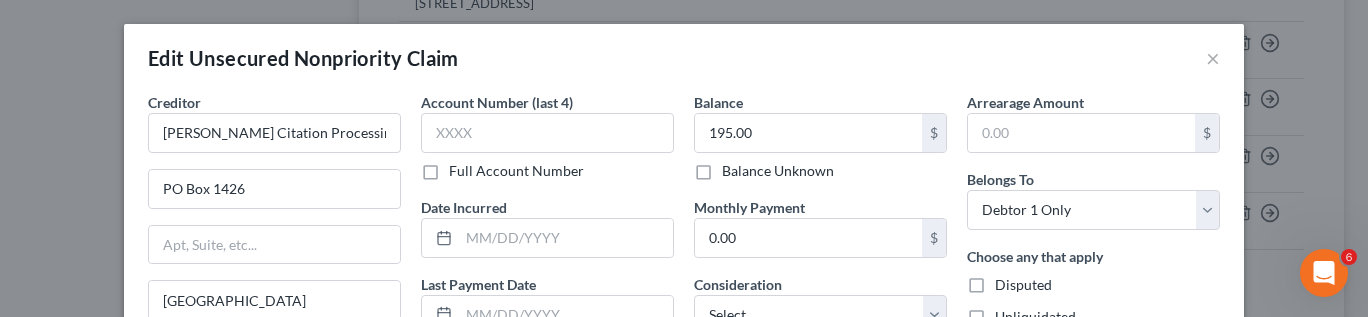 drag, startPoint x: 1361, startPoint y: 188, endPoint x: 1251, endPoint y: 249, distance: 125.781555 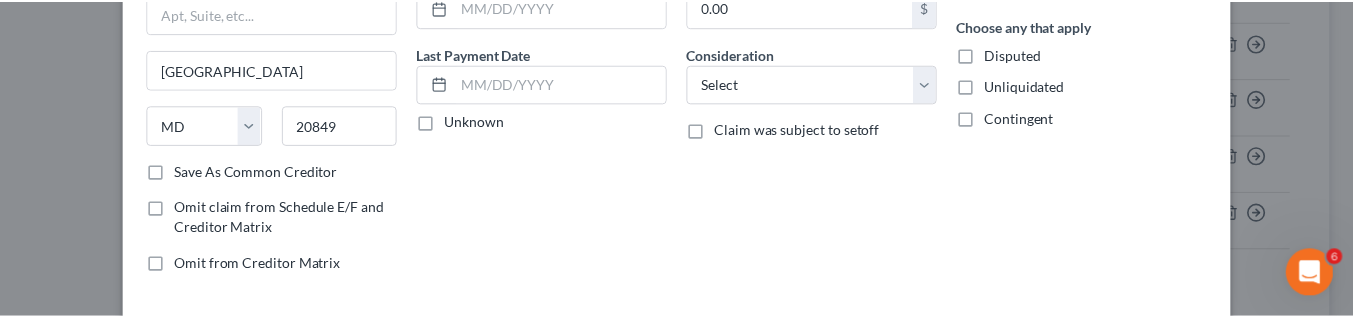scroll, scrollTop: 298, scrollLeft: 0, axis: vertical 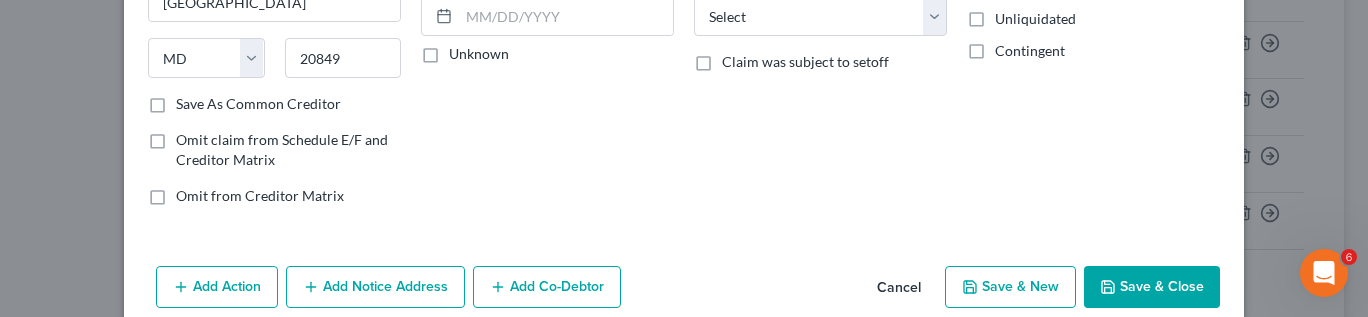click on "Save & Close" at bounding box center [1152, 287] 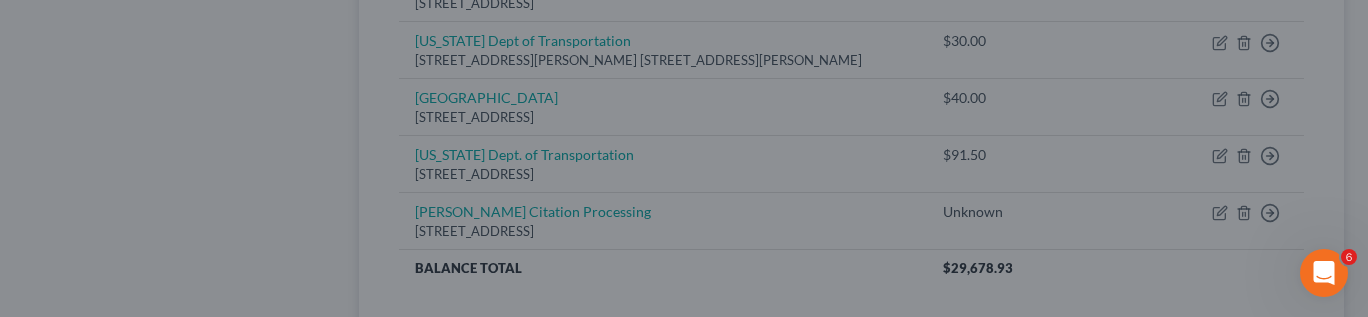 type on "0" 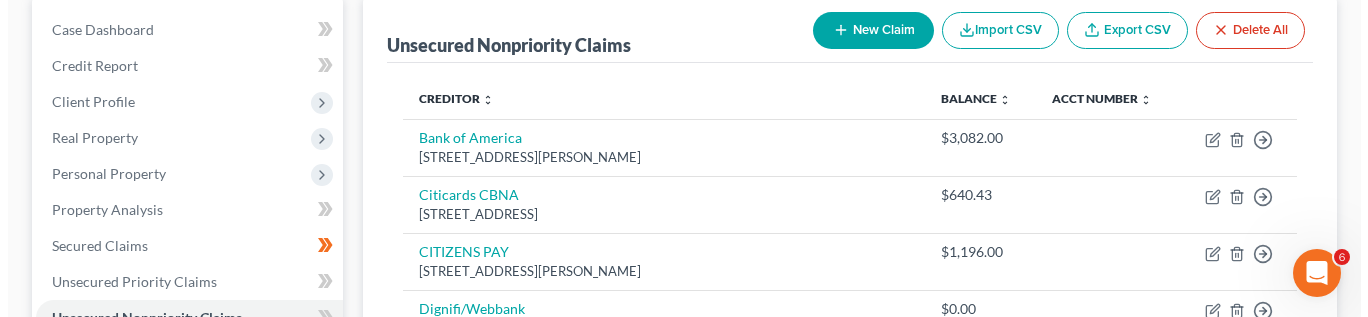 scroll, scrollTop: 97, scrollLeft: 0, axis: vertical 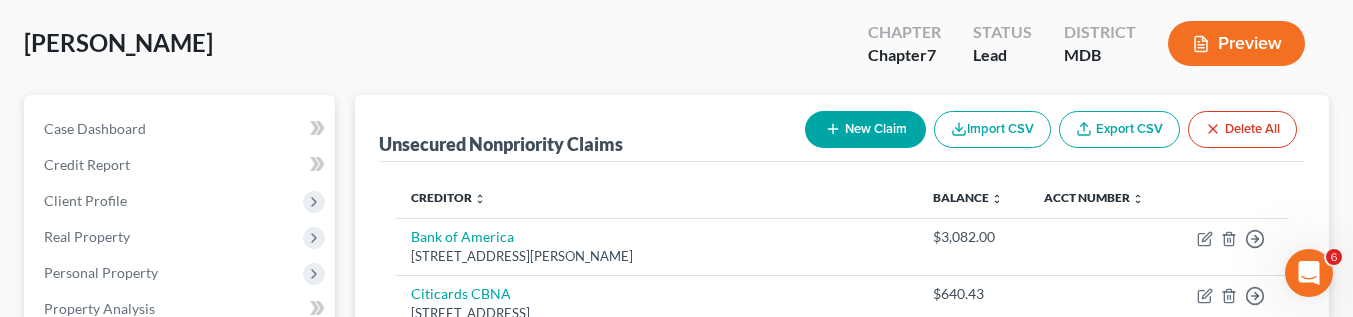 click on "New Claim" at bounding box center [865, 129] 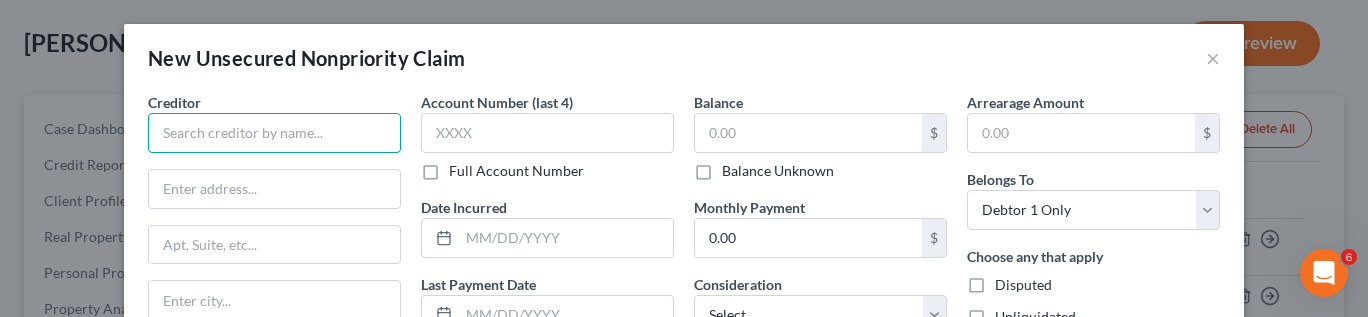 click at bounding box center [274, 133] 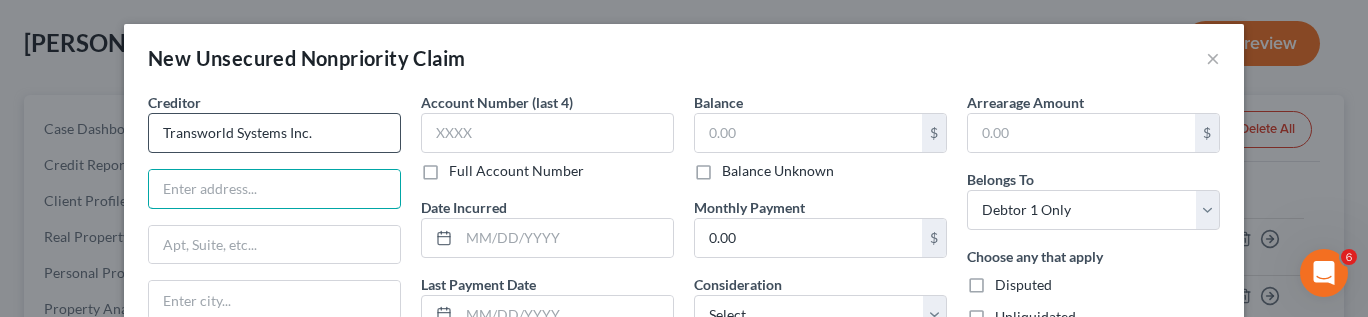 type on "Transworld Systems Inc." 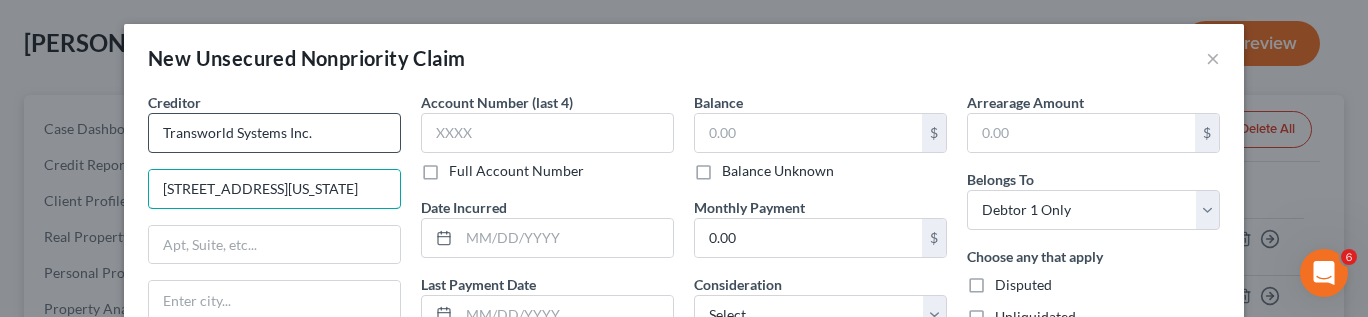 type on "500 Virginia Dr." 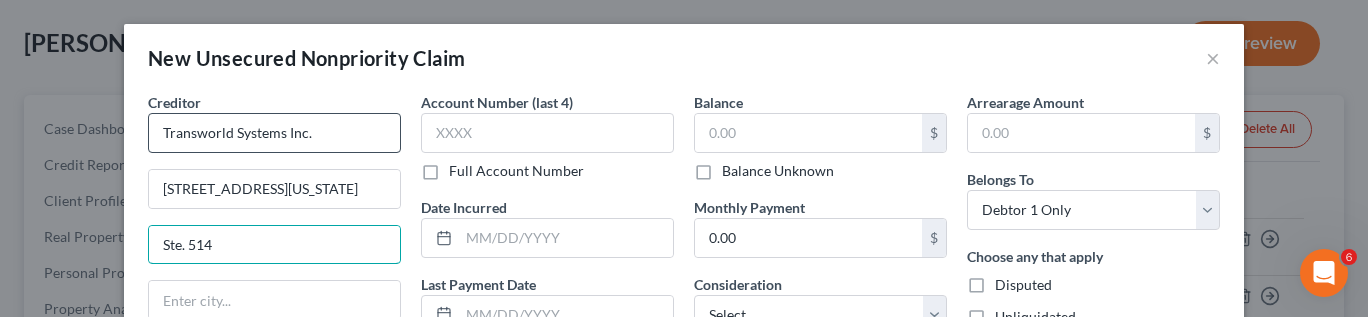 type on "Ste. 514" 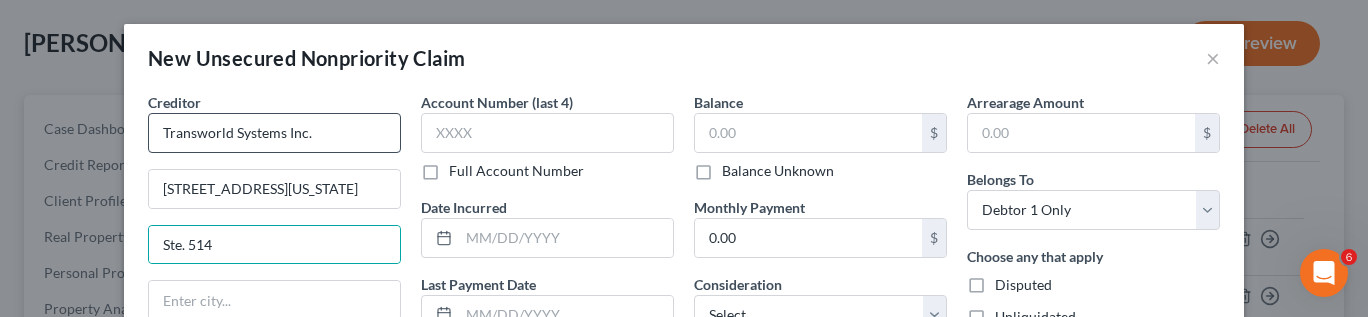 scroll, scrollTop: 2, scrollLeft: 0, axis: vertical 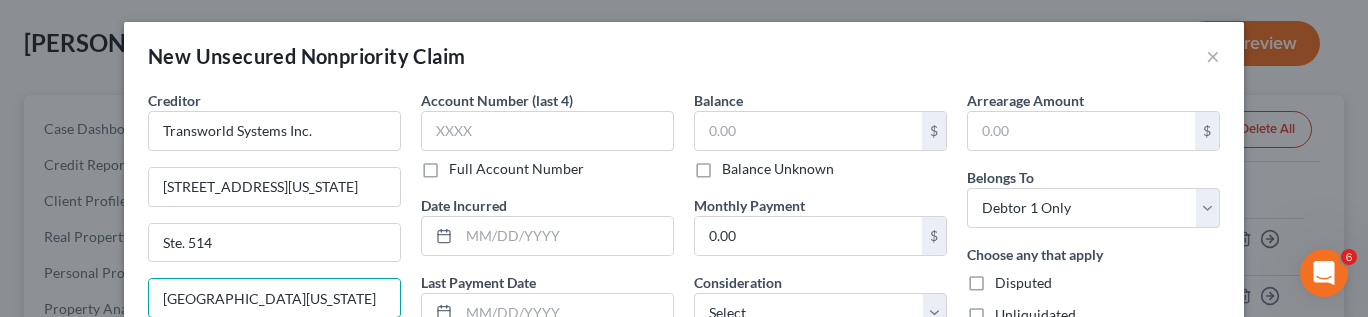 type on "Fort Washington" 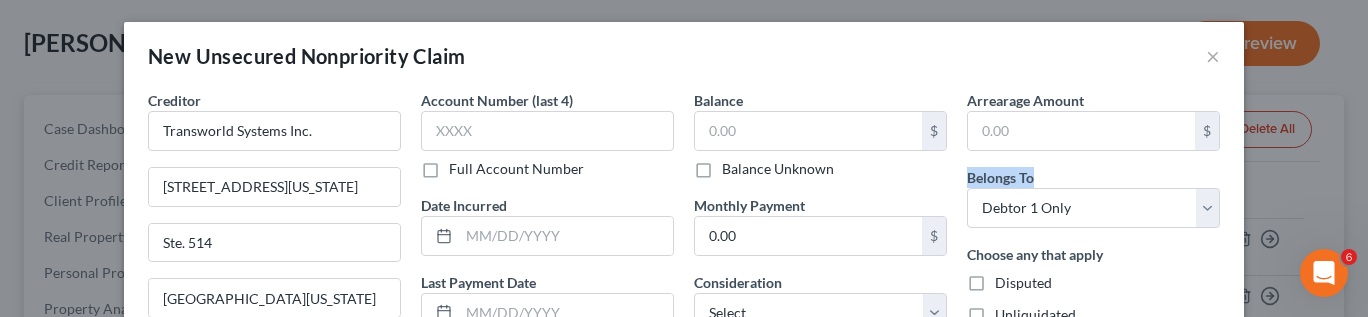 drag, startPoint x: 1351, startPoint y: 114, endPoint x: 1368, endPoint y: 182, distance: 70.0928 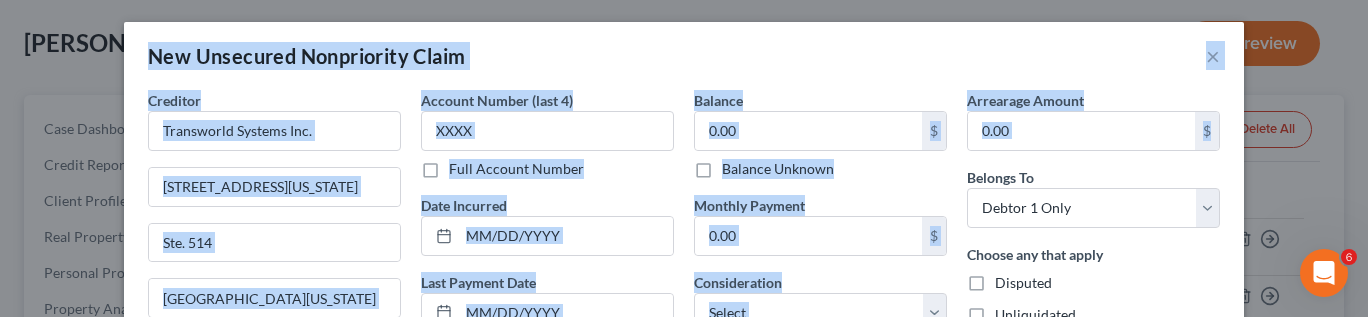 click on "New Unsecured Nonpriority Claim  × Creditor *    Transworld Systems Inc.                      500 Virginia Dr. Ste. 514 Fort Washington State AL AK AR AZ CA CO CT DE DC FL GA GU HI ID IL IN IA KS KY LA ME MD MA MI MN MS MO MT NC ND NE NV NH NJ NM NY OH OK OR PA PR RI SC SD TN TX UT VI VA VT WA WV WI WY Save As Common Creditor Omit claim from Schedule E/F and Creditor Matrix Omit from Creditor Matrix
Account Number (last 4)
Full Account Number
Date Incurred         Last Payment Date         Unknown Balance
$
Balance Unknown
Balance Undetermined
$
Balance Unknown
Monthly Payment 0.00 $ Consideration Select Cable / Satellite Services Collection Agency Credit Card Debt Debt Counseling / Attorneys Deficiency Balance Domestic Support Obligations Home / Car Repairs Income Taxes Judgment Liens Medical Services Monies Loaned / Advanced Mortgage Obligation To Pensions" at bounding box center (684, 158) 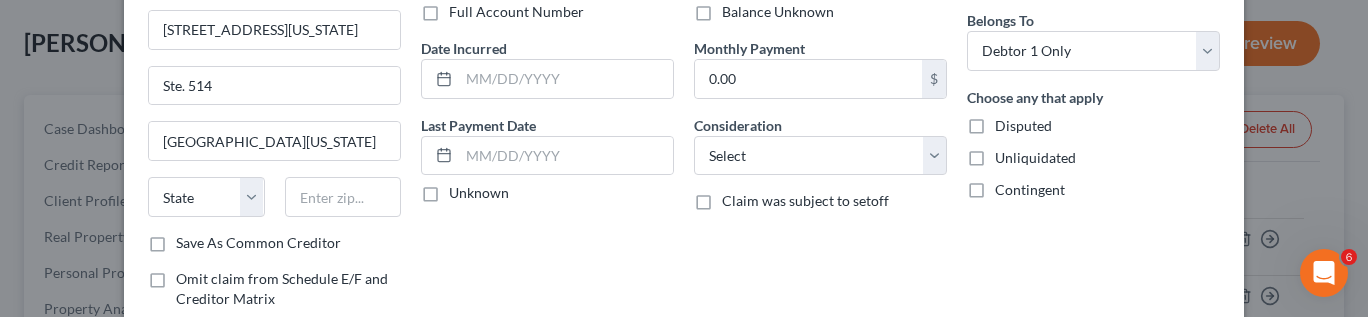 scroll, scrollTop: 172, scrollLeft: 0, axis: vertical 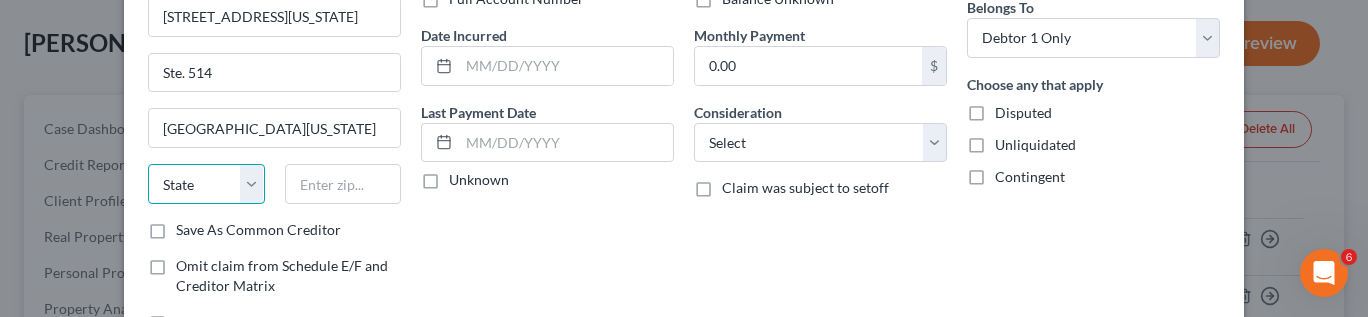 click on "State AL AK AR AZ CA CO CT DE DC FL GA GU HI ID IL IN IA KS KY LA ME MD MA MI MN MS MO MT NC ND NE NV NH NJ NM NY OH OK OR PA PR RI SC SD TN TX UT VI VA VT WA WV WI WY" at bounding box center [206, 184] 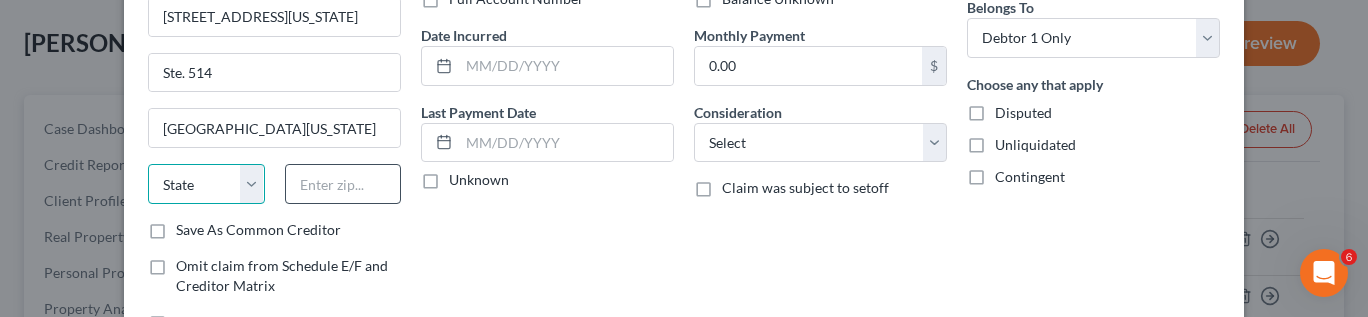 select on "39" 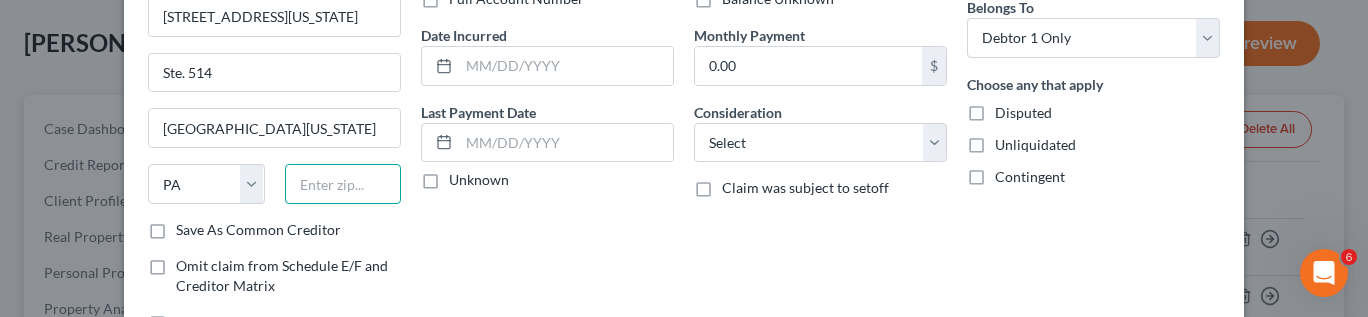 click at bounding box center (343, 184) 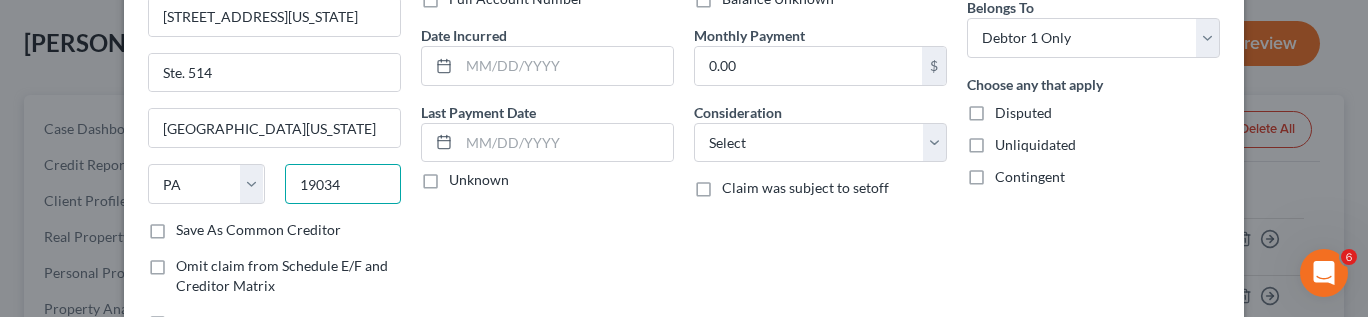 type on "19034" 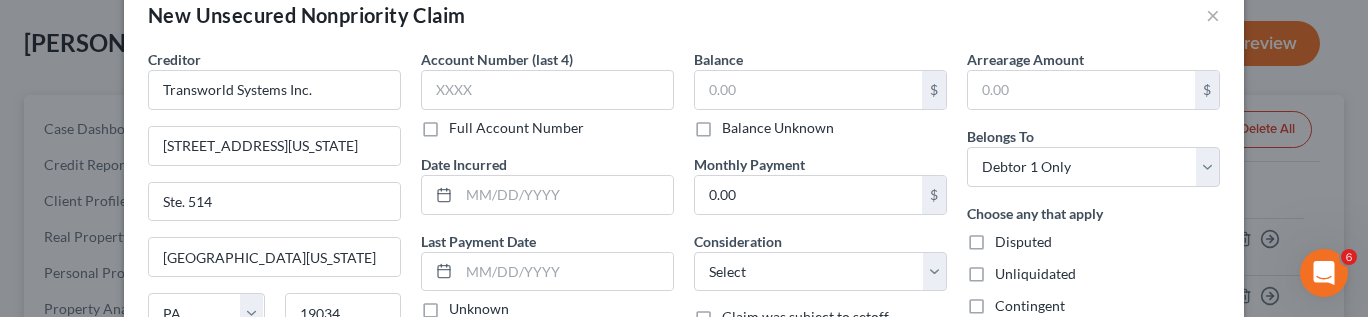 scroll, scrollTop: 37, scrollLeft: 0, axis: vertical 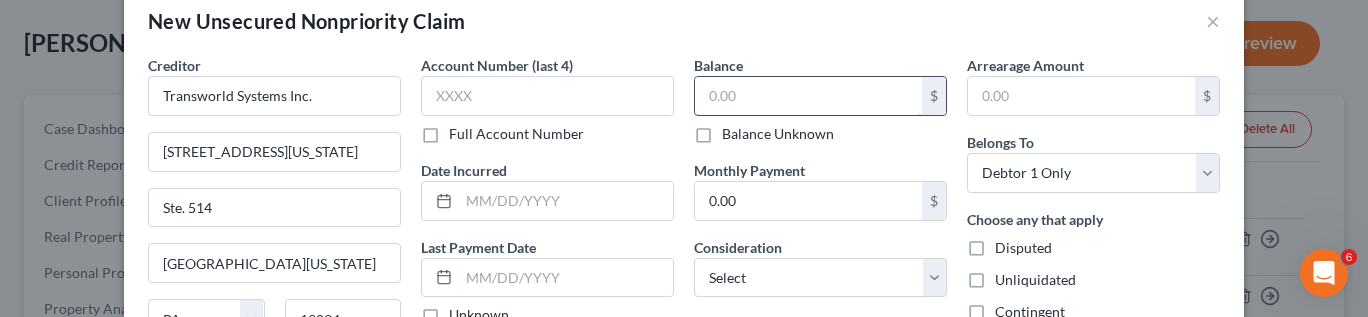 click at bounding box center (808, 96) 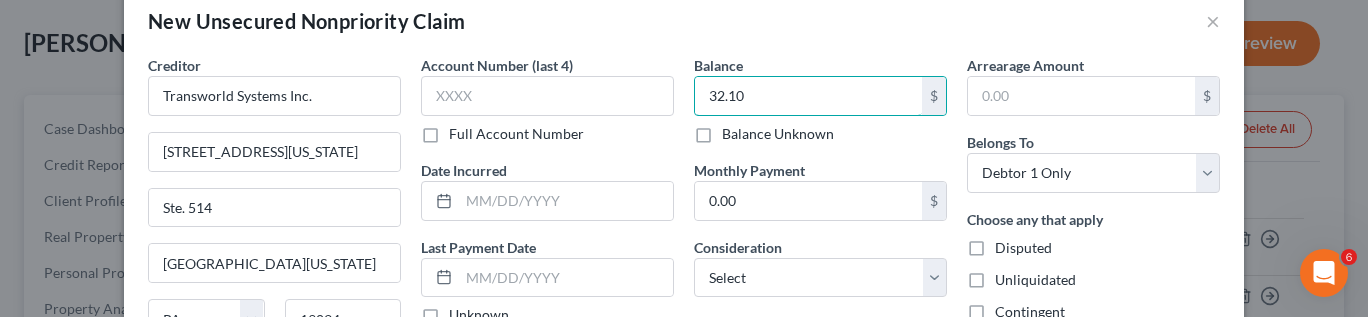 type on "32.10" 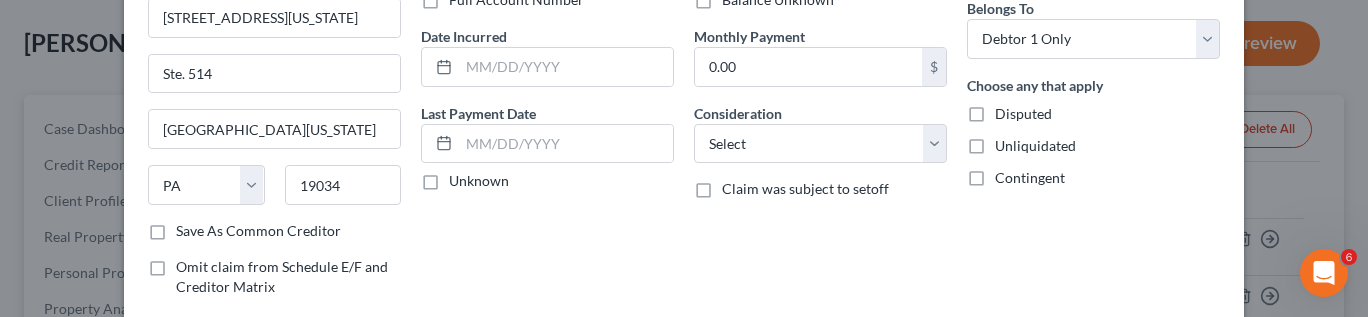 scroll, scrollTop: 174, scrollLeft: 0, axis: vertical 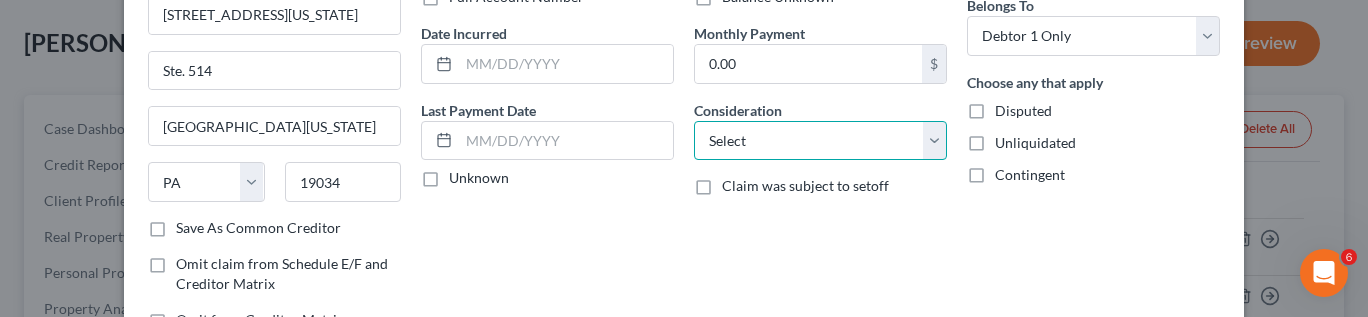 click on "Select Cable / Satellite Services Collection Agency Credit Card Debt Debt Counseling / Attorneys Deficiency Balance Domestic Support Obligations Home / Car Repairs Income Taxes Judgment Liens Medical Services Monies Loaned / Advanced Mortgage Obligation From Divorce Or Separation Obligation To Pensions Other Overdrawn Bank Account Promised To Help Pay Creditors Student Loans Suppliers And Vendors Telephone / Internet Services Utility Services" at bounding box center (820, 141) 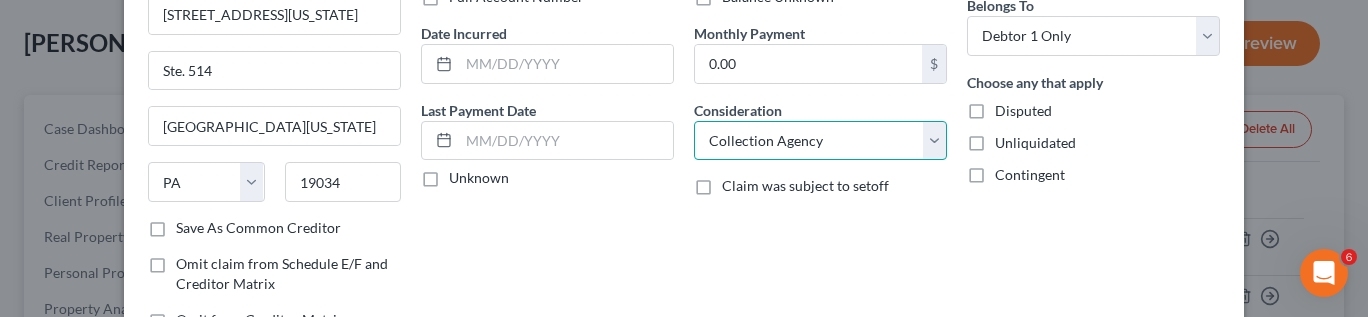 click on "Select Cable / Satellite Services Collection Agency Credit Card Debt Debt Counseling / Attorneys Deficiency Balance Domestic Support Obligations Home / Car Repairs Income Taxes Judgment Liens Medical Services Monies Loaned / Advanced Mortgage Obligation From Divorce Or Separation Obligation To Pensions Other Overdrawn Bank Account Promised To Help Pay Creditors Student Loans Suppliers And Vendors Telephone / Internet Services Utility Services" at bounding box center (820, 141) 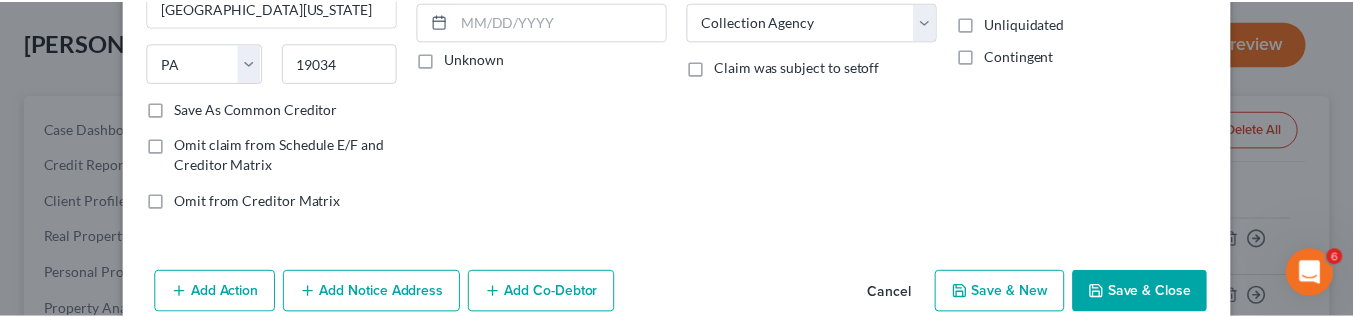 scroll, scrollTop: 328, scrollLeft: 0, axis: vertical 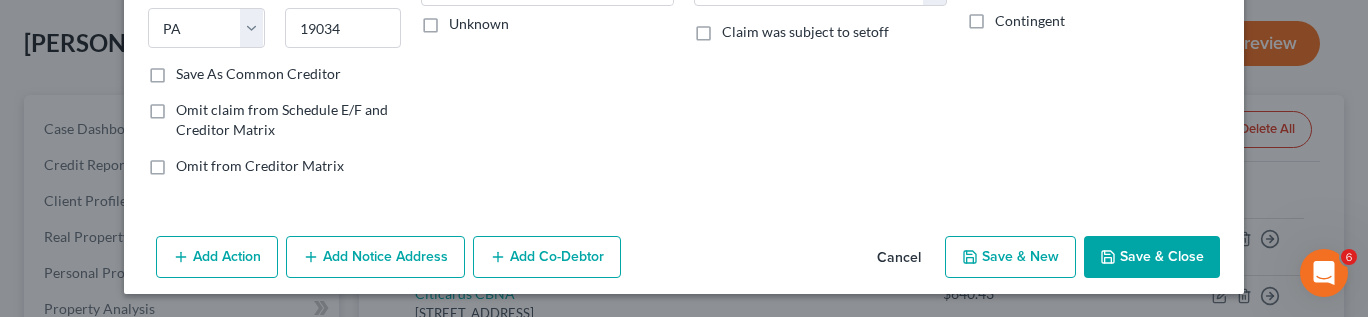 click on "Save & Close" at bounding box center (1152, 257) 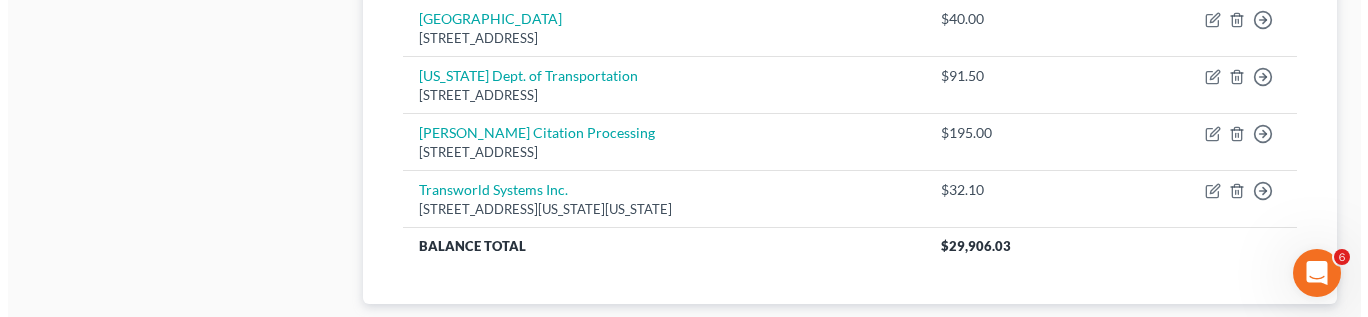 scroll, scrollTop: 1129, scrollLeft: 0, axis: vertical 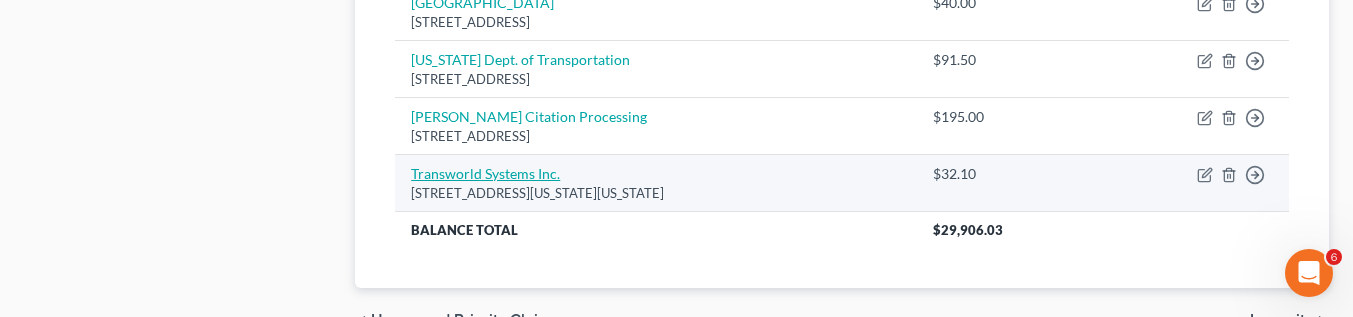 click on "Transworld Systems Inc." at bounding box center (485, 173) 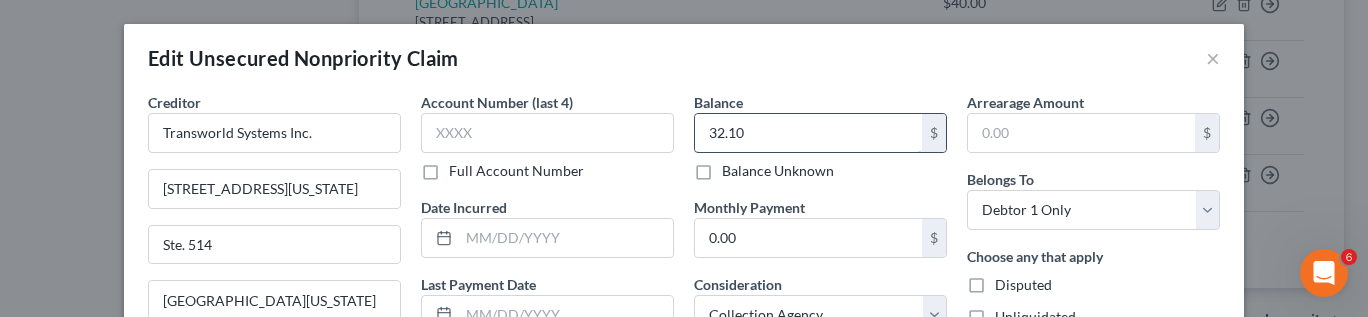click on "32.10" at bounding box center [808, 133] 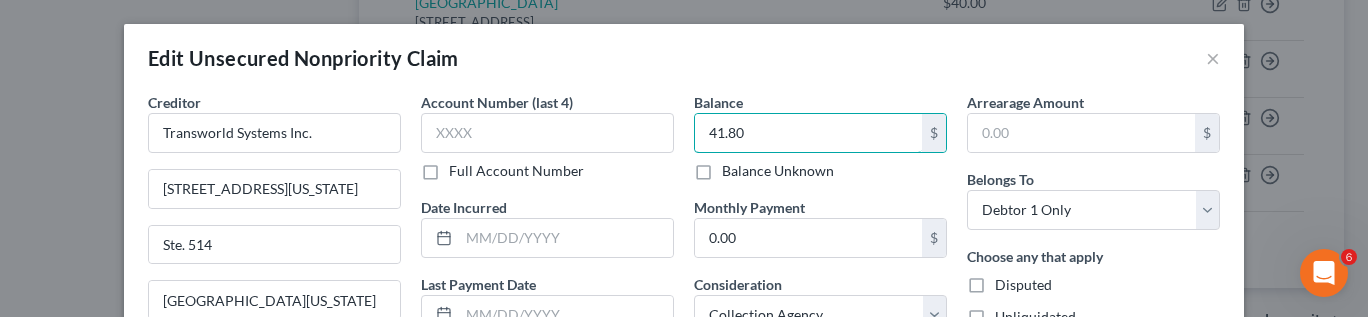 type on "41.80" 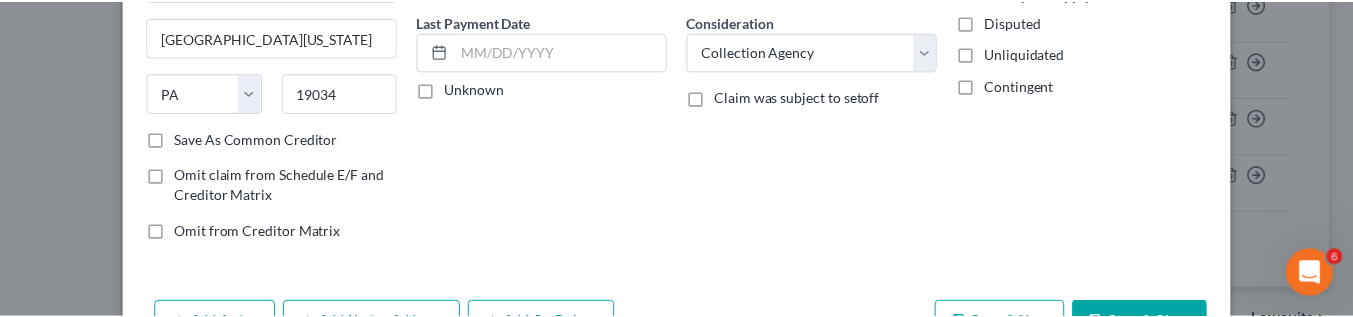 scroll, scrollTop: 307, scrollLeft: 0, axis: vertical 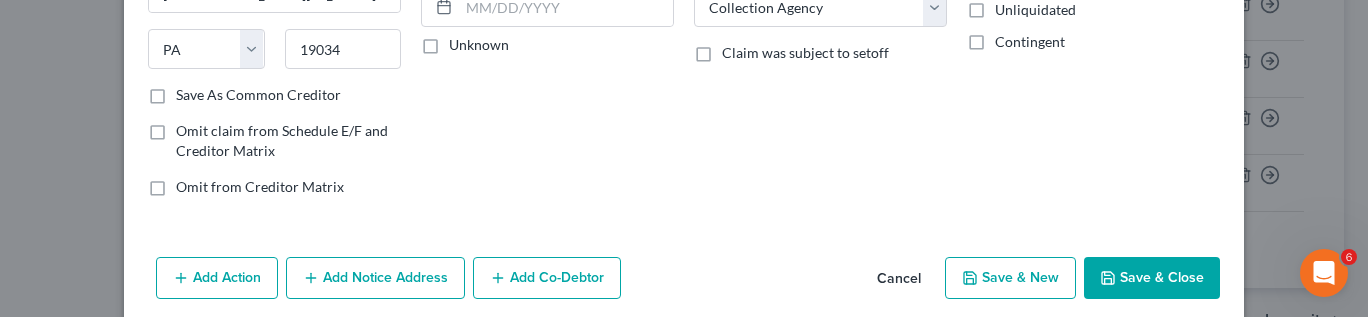click on "Save & Close" at bounding box center (1152, 278) 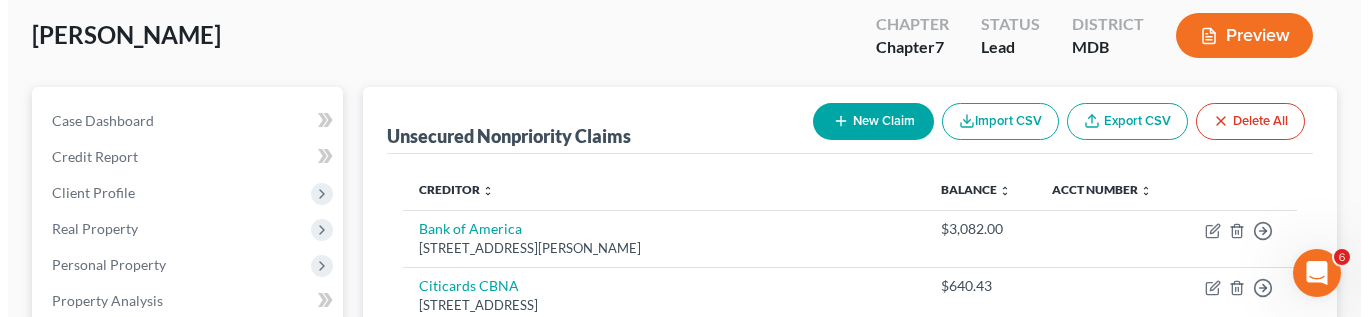 scroll, scrollTop: 67, scrollLeft: 0, axis: vertical 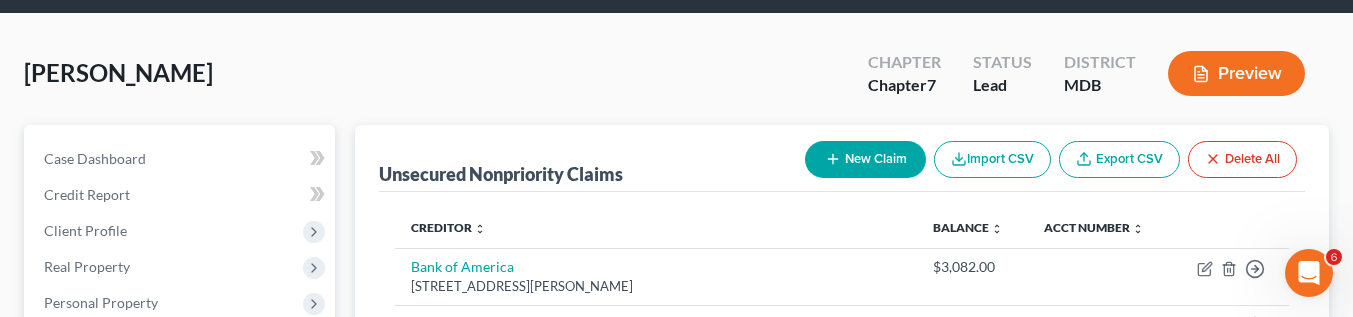 click on "New Claim" at bounding box center [865, 159] 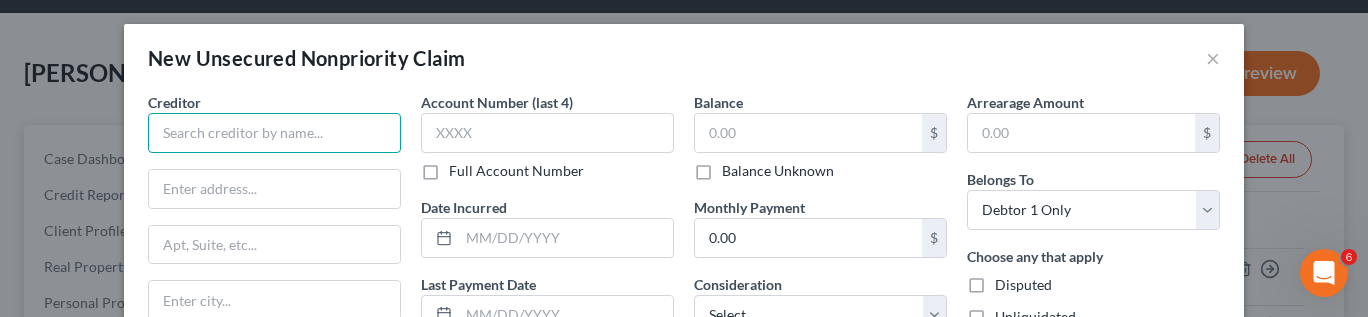 click at bounding box center [274, 133] 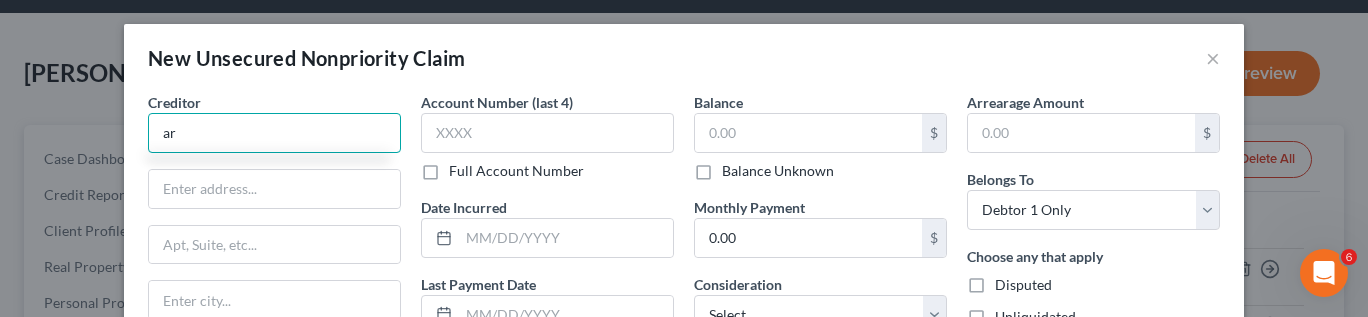 type on "a" 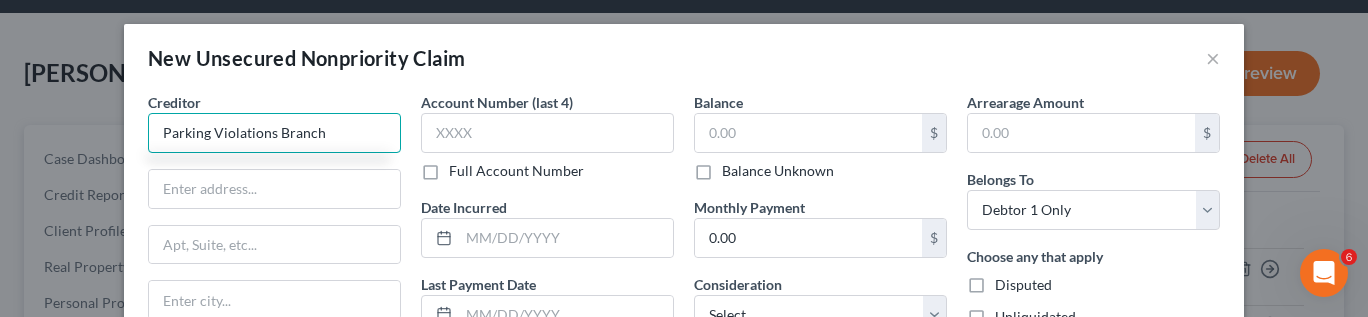 type on "Parking Violations Branch" 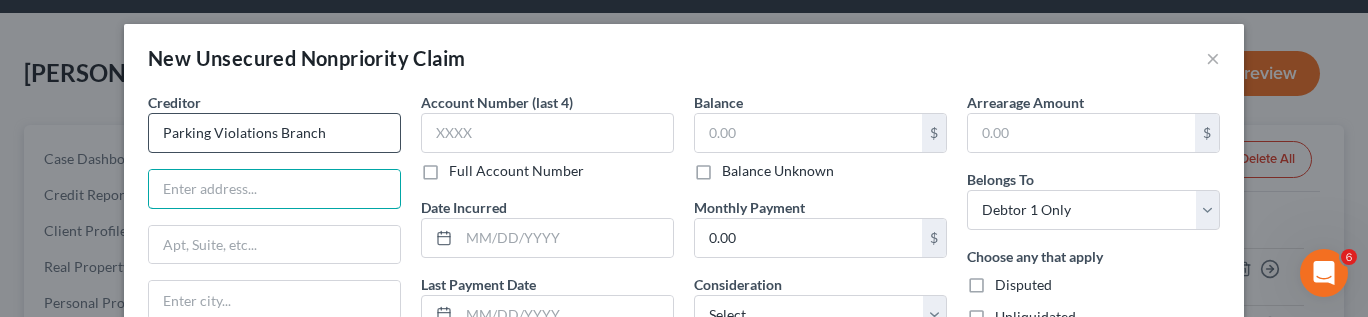 type on "O" 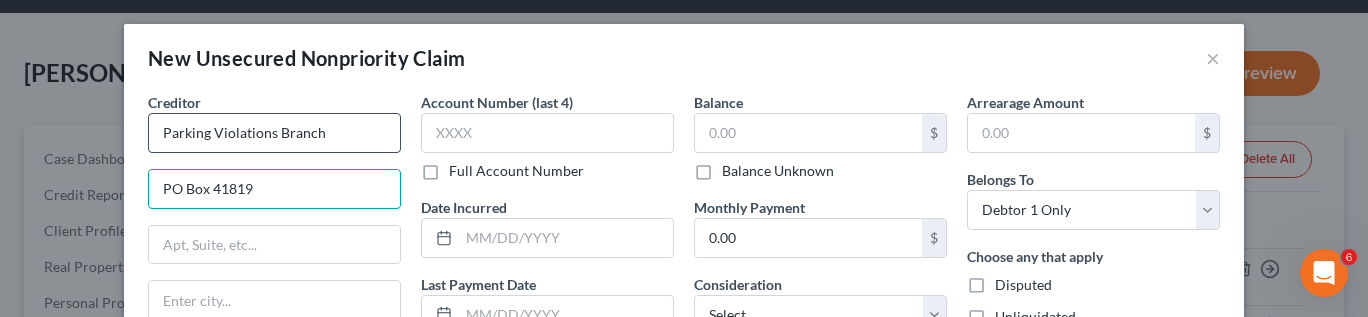 type on "PO Box 41819" 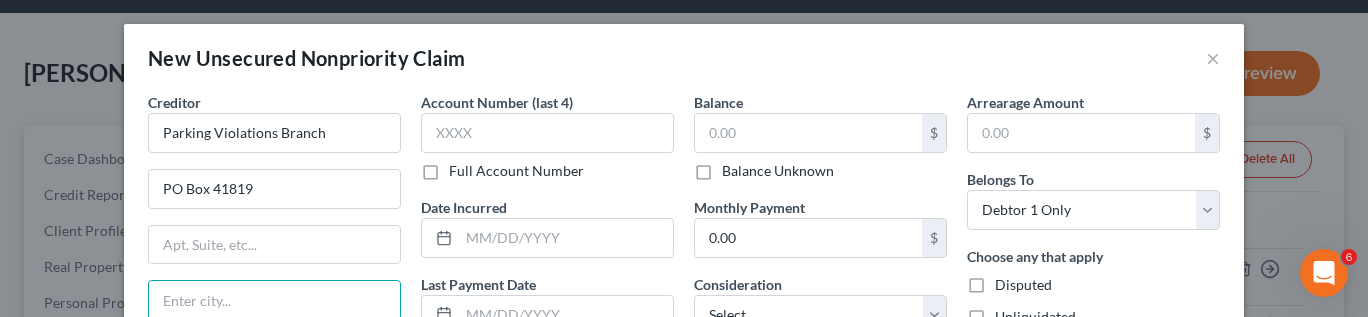 scroll, scrollTop: 2, scrollLeft: 0, axis: vertical 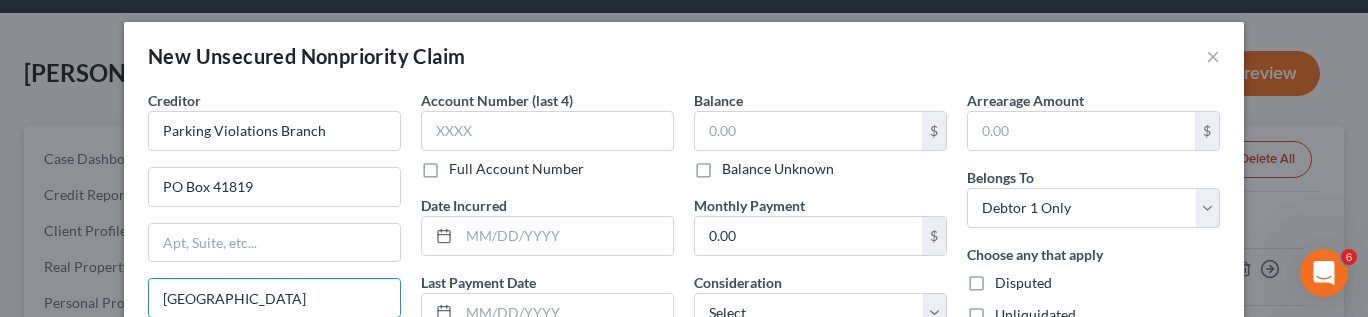 type on "Philadelphia" 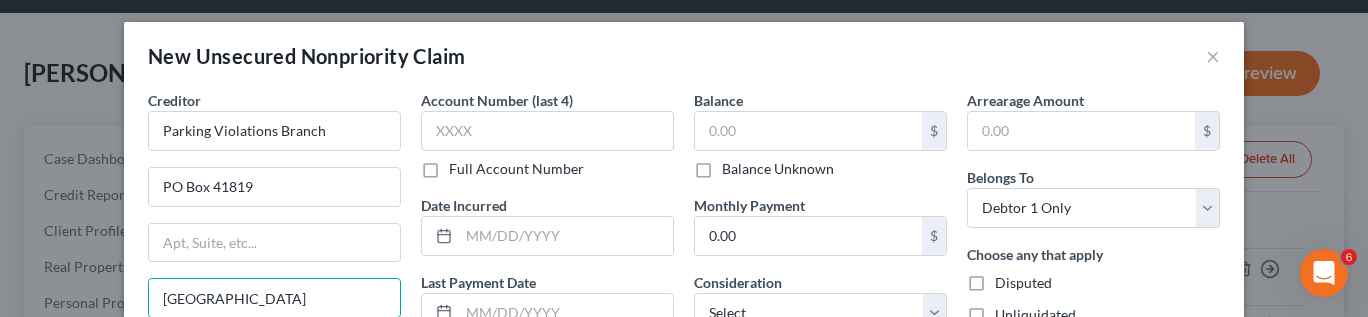 scroll, scrollTop: 197, scrollLeft: 0, axis: vertical 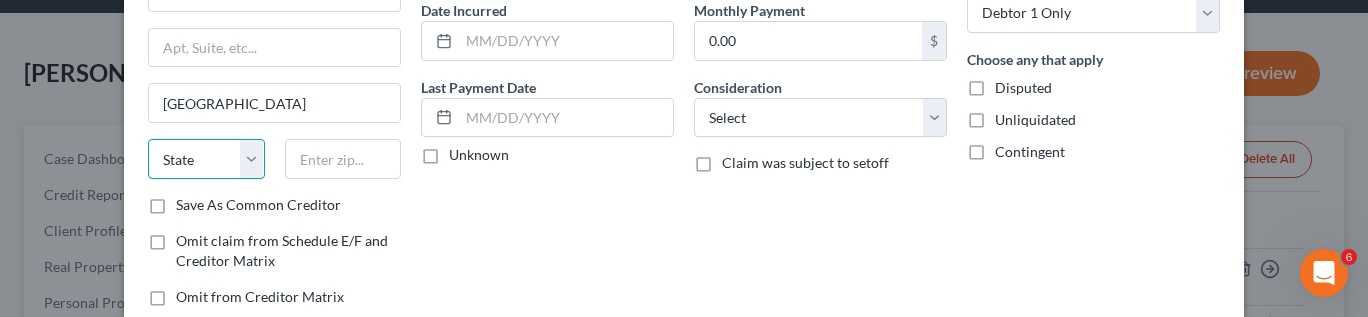 click on "State AL AK AR AZ CA CO CT DE DC FL GA GU HI ID IL IN IA KS KY LA ME MD MA MI MN MS MO MT NC ND NE NV NH NJ NM NY OH OK OR PA PR RI SC SD TN TX UT VI VA VT WA WV WI WY" at bounding box center (206, 159) 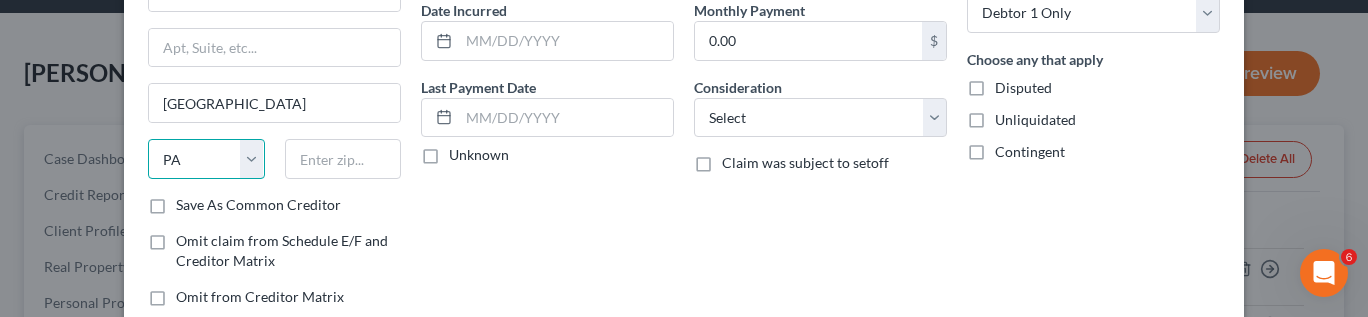 click on "State AL AK AR AZ CA CO CT DE DC FL GA GU HI ID IL IN IA KS KY LA ME MD MA MI MN MS MO MT NC ND NE NV NH NJ NM NY OH OK OR PA PR RI SC SD TN TX UT VI VA VT WA WV WI WY" at bounding box center (206, 159) 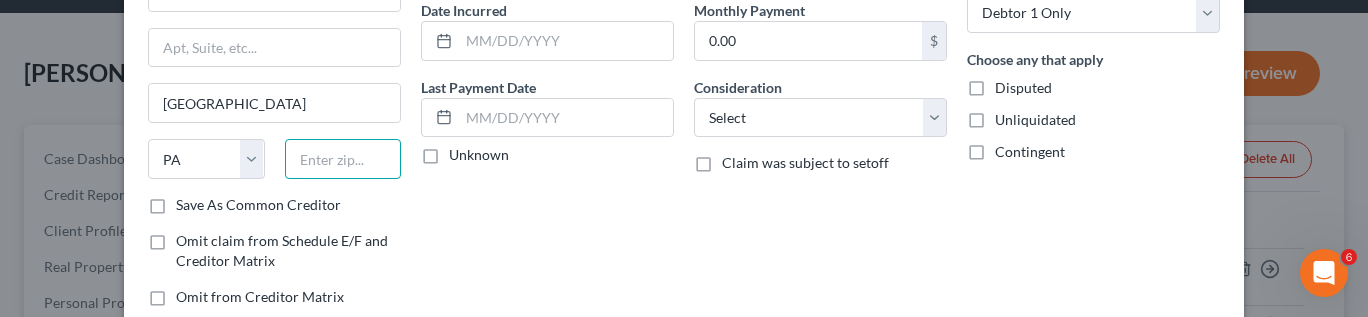 click at bounding box center [343, 159] 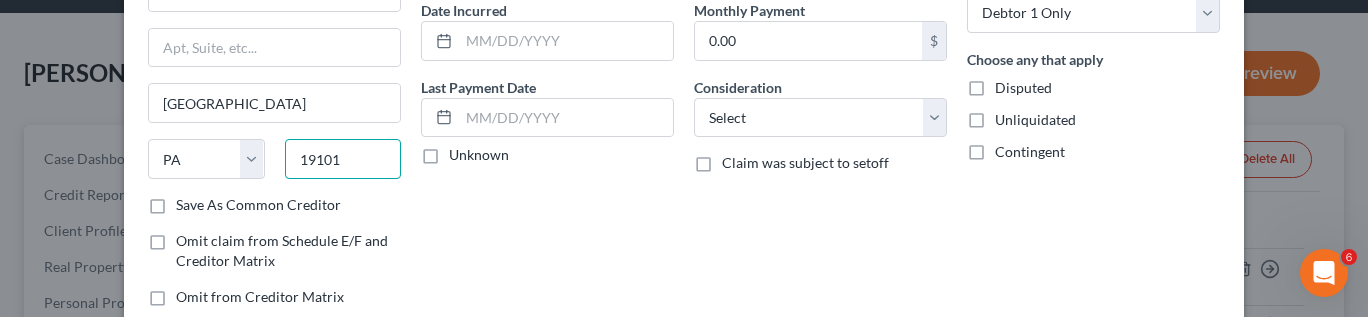 type on "19101" 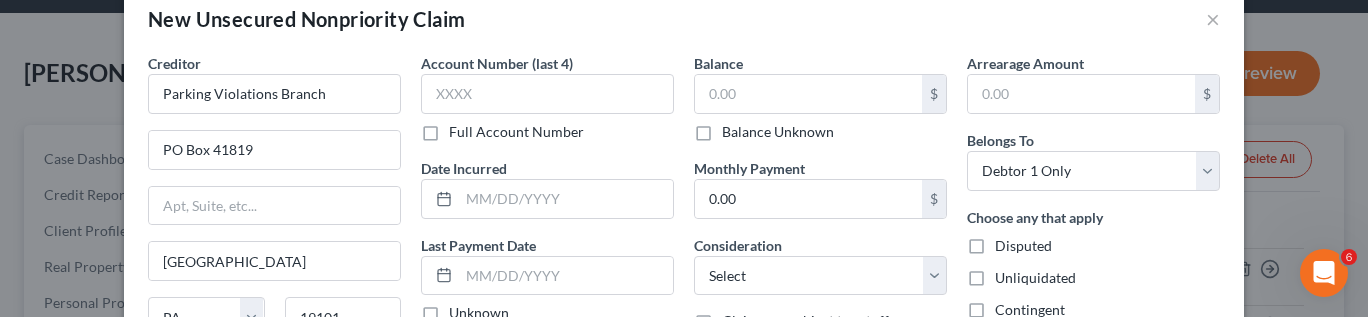 scroll, scrollTop: 36, scrollLeft: 0, axis: vertical 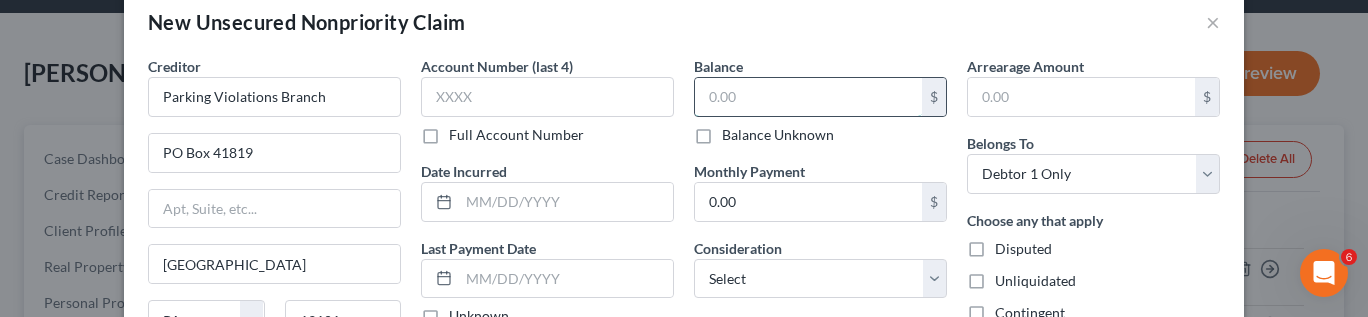 click at bounding box center [808, 97] 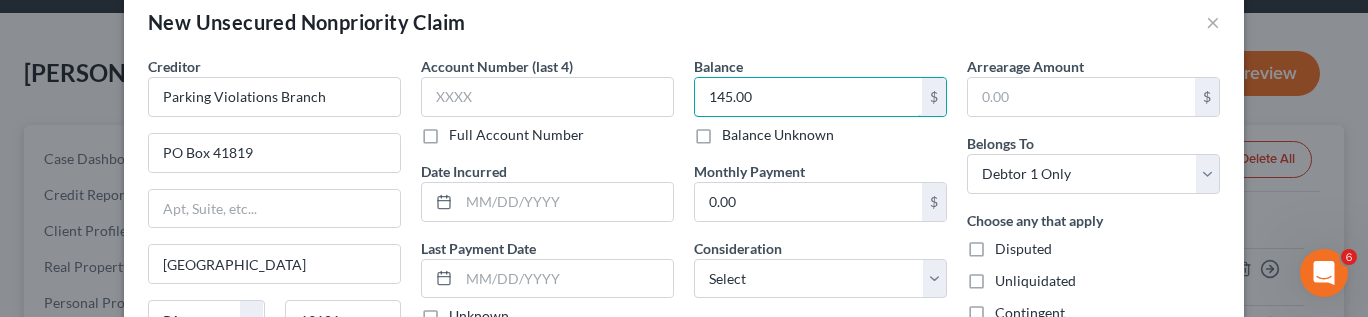 type on "145.00" 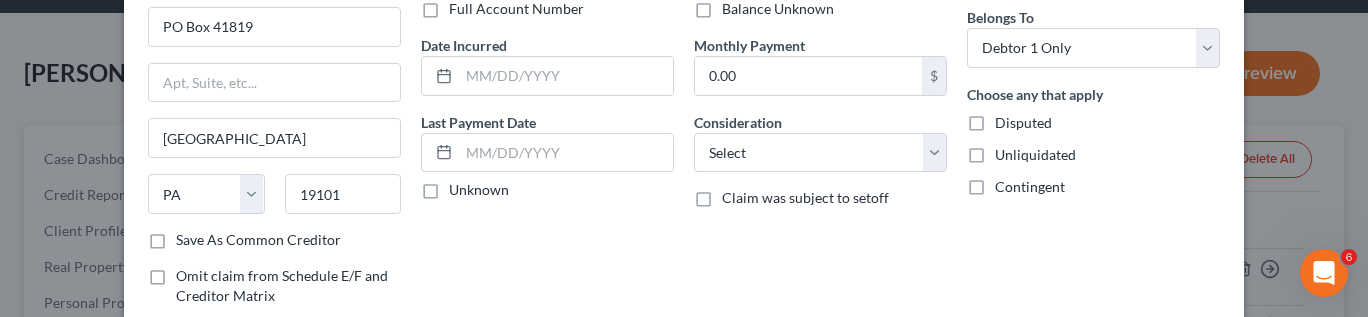 scroll, scrollTop: 178, scrollLeft: 0, axis: vertical 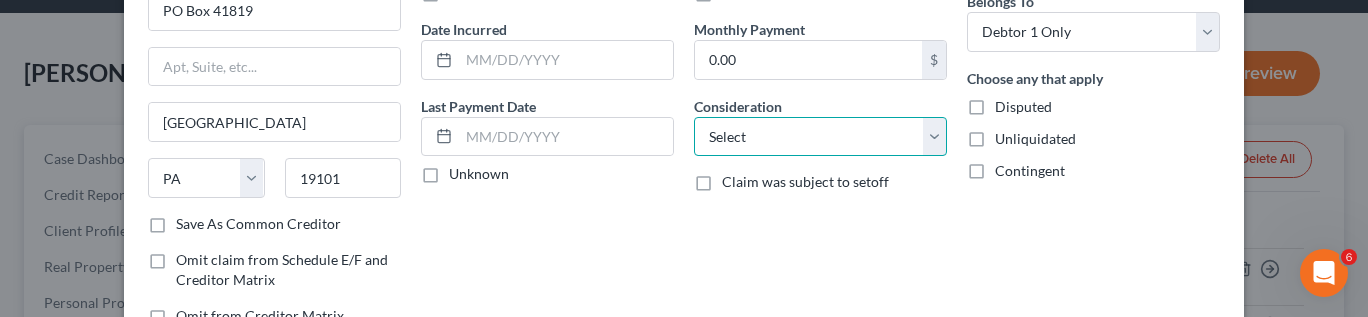 click on "Select Cable / Satellite Services Collection Agency Credit Card Debt Debt Counseling / Attorneys Deficiency Balance Domestic Support Obligations Home / Car Repairs Income Taxes Judgment Liens Medical Services Monies Loaned / Advanced Mortgage Obligation From Divorce Or Separation Obligation To Pensions Other Overdrawn Bank Account Promised To Help Pay Creditors Student Loans Suppliers And Vendors Telephone / Internet Services Utility Services" at bounding box center [820, 137] 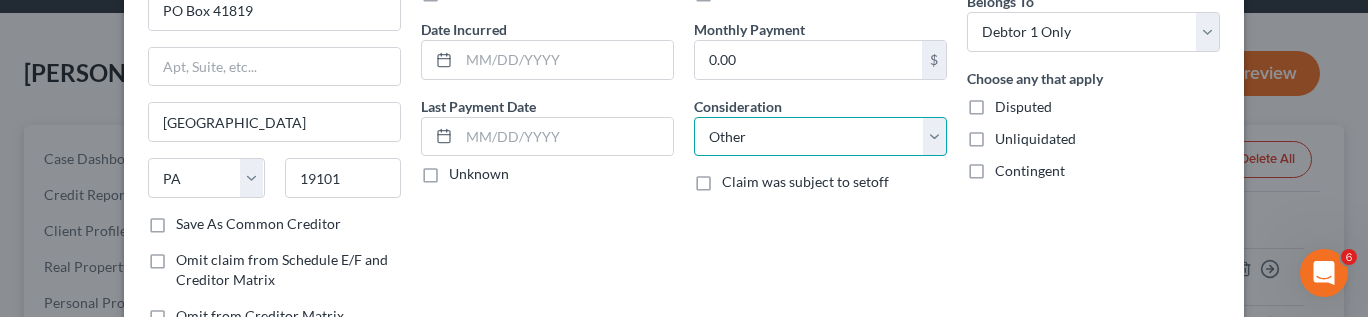 click on "Select Cable / Satellite Services Collection Agency Credit Card Debt Debt Counseling / Attorneys Deficiency Balance Domestic Support Obligations Home / Car Repairs Income Taxes Judgment Liens Medical Services Monies Loaned / Advanced Mortgage Obligation From Divorce Or Separation Obligation To Pensions Other Overdrawn Bank Account Promised To Help Pay Creditors Student Loans Suppliers And Vendors Telephone / Internet Services Utility Services" at bounding box center [820, 137] 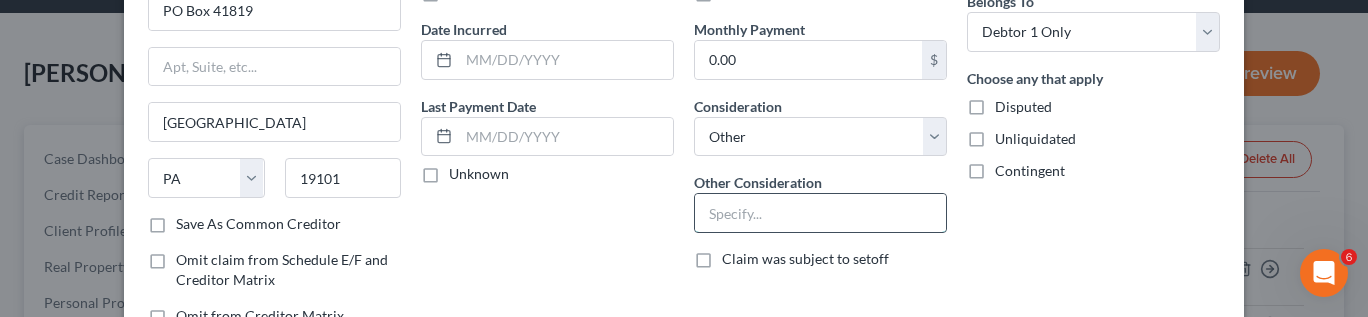 click at bounding box center [820, 213] 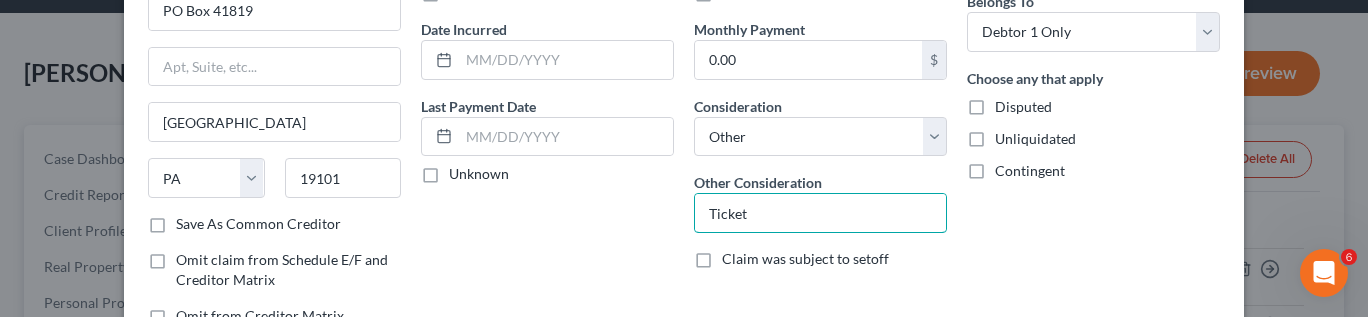 type on "Ticket" 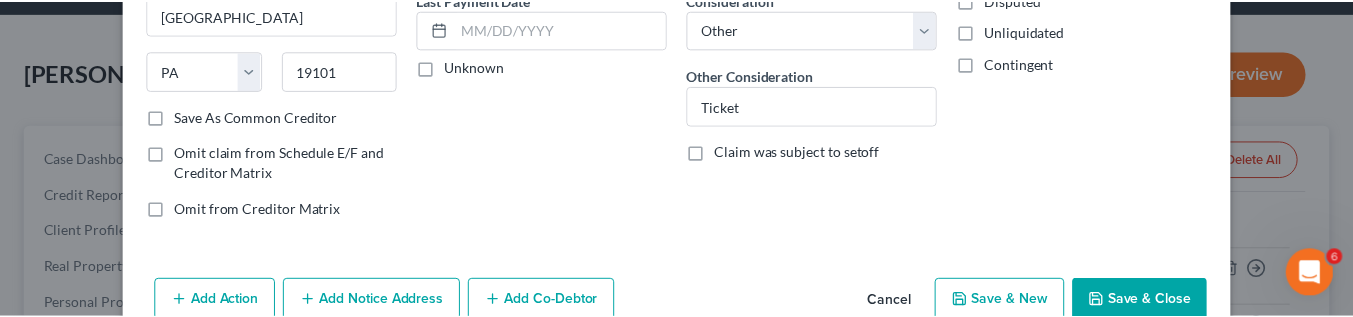 scroll, scrollTop: 328, scrollLeft: 0, axis: vertical 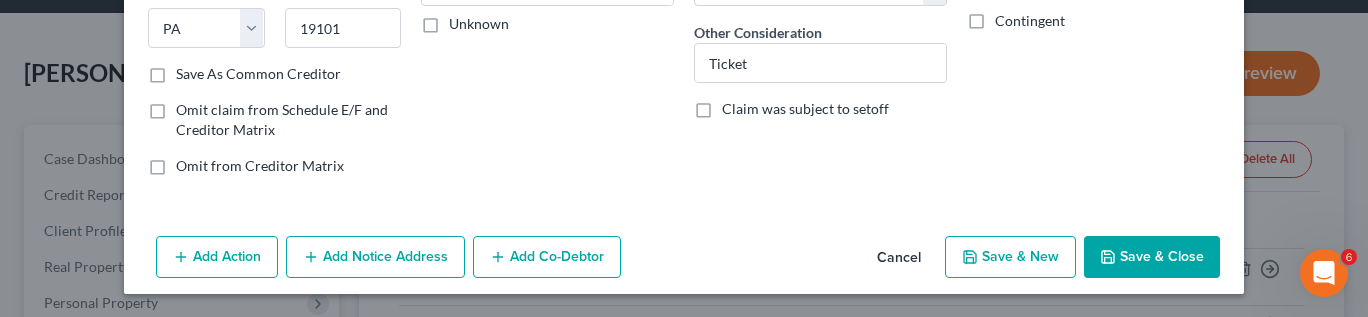 click on "Save & Close" at bounding box center [1152, 257] 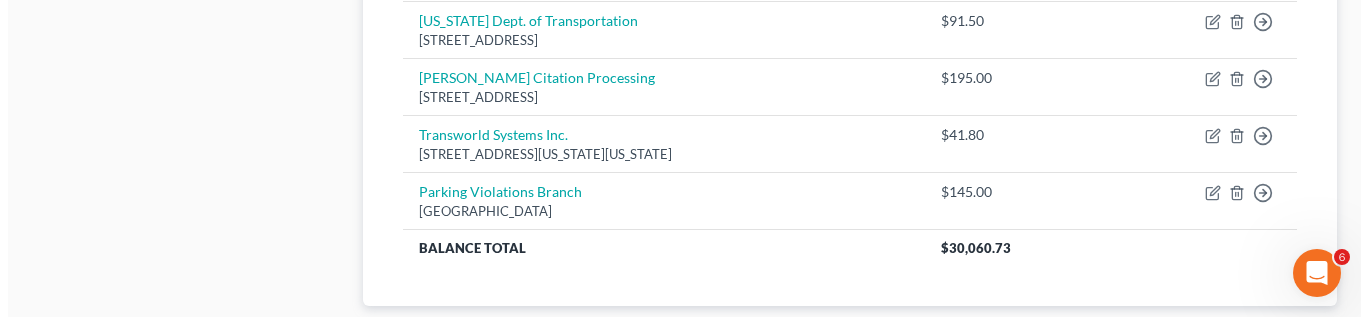 scroll, scrollTop: 1214, scrollLeft: 0, axis: vertical 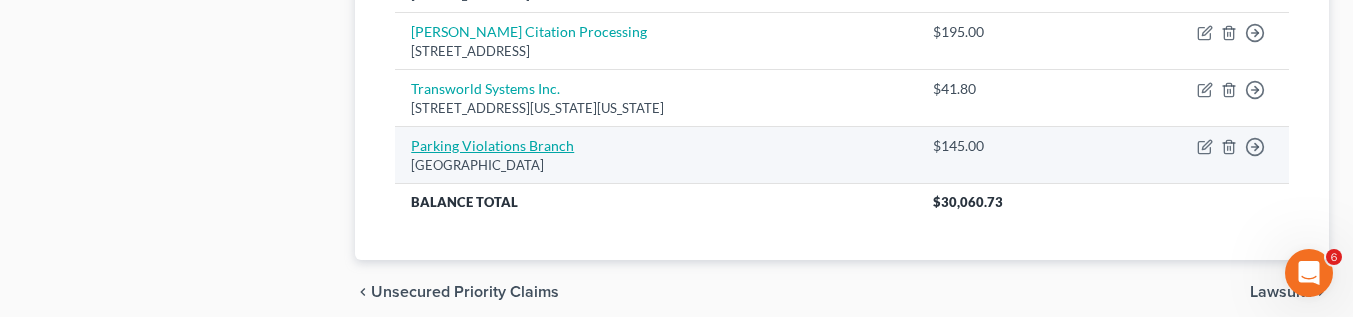 click on "Parking Violations Branch" at bounding box center [492, 145] 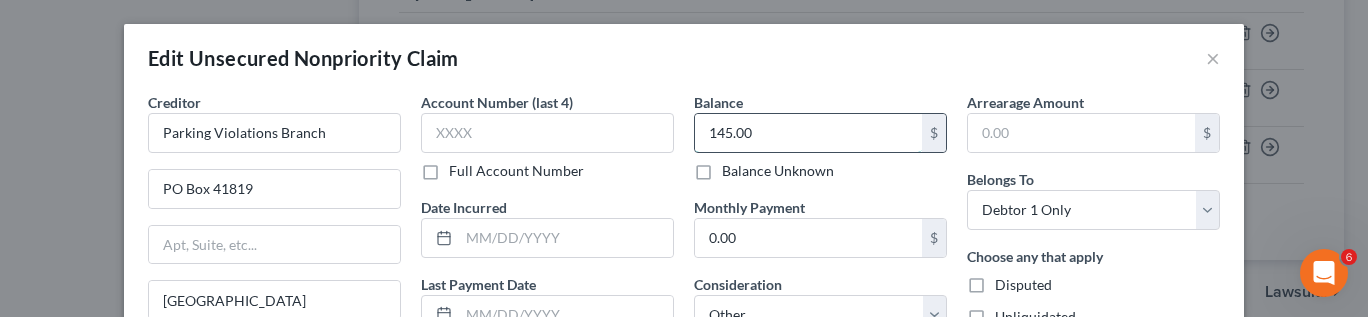 click on "145.00" at bounding box center (808, 133) 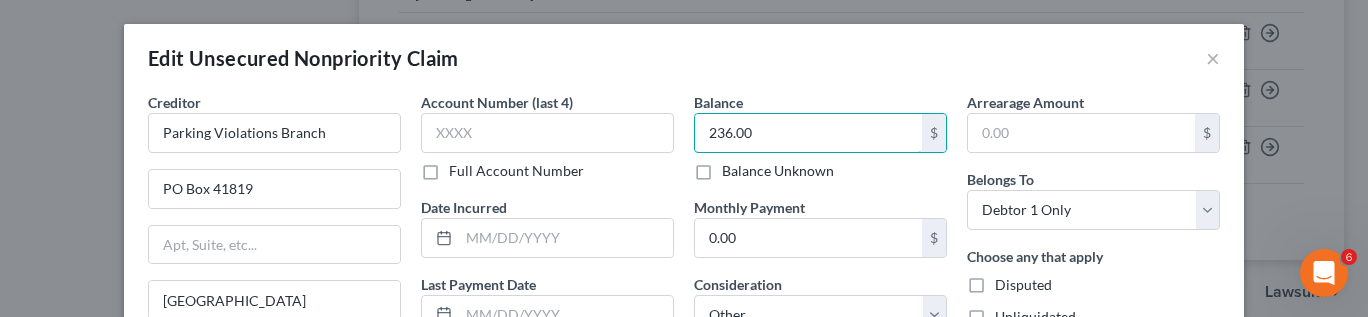 type on "236.00" 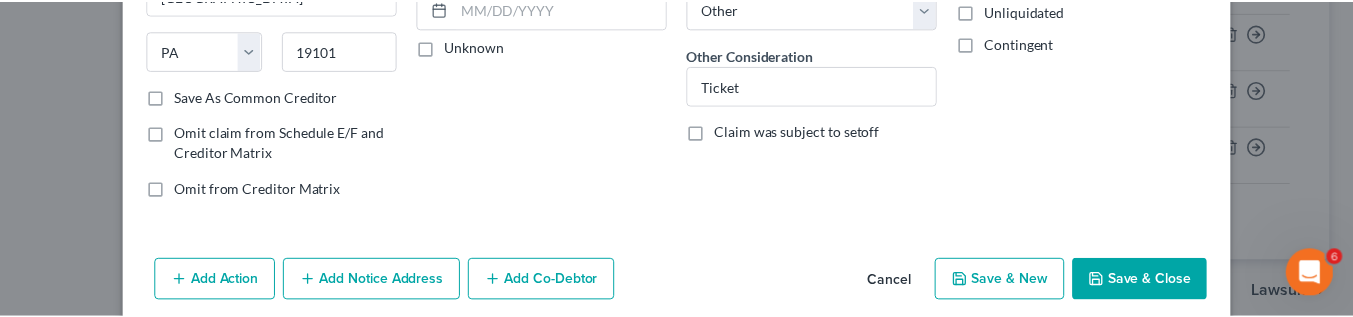 scroll, scrollTop: 346, scrollLeft: 0, axis: vertical 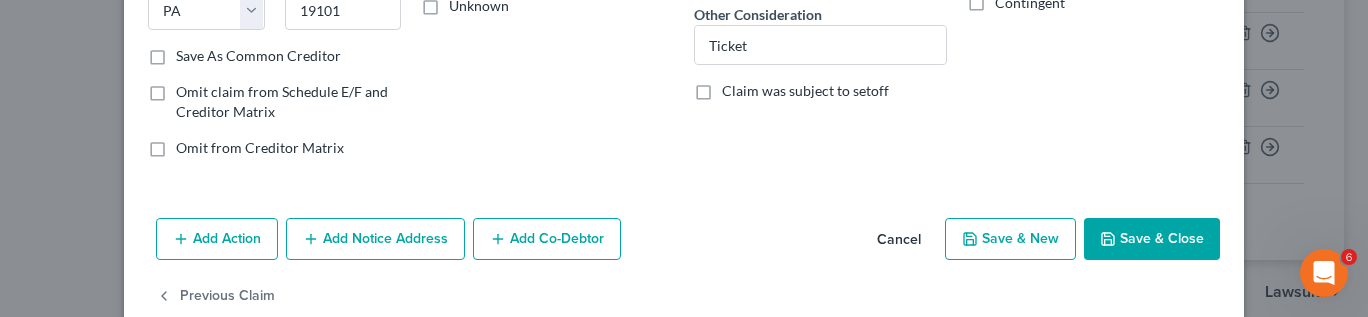 click on "Save & Close" at bounding box center [1152, 239] 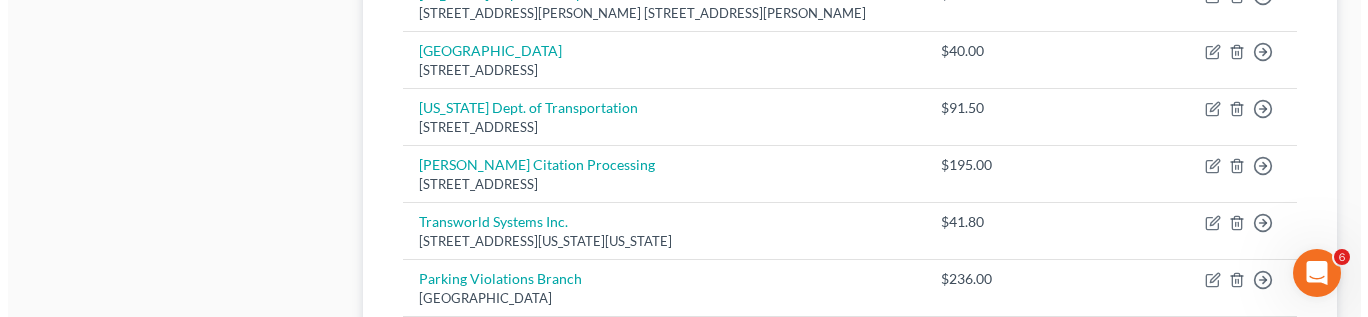 scroll, scrollTop: 921, scrollLeft: 0, axis: vertical 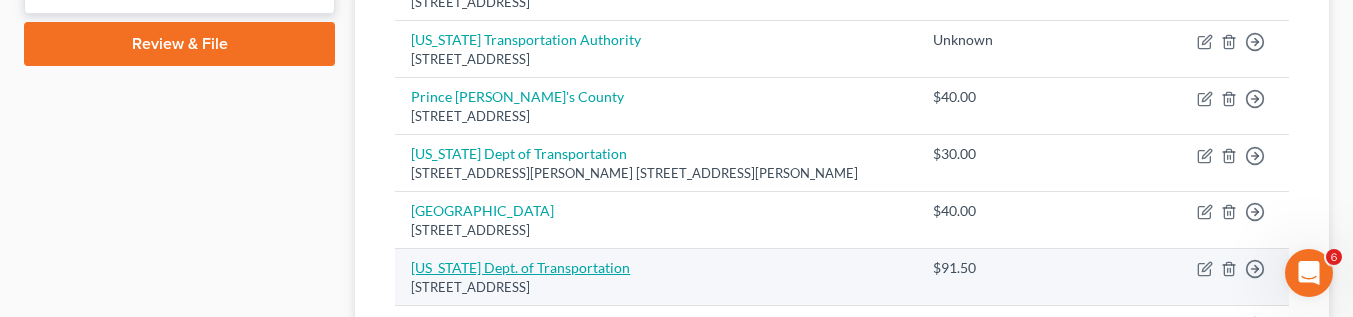 click on "Delaware Dept. of Transportation" at bounding box center (520, 267) 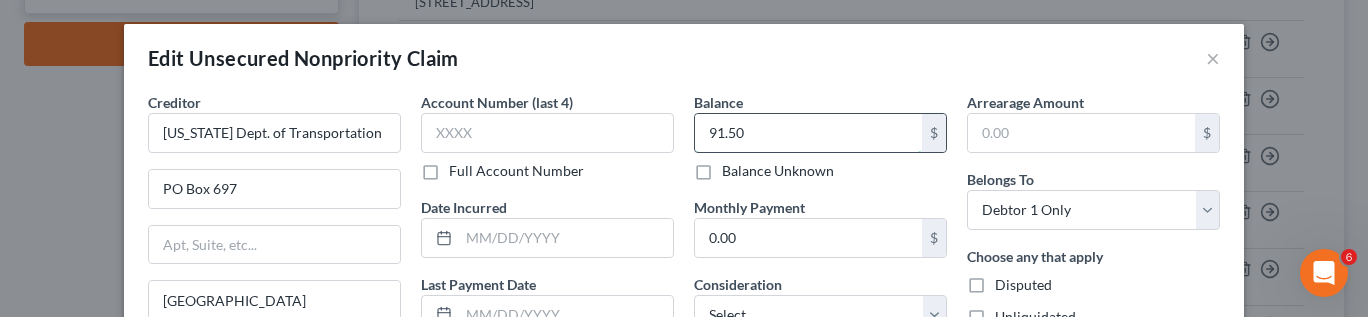 click on "91.50" at bounding box center [808, 133] 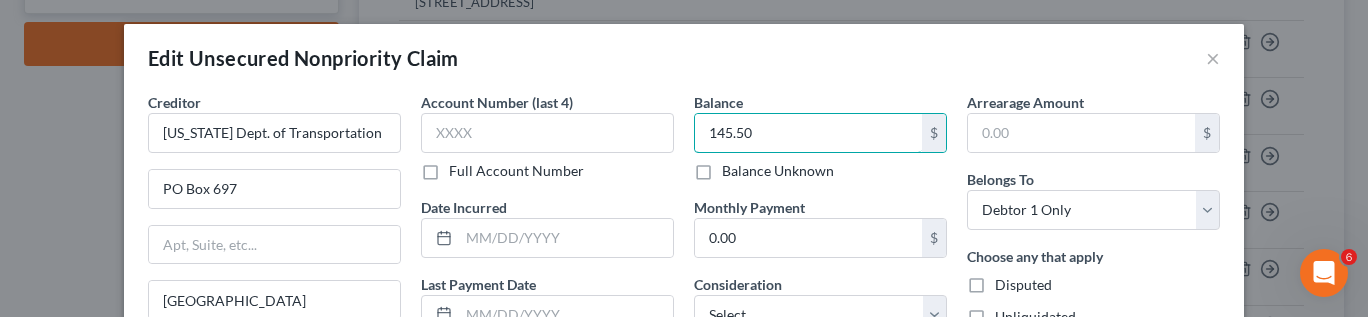 type on "145.50" 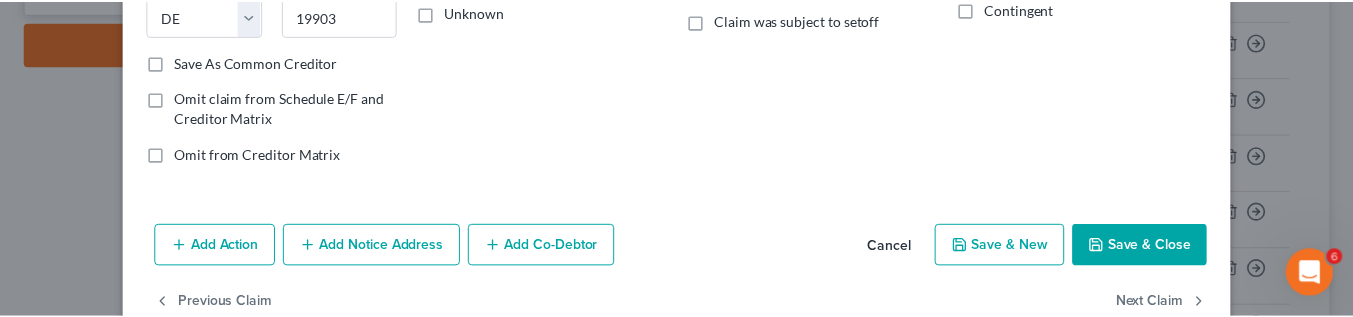 scroll, scrollTop: 350, scrollLeft: 0, axis: vertical 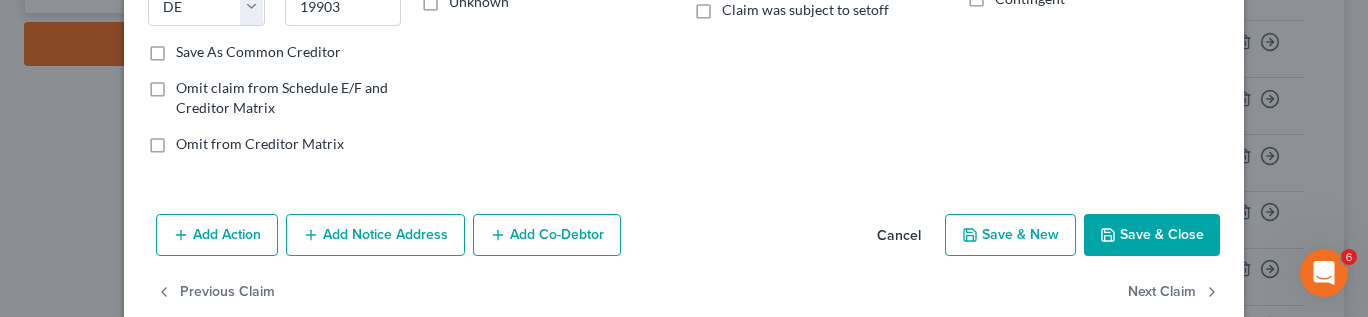 click on "Save & Close" at bounding box center [1152, 235] 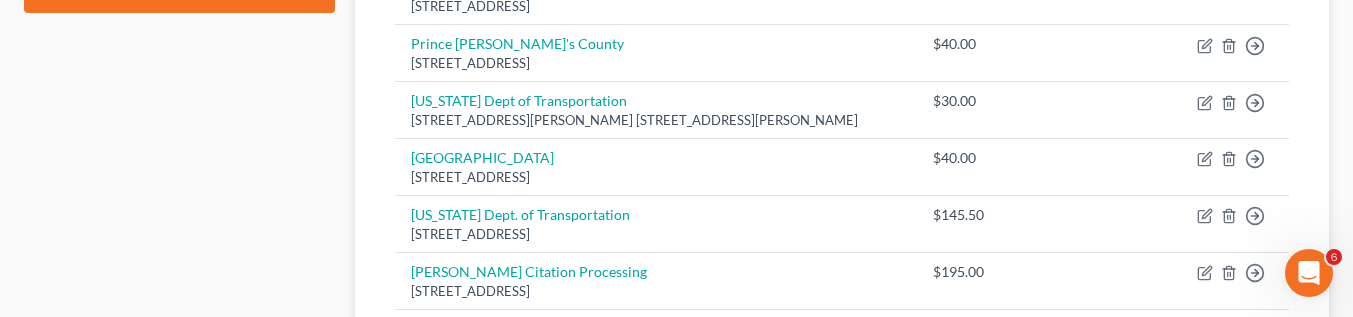 scroll, scrollTop: 1214, scrollLeft: 0, axis: vertical 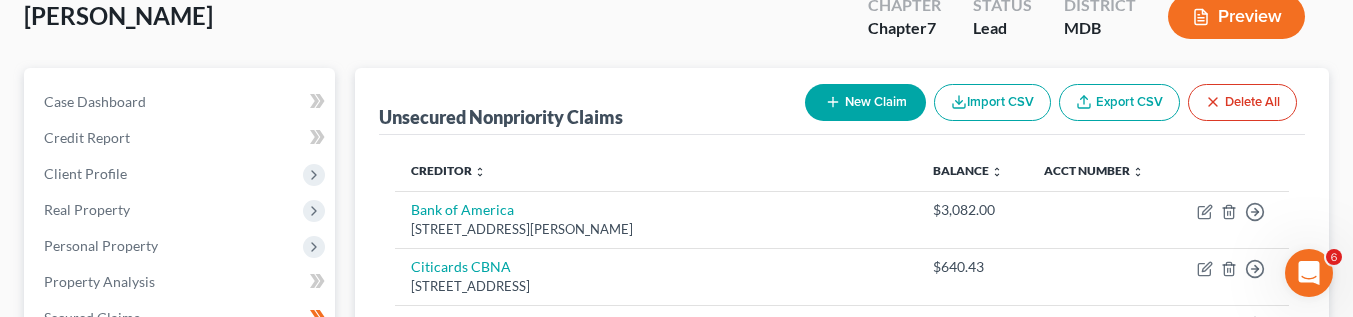 click on "New Claim" at bounding box center (865, 102) 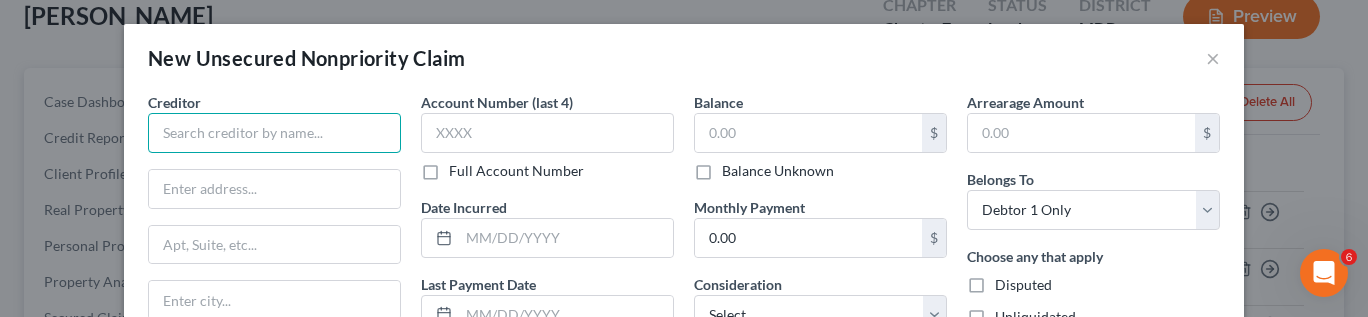 click at bounding box center (274, 133) 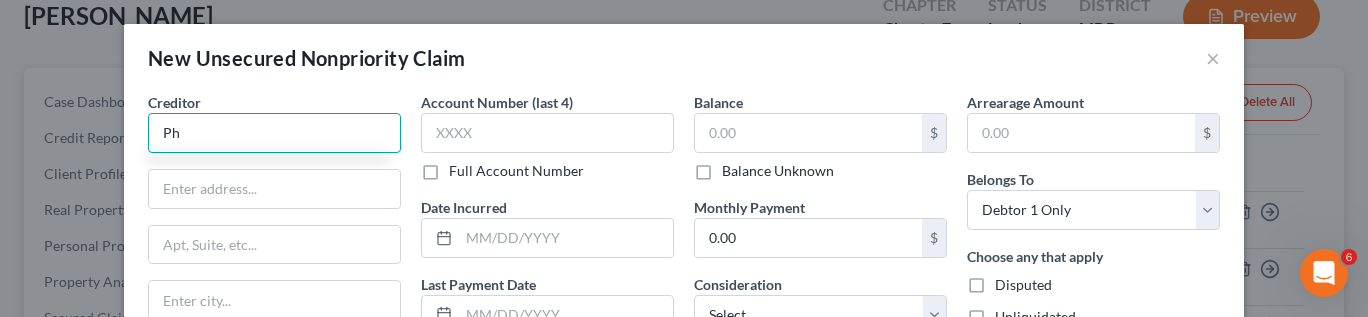 type on "P" 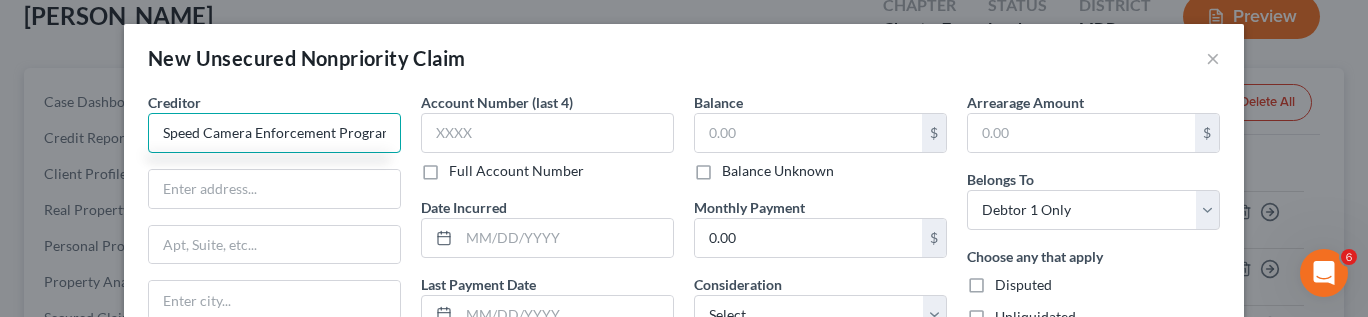 scroll, scrollTop: 0, scrollLeft: 3, axis: horizontal 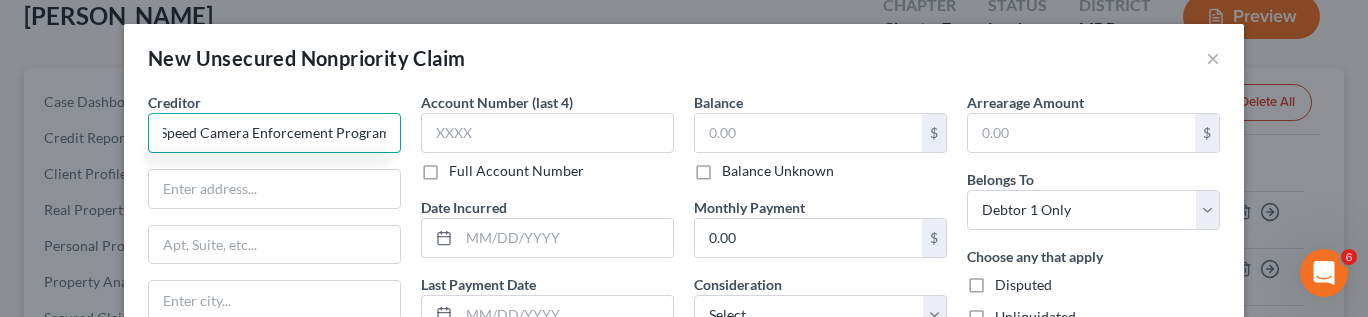 type on "Speed Camera Enforcement Program" 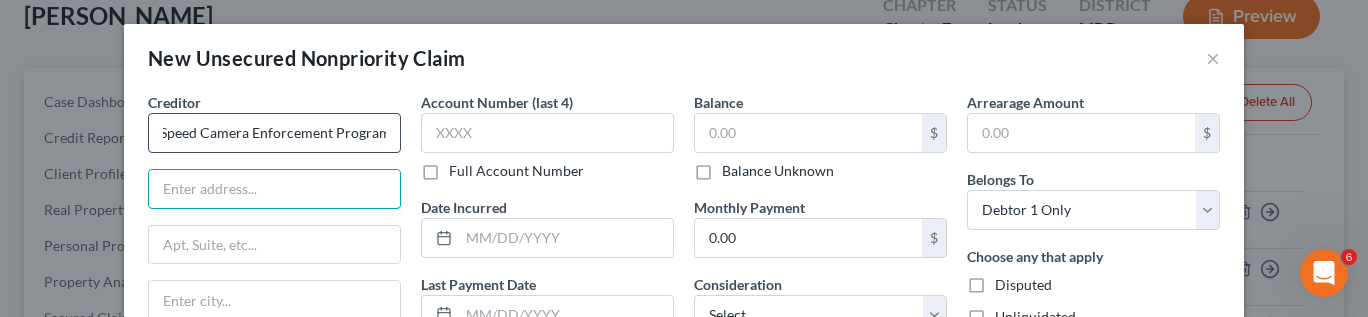 scroll, scrollTop: 0, scrollLeft: 0, axis: both 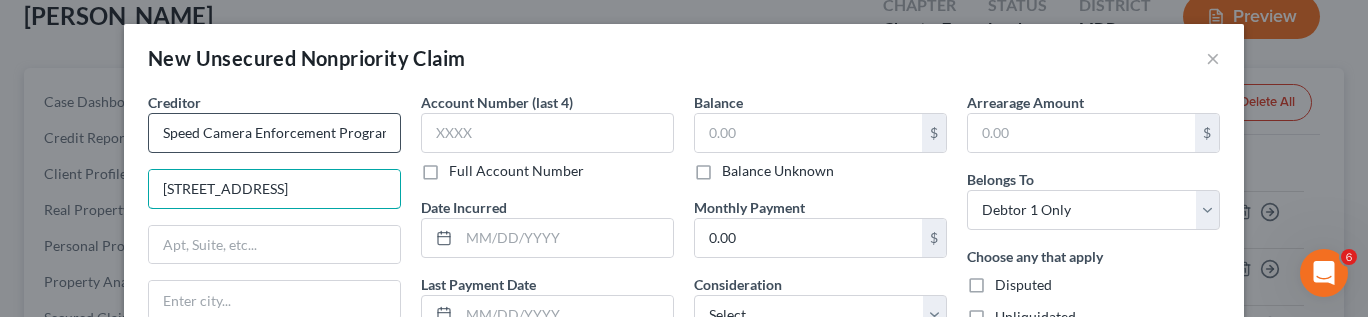 type on "49 N. 8th St." 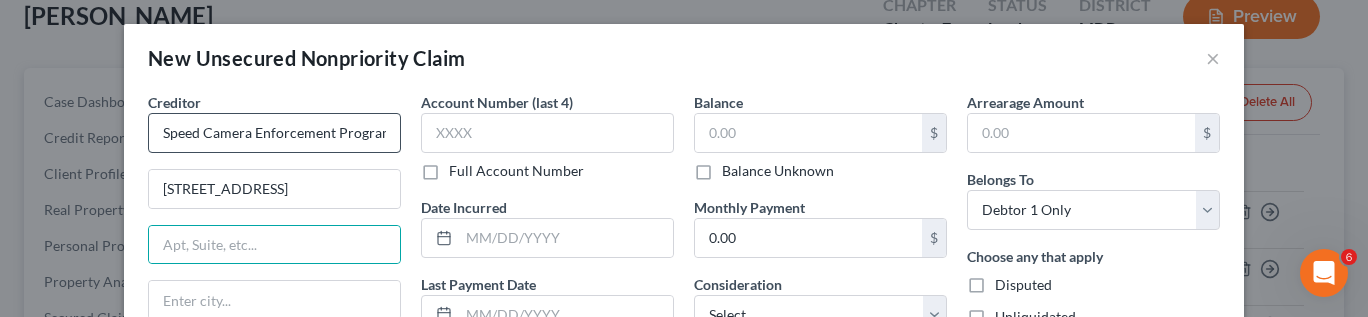 scroll, scrollTop: 2, scrollLeft: 0, axis: vertical 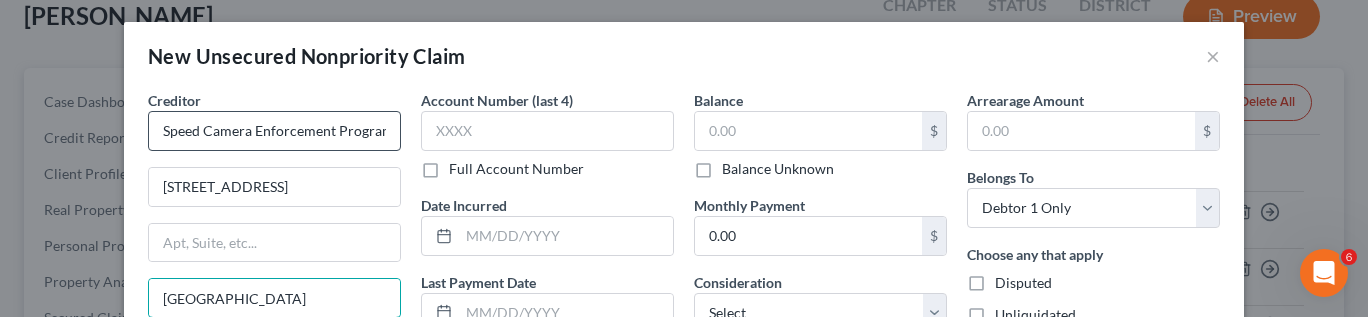 type on "Philadelphia" 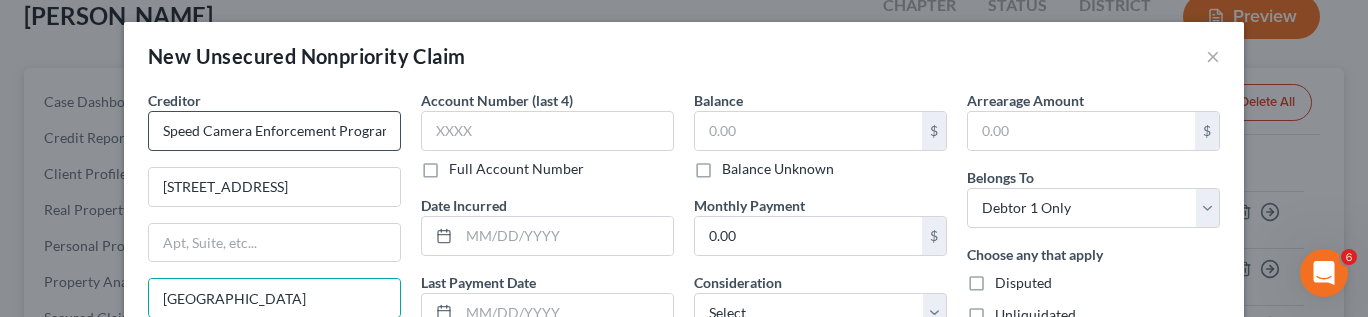 scroll, scrollTop: 197, scrollLeft: 0, axis: vertical 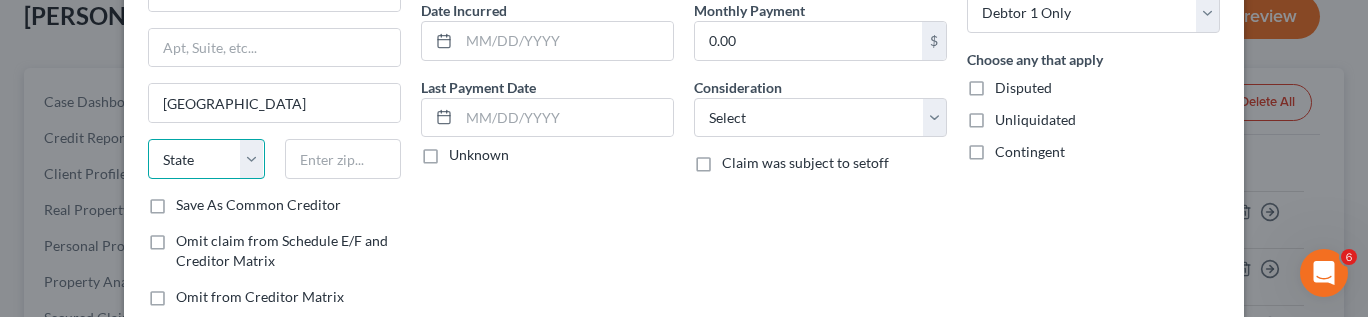 click on "State AL AK AR AZ CA CO CT DE DC FL GA GU HI ID IL IN IA KS KY LA ME MD MA MI MN MS MO MT NC ND NE NV NH NJ NM NY OH OK OR PA PR RI SC SD TN TX UT VI VA VT WA WV WI WY" at bounding box center [206, 159] 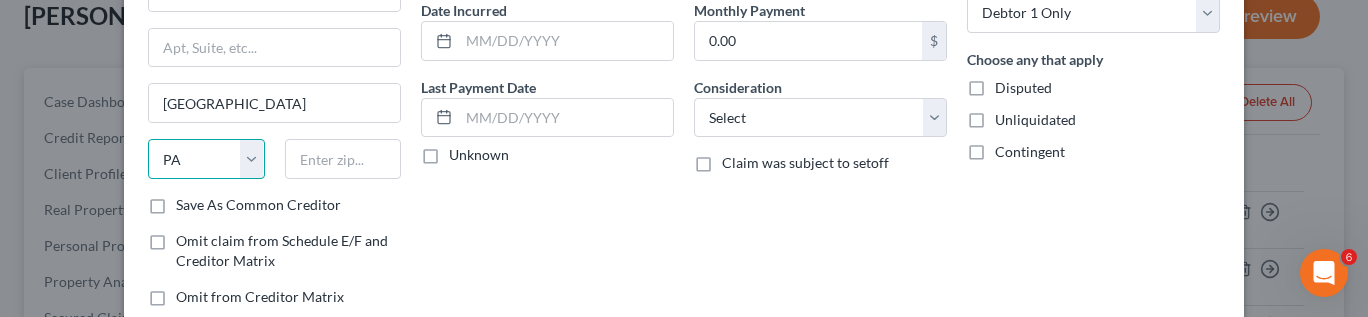 click on "State AL AK AR AZ CA CO CT DE DC FL GA GU HI ID IL IN IA KS KY LA ME MD MA MI MN MS MO MT NC ND NE NV NH NJ NM NY OH OK OR PA PR RI SC SD TN TX UT VI VA VT WA WV WI WY" at bounding box center [206, 159] 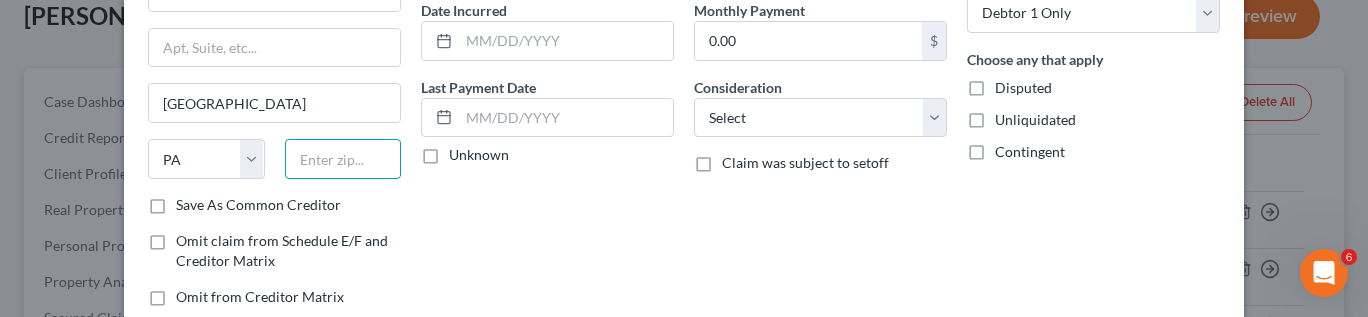 click at bounding box center (343, 159) 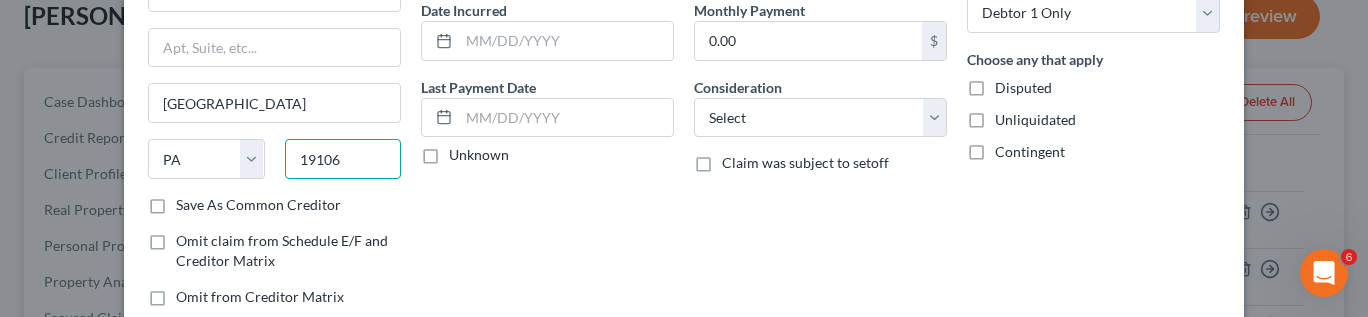 type on "19106" 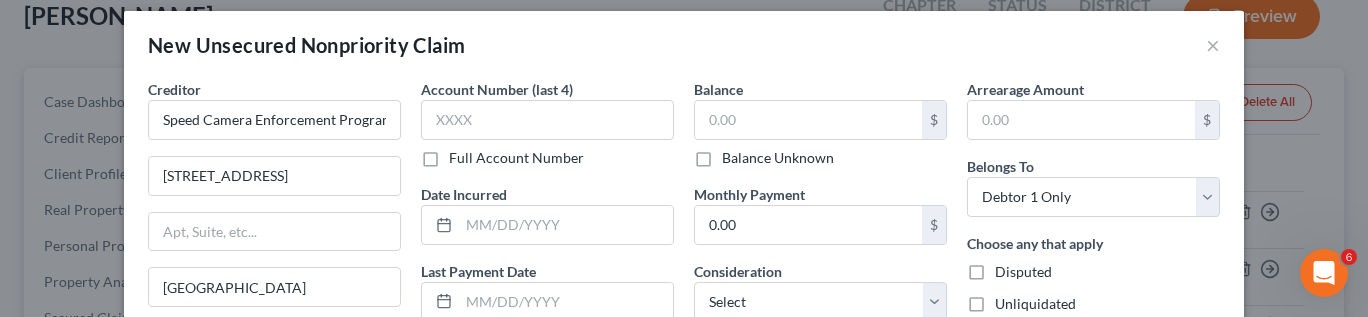scroll, scrollTop: 7, scrollLeft: 0, axis: vertical 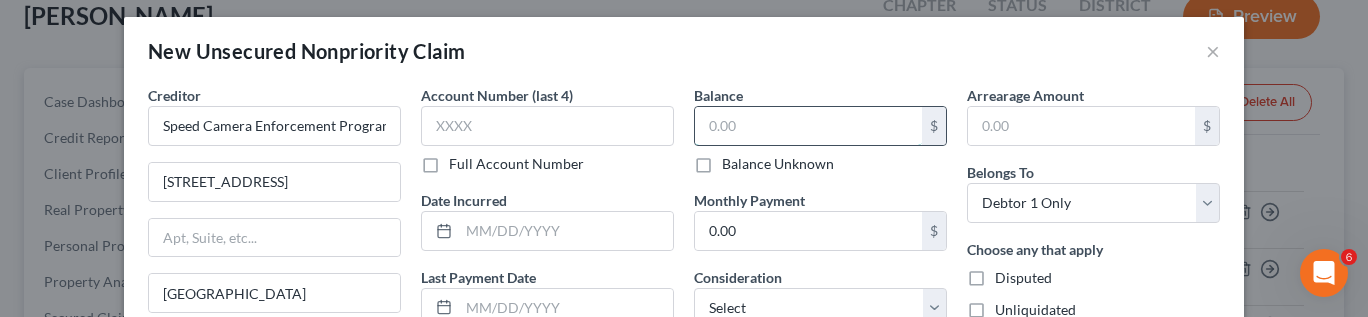 click at bounding box center [808, 126] 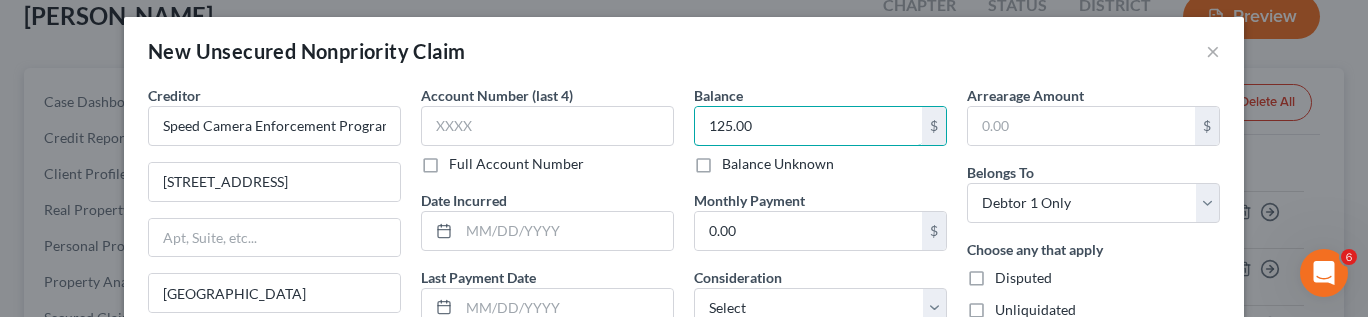 type on "125.00" 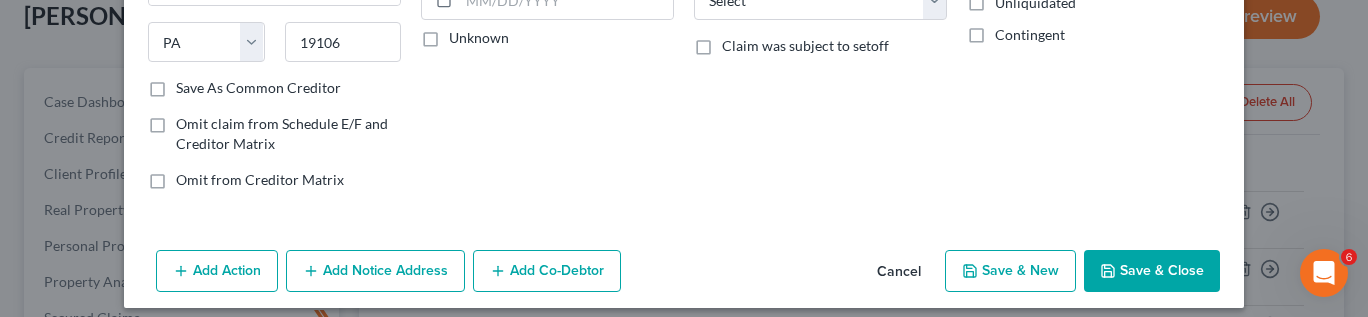 scroll, scrollTop: 328, scrollLeft: 0, axis: vertical 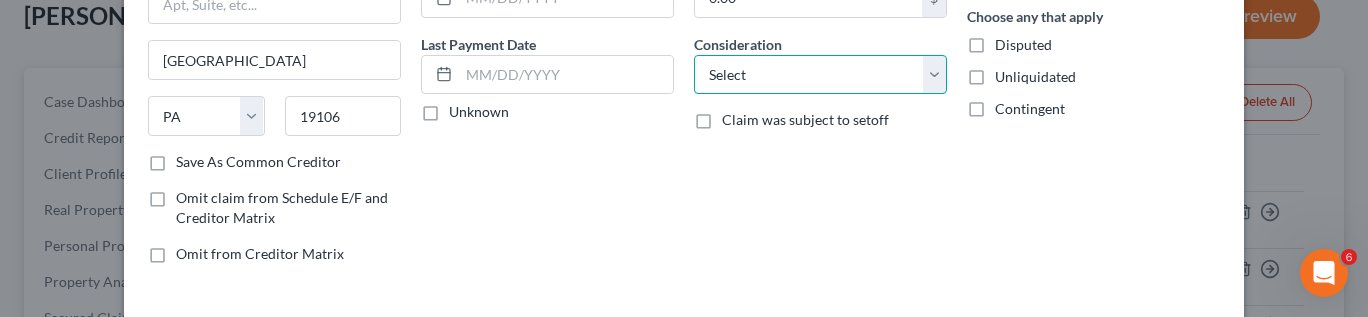 click on "Select Cable / Satellite Services Collection Agency Credit Card Debt Debt Counseling / Attorneys Deficiency Balance Domestic Support Obligations Home / Car Repairs Income Taxes Judgment Liens Medical Services Monies Loaned / Advanced Mortgage Obligation From Divorce Or Separation Obligation To Pensions Other Overdrawn Bank Account Promised To Help Pay Creditors Student Loans Suppliers And Vendors Telephone / Internet Services Utility Services" at bounding box center (820, 75) 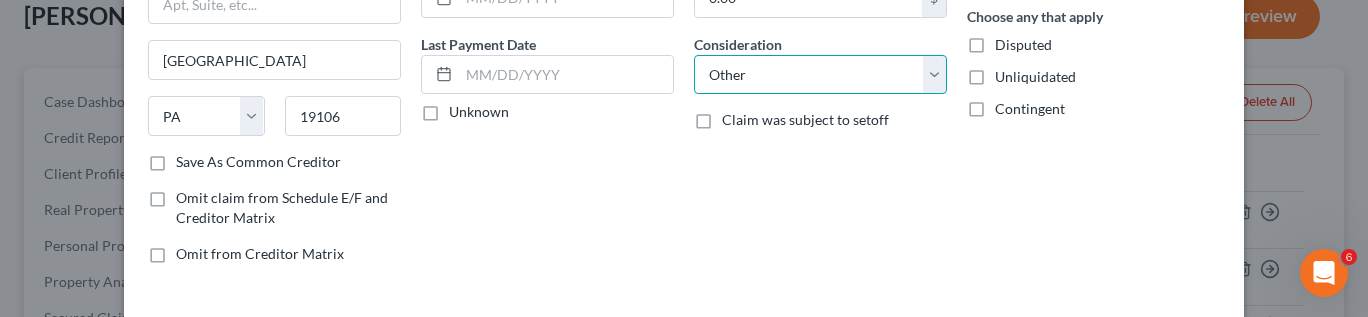 click on "Select Cable / Satellite Services Collection Agency Credit Card Debt Debt Counseling / Attorneys Deficiency Balance Domestic Support Obligations Home / Car Repairs Income Taxes Judgment Liens Medical Services Monies Loaned / Advanced Mortgage Obligation From Divorce Or Separation Obligation To Pensions Other Overdrawn Bank Account Promised To Help Pay Creditors Student Loans Suppliers And Vendors Telephone / Internet Services Utility Services" at bounding box center (820, 75) 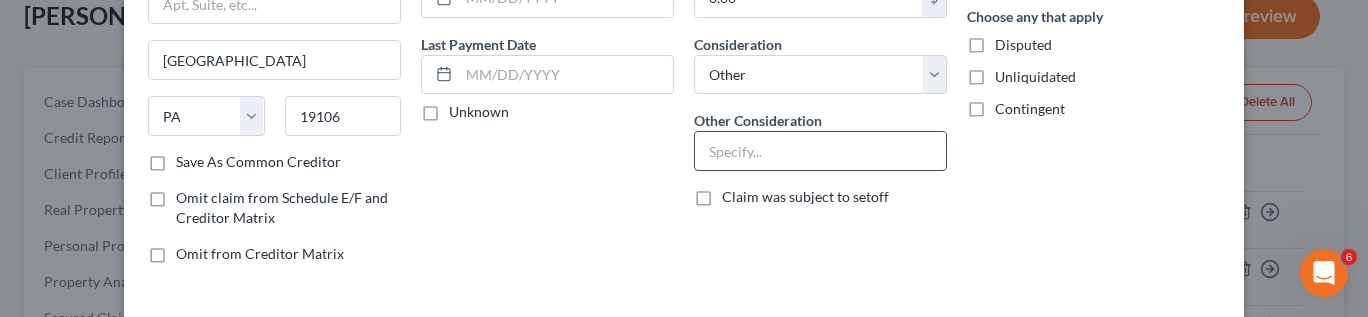 click at bounding box center (820, 151) 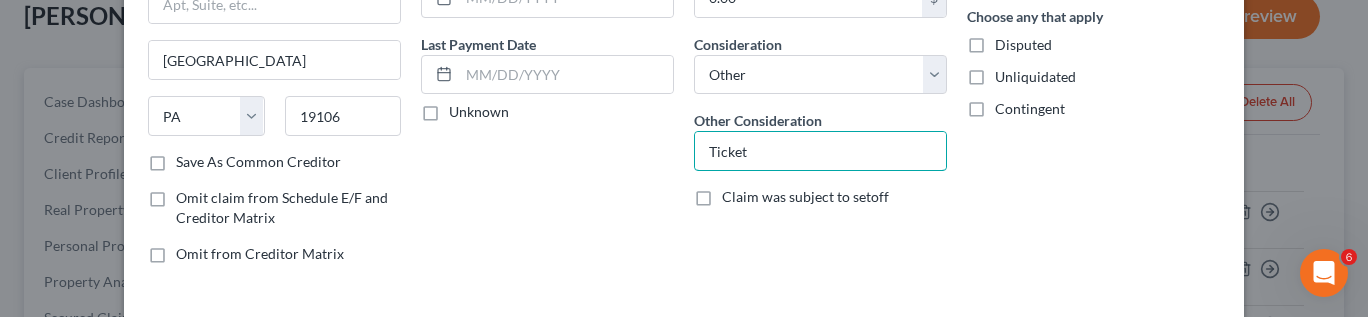 type on "Ticket" 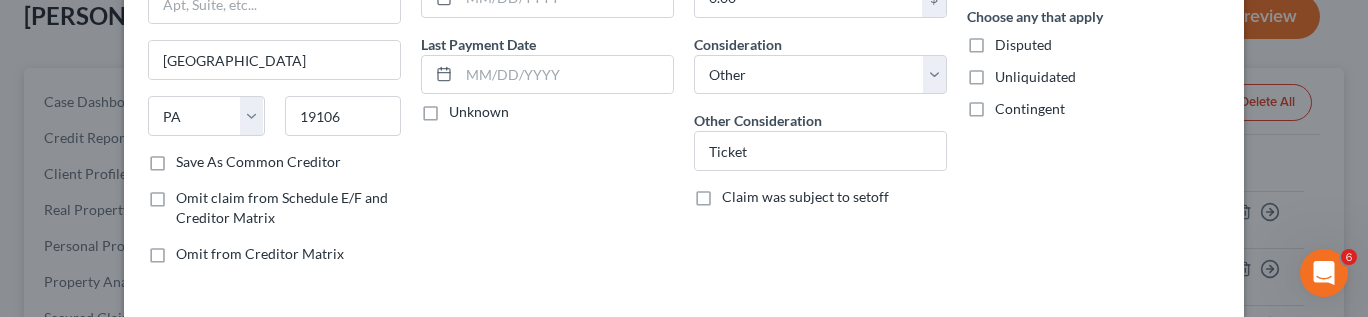 scroll, scrollTop: 328, scrollLeft: 0, axis: vertical 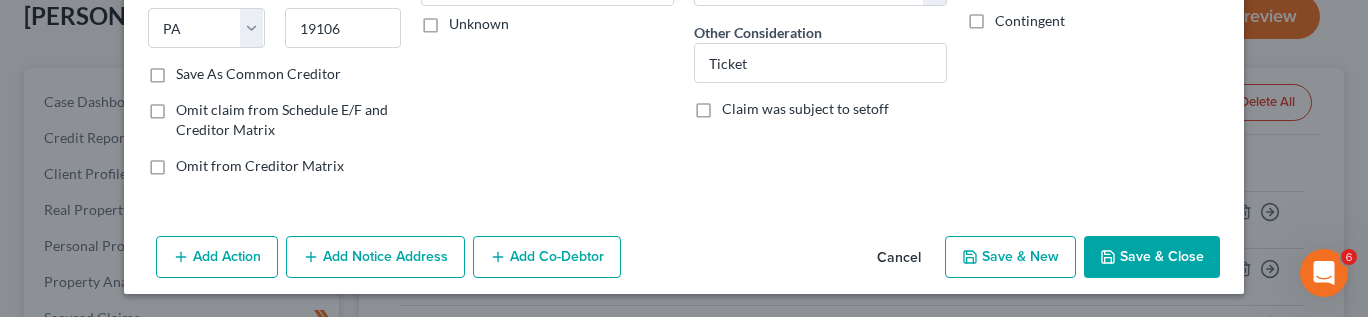 click on "Save & Close" at bounding box center (1152, 257) 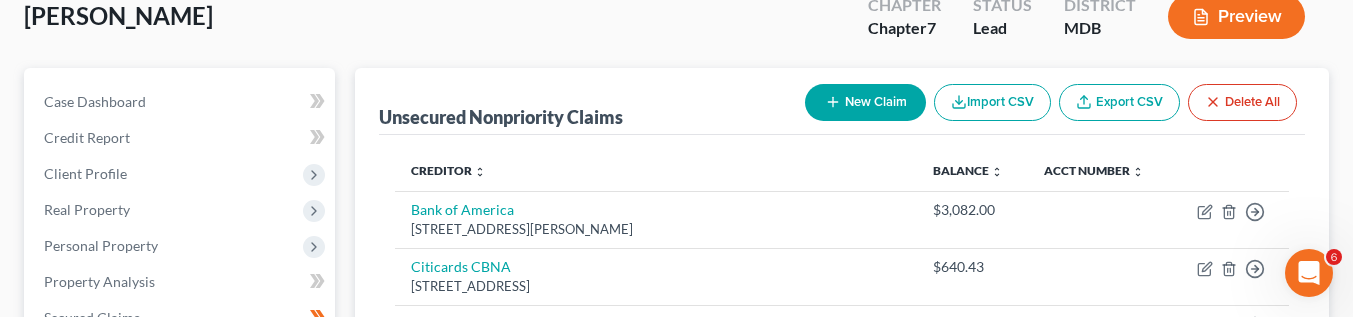 click 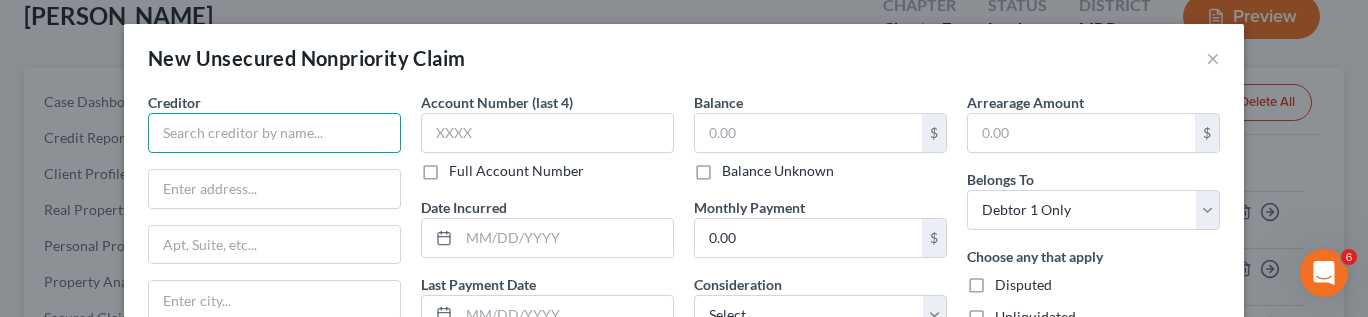 click at bounding box center [274, 133] 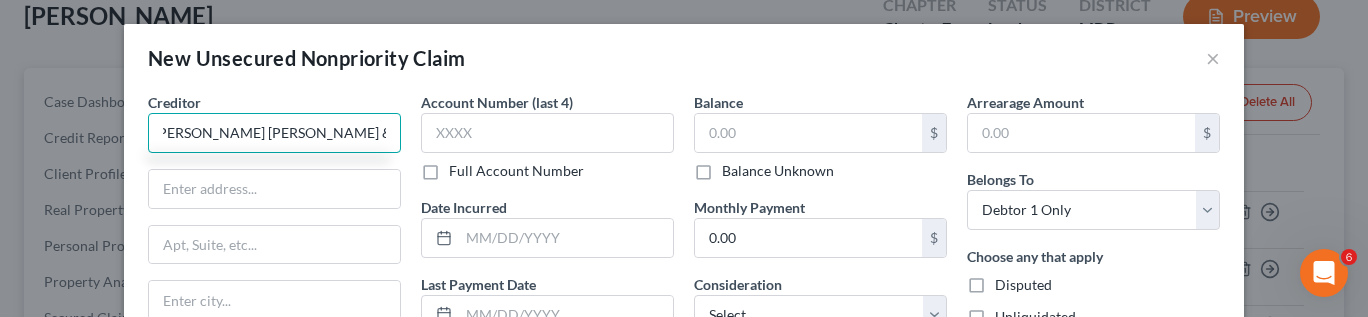 scroll, scrollTop: 0, scrollLeft: 17, axis: horizontal 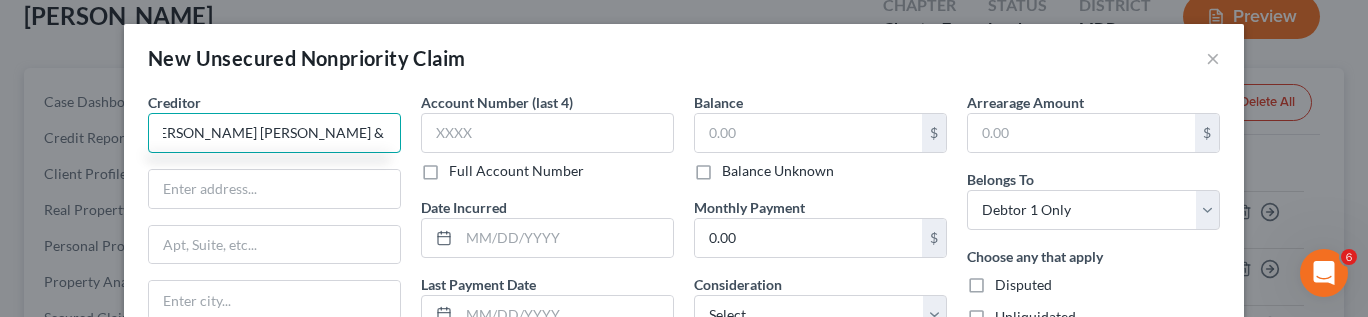 type on "Linebarger Goggin Blair & Sampson LLP" 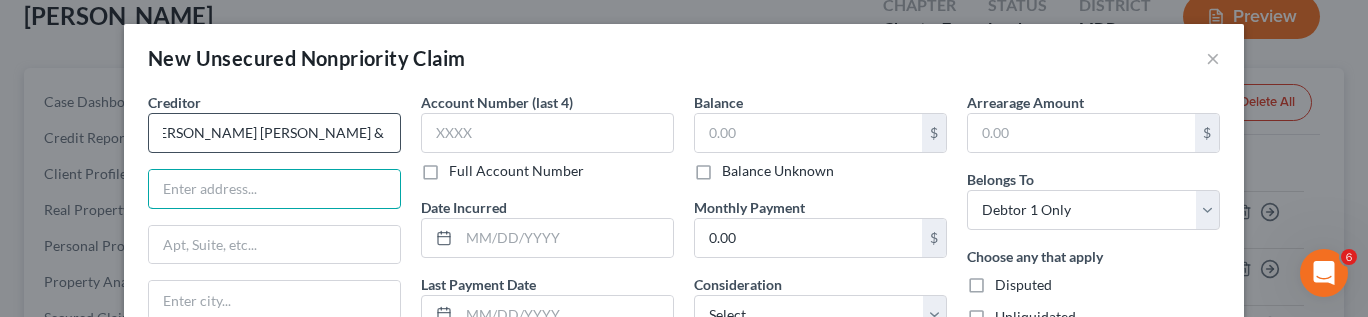 scroll, scrollTop: 0, scrollLeft: 0, axis: both 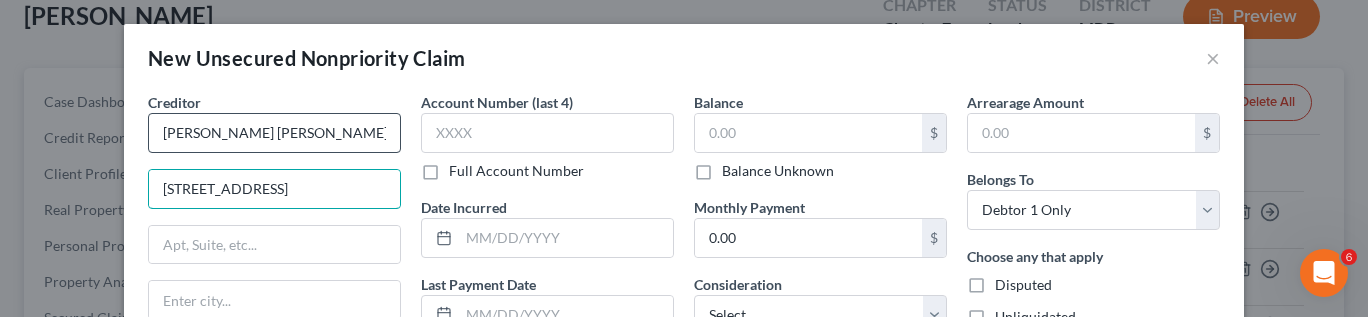 type on "4828 Loop Central Drive" 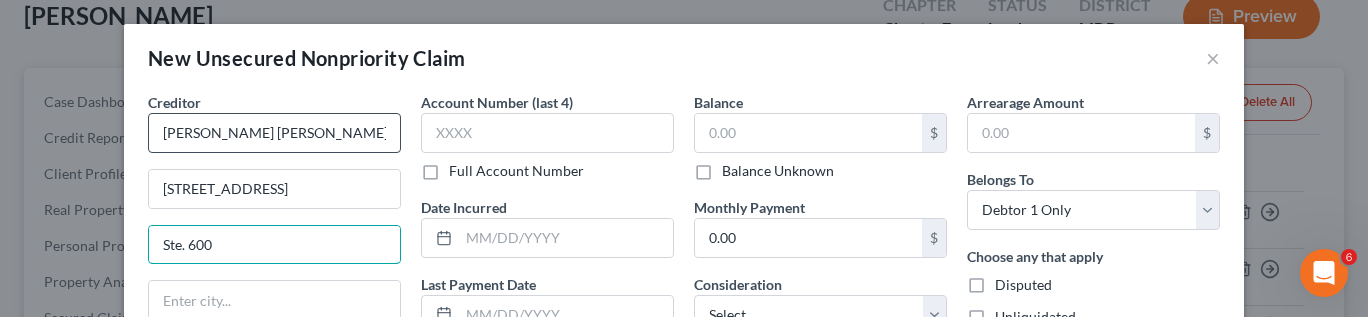 type on "Ste. 600" 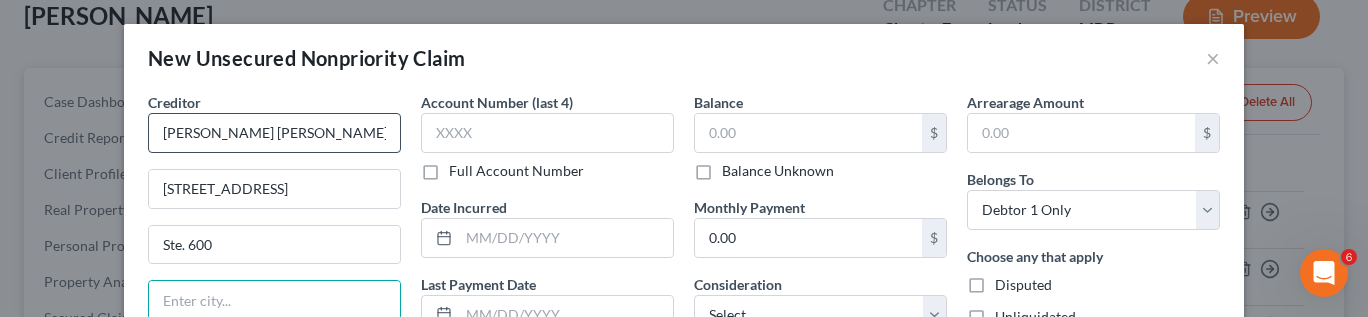 scroll, scrollTop: 2, scrollLeft: 0, axis: vertical 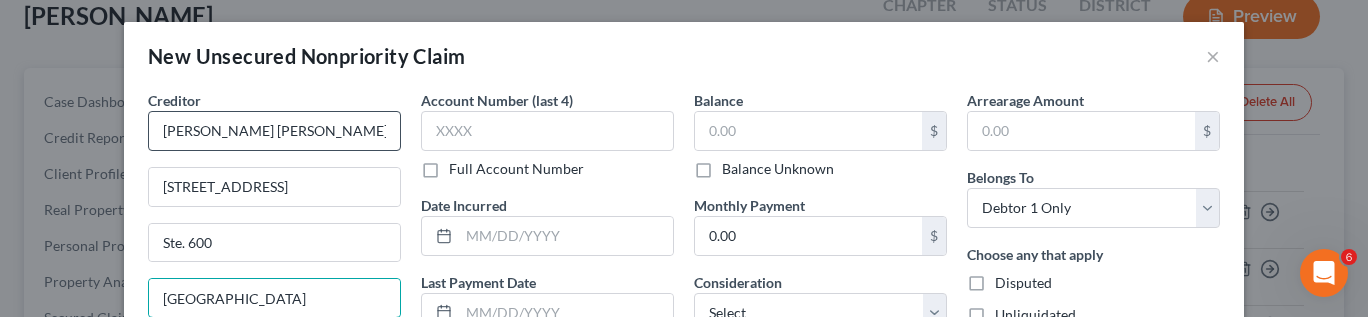 type on "Houston" 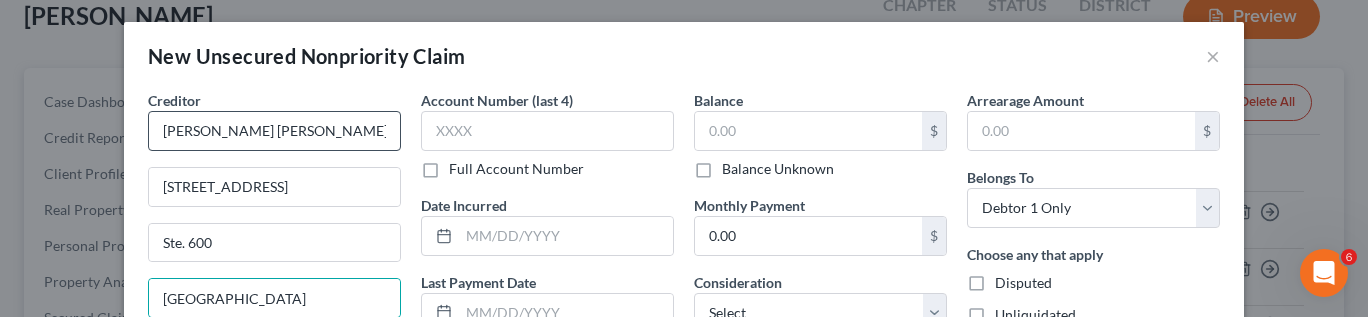 scroll, scrollTop: 197, scrollLeft: 0, axis: vertical 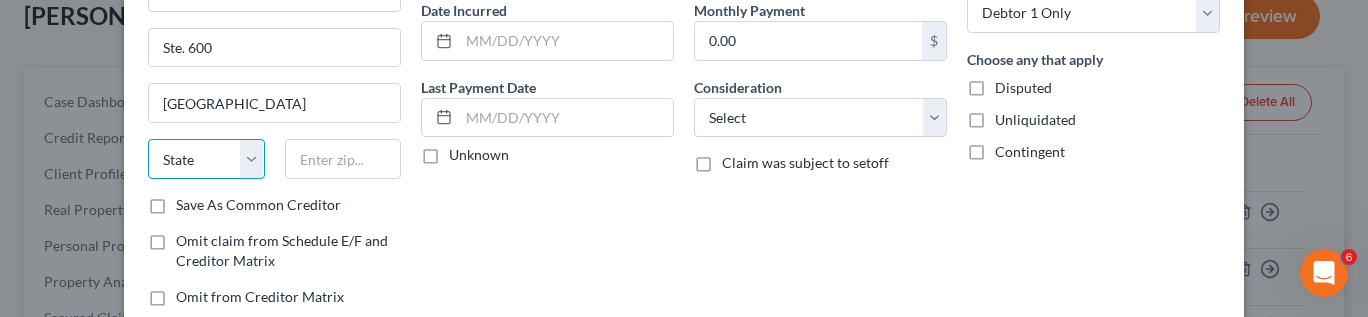 click on "State AL AK AR AZ CA CO CT DE DC FL GA GU HI ID IL IN IA KS KY LA ME MD MA MI MN MS MO MT NC ND NE NV NH NJ NM NY OH OK OR PA PR RI SC SD TN TX UT VI VA VT WA WV WI WY" at bounding box center [206, 159] 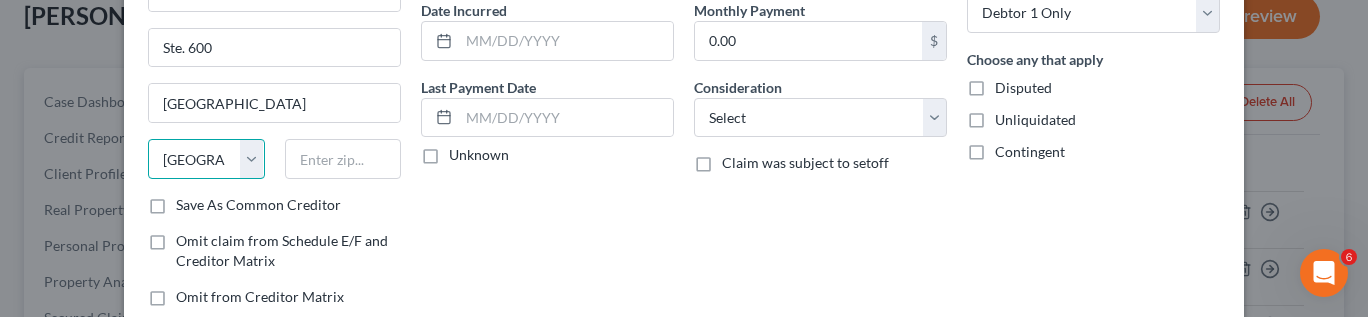 click on "State AL AK AR AZ CA CO CT DE DC FL GA GU HI ID IL IN IA KS KY LA ME MD MA MI MN MS MO MT NC ND NE NV NH NJ NM NY OH OK OR PA PR RI SC SD TN TX UT VI VA VT WA WV WI WY" at bounding box center [206, 159] 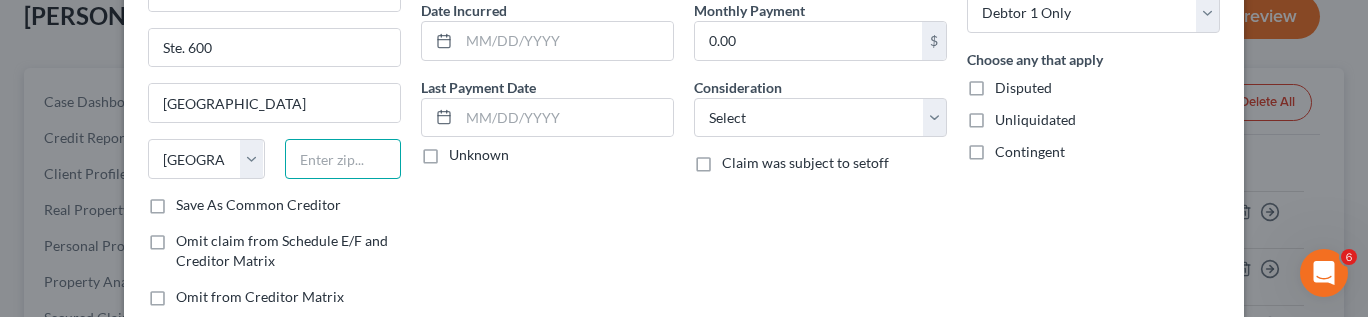 click at bounding box center (343, 159) 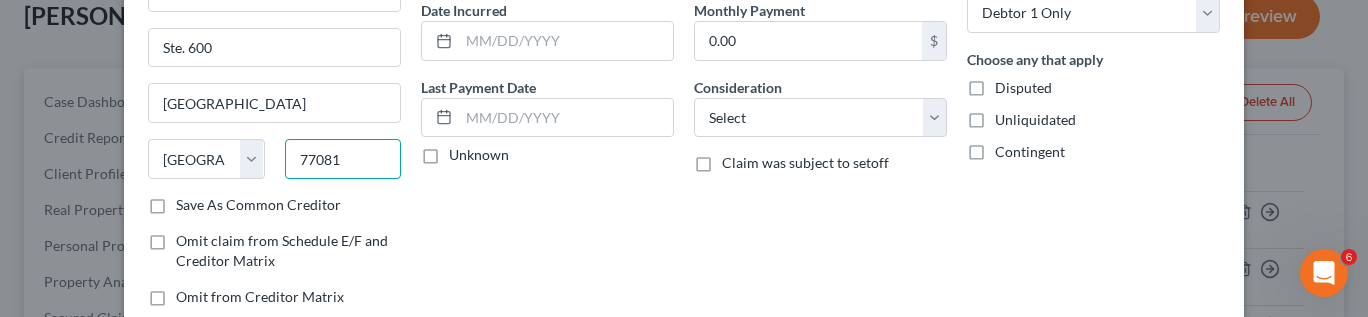 type on "77081" 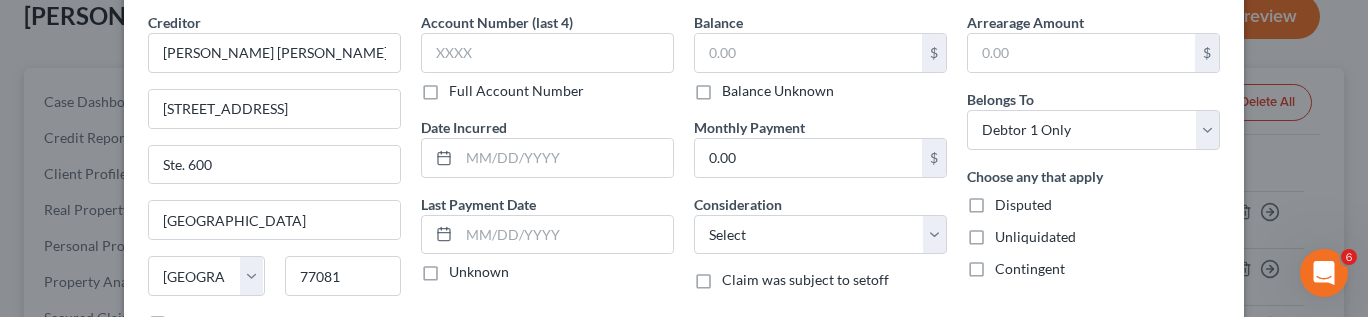 scroll, scrollTop: 74, scrollLeft: 0, axis: vertical 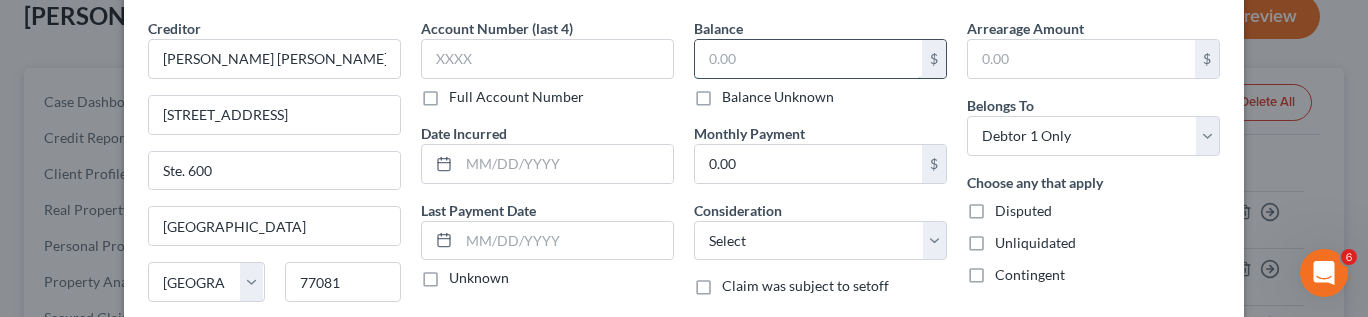 click at bounding box center [808, 59] 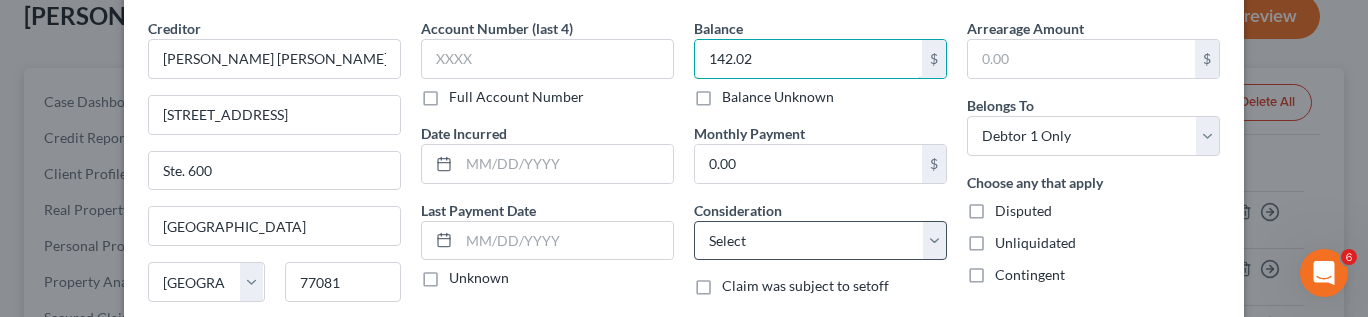 type on "142.02" 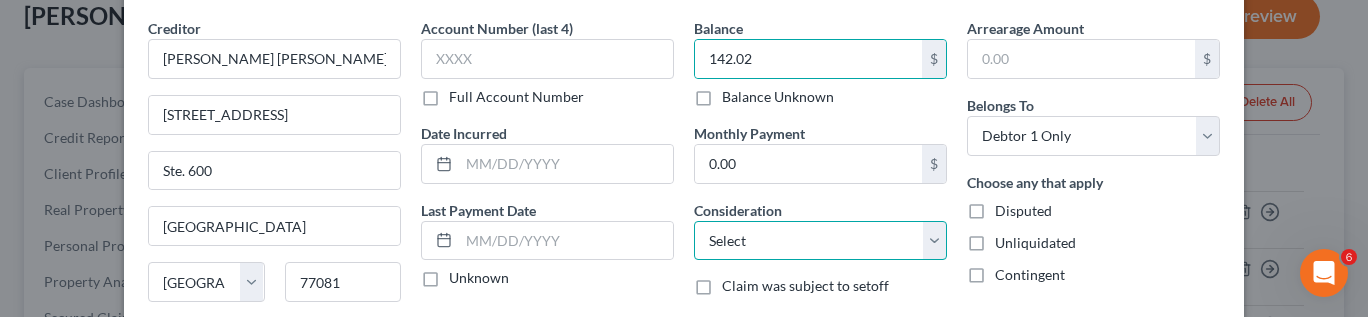 click on "Select Cable / Satellite Services Collection Agency Credit Card Debt Debt Counseling / Attorneys Deficiency Balance Domestic Support Obligations Home / Car Repairs Income Taxes Judgment Liens Medical Services Monies Loaned / Advanced Mortgage Obligation From Divorce Or Separation Obligation To Pensions Other Overdrawn Bank Account Promised To Help Pay Creditors Student Loans Suppliers And Vendors Telephone / Internet Services Utility Services" at bounding box center [820, 241] 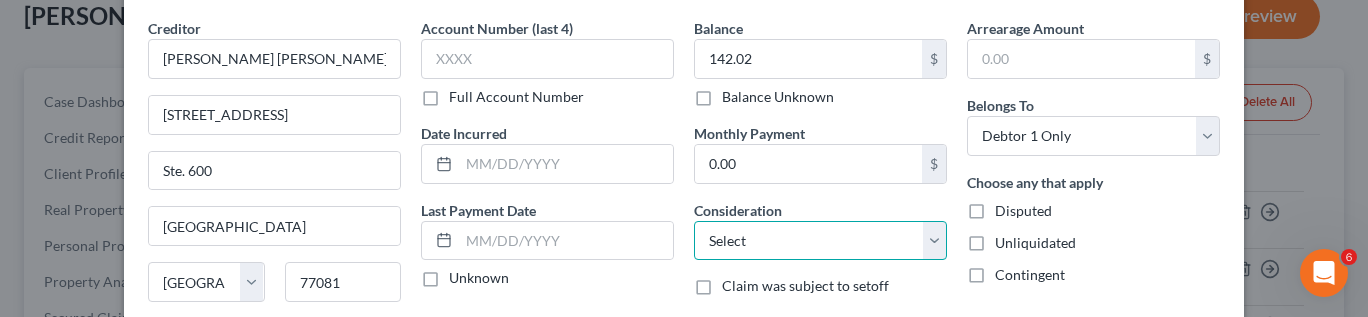 select on "14" 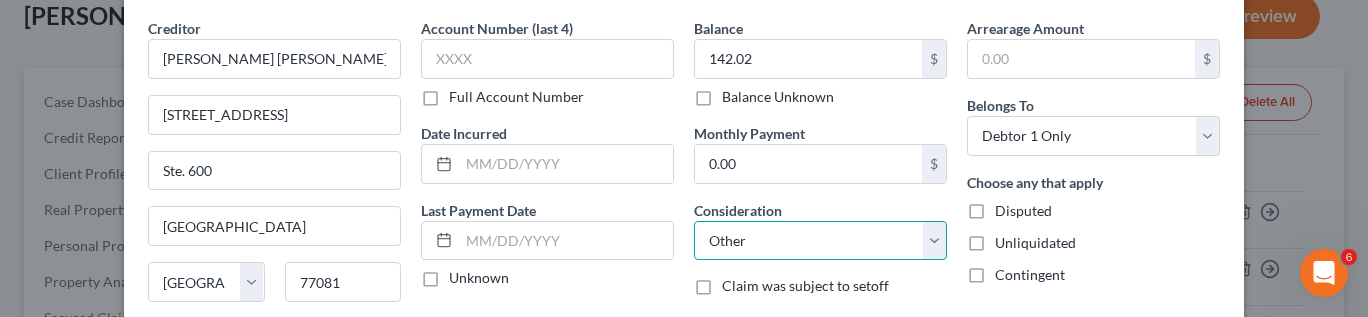 click on "Select Cable / Satellite Services Collection Agency Credit Card Debt Debt Counseling / Attorneys Deficiency Balance Domestic Support Obligations Home / Car Repairs Income Taxes Judgment Liens Medical Services Monies Loaned / Advanced Mortgage Obligation From Divorce Or Separation Obligation To Pensions Other Overdrawn Bank Account Promised To Help Pay Creditors Student Loans Suppliers And Vendors Telephone / Internet Services Utility Services" at bounding box center (820, 241) 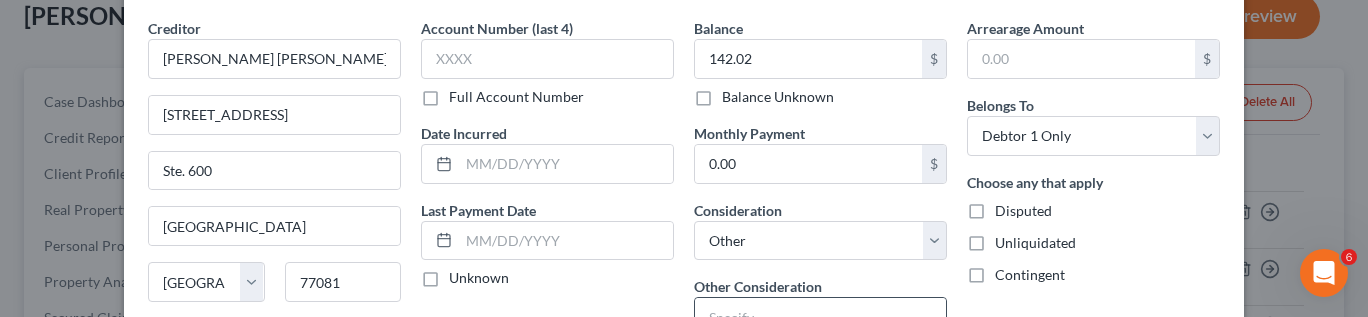 click at bounding box center [820, 317] 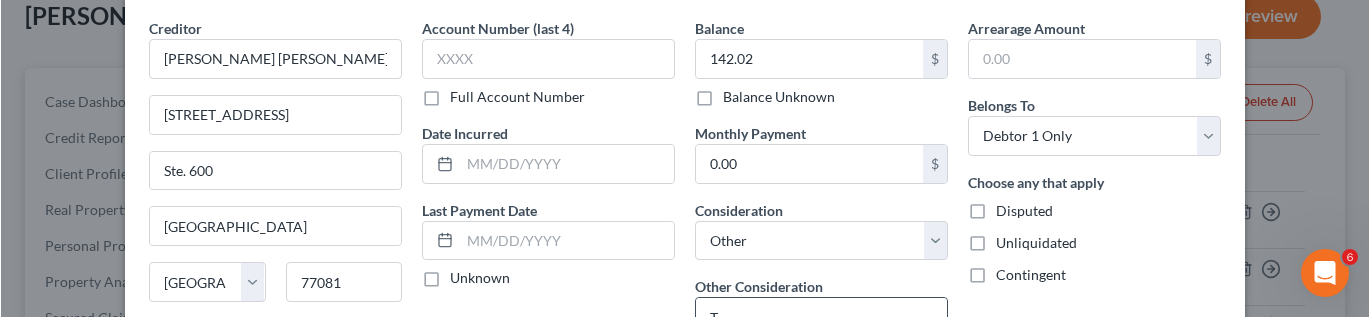 scroll, scrollTop: 83, scrollLeft: 0, axis: vertical 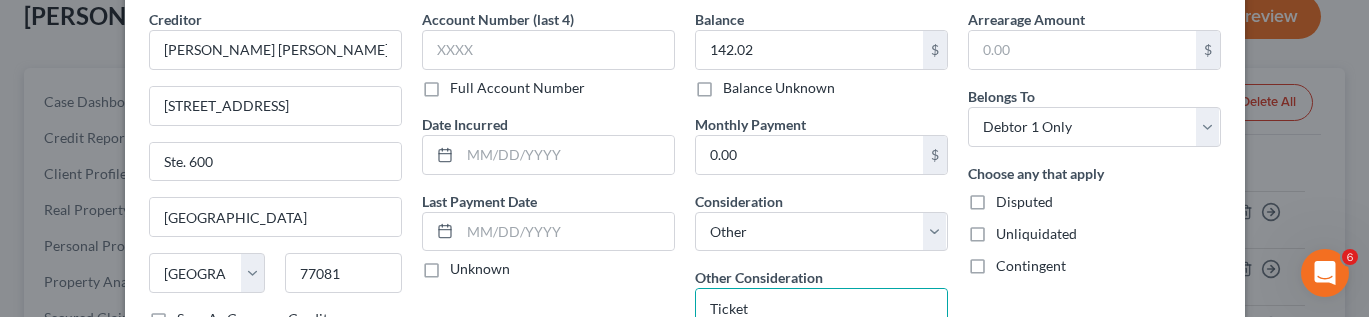 type on "Ticket" 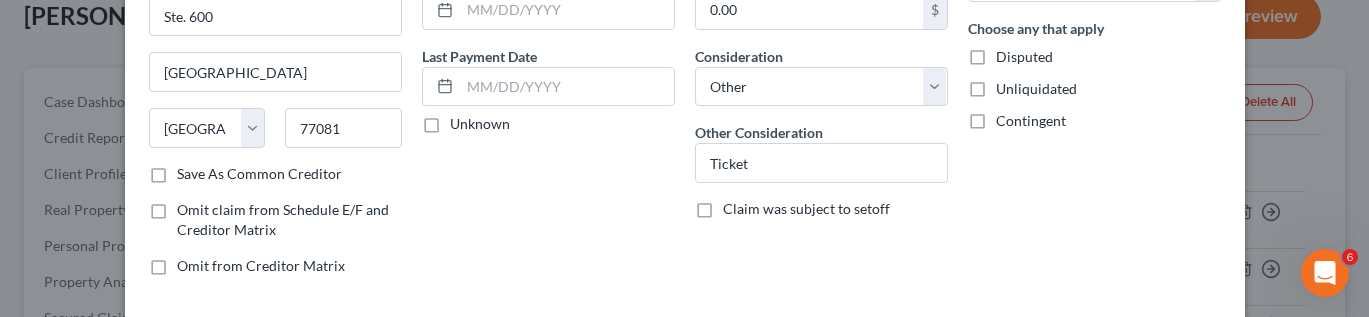 scroll, scrollTop: 328, scrollLeft: 0, axis: vertical 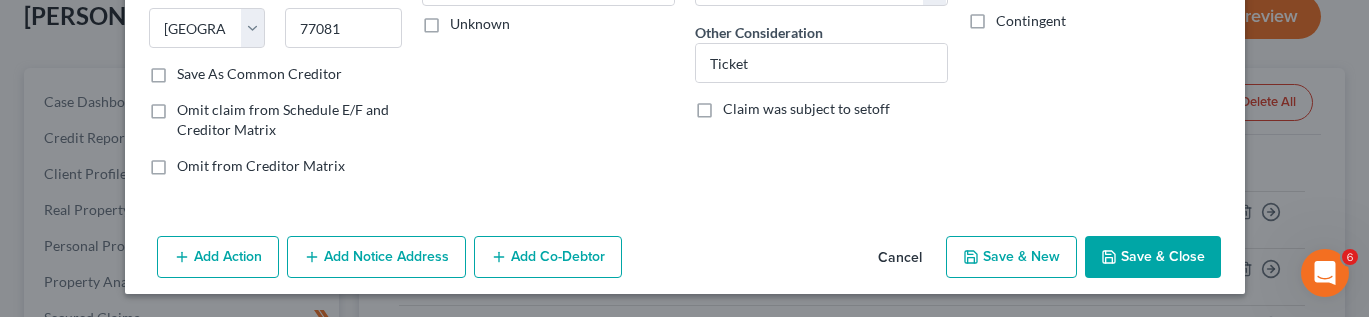click on "Save & Close" at bounding box center (1153, 257) 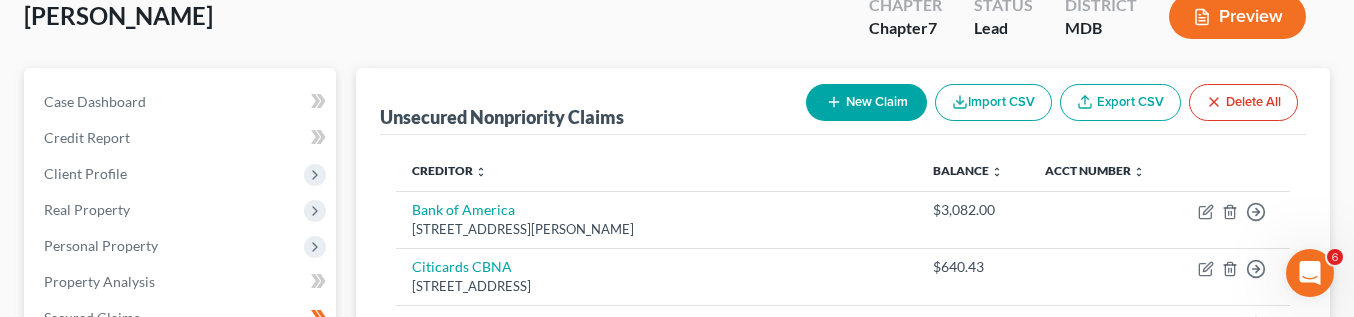 click on "New Claim" at bounding box center (866, 102) 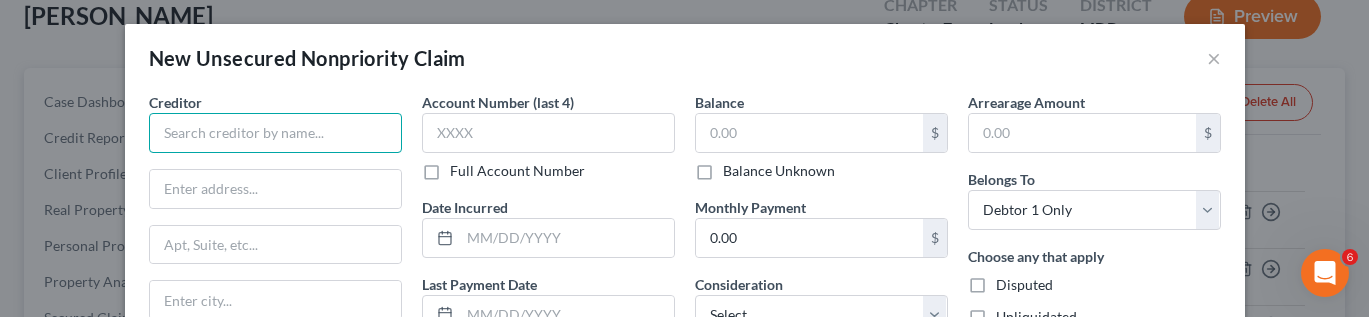 click at bounding box center [275, 133] 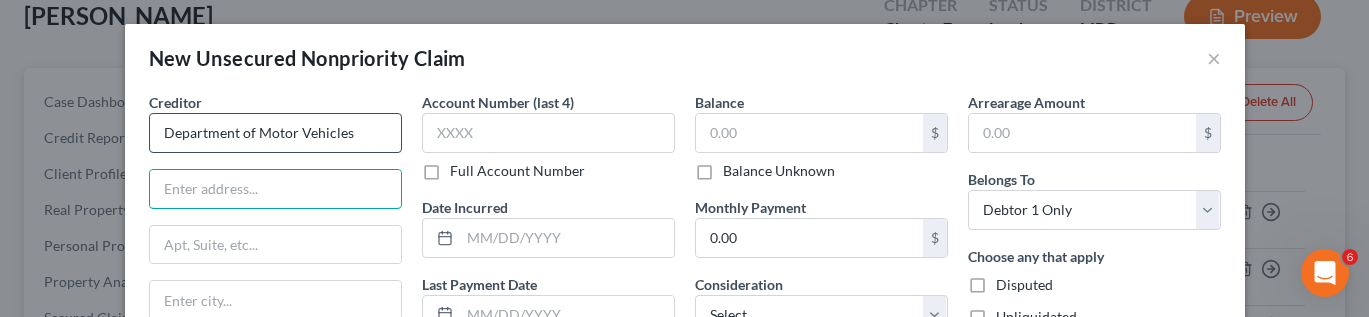 type on "Department of Motor Vehicles" 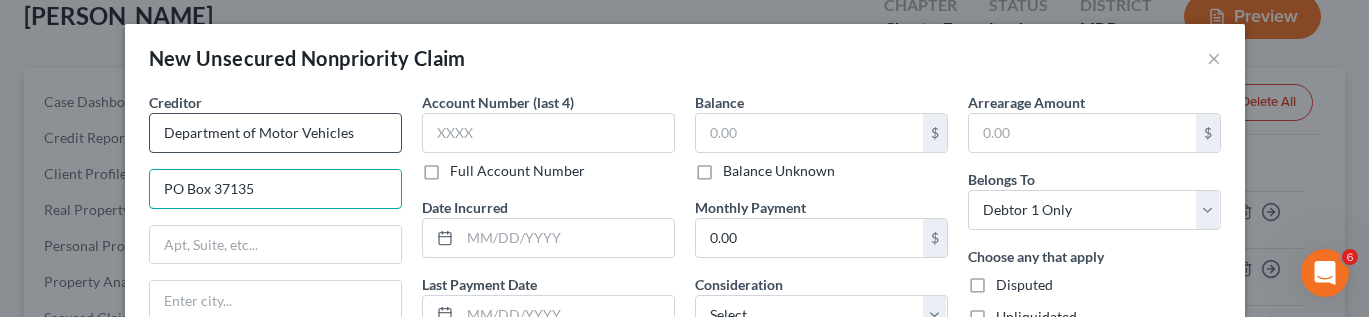 type on "PO Box 37135" 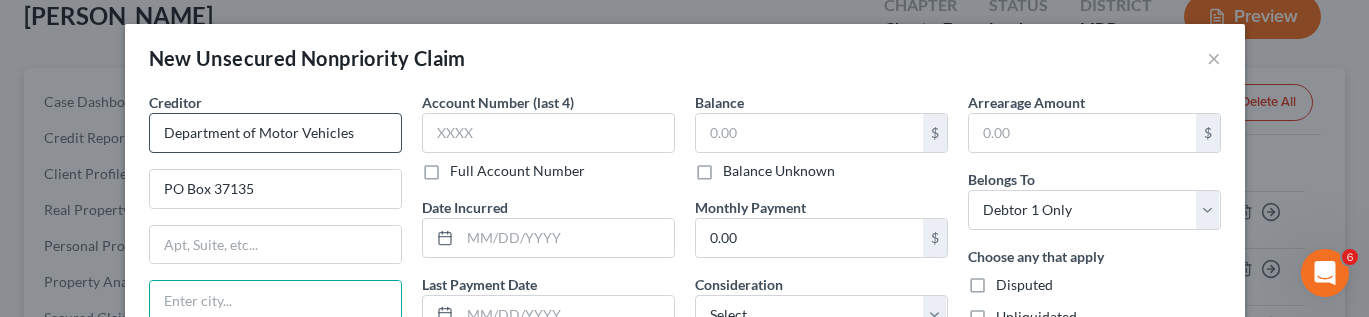 scroll, scrollTop: 2, scrollLeft: 0, axis: vertical 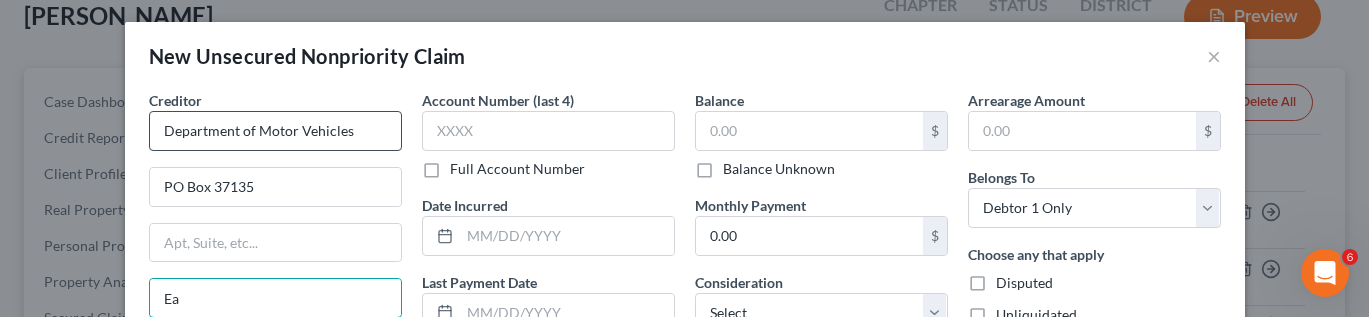 type on "E" 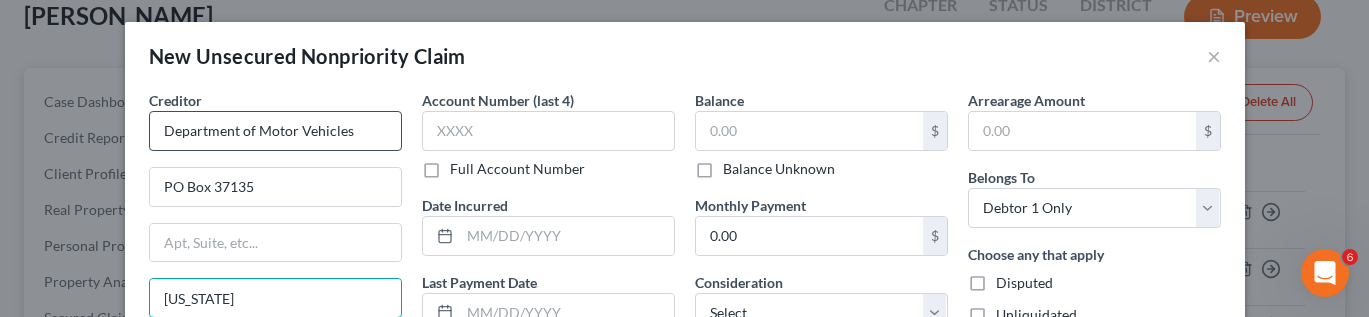 type on "Washington" 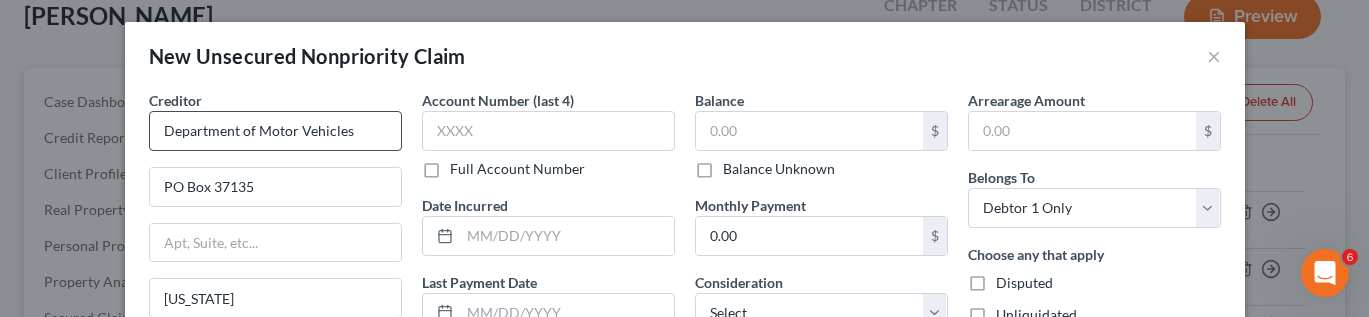 scroll, scrollTop: 197, scrollLeft: 0, axis: vertical 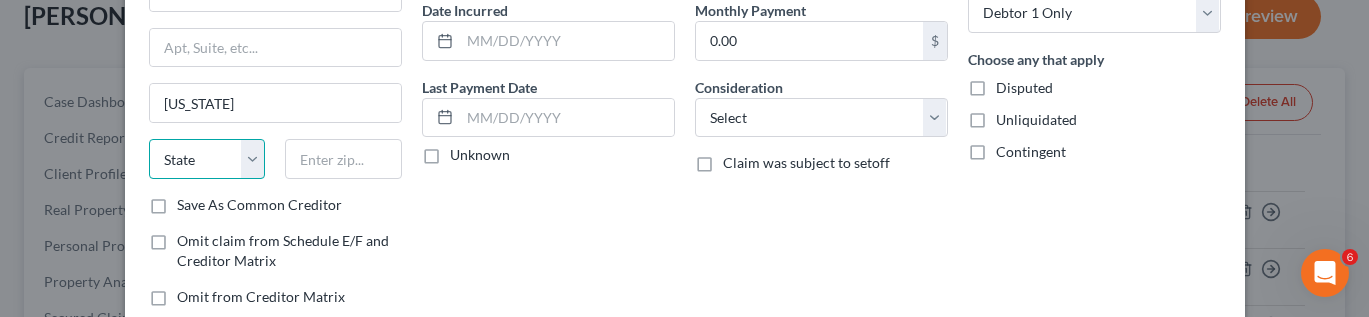 click on "State AL AK AR AZ CA CO CT DE DC FL GA GU HI ID IL IN IA KS KY LA ME MD MA MI MN MS MO MT NC ND NE NV NH NJ NM NY OH OK OR PA PR RI SC SD TN TX UT VI VA VT WA WV WI WY" at bounding box center (207, 159) 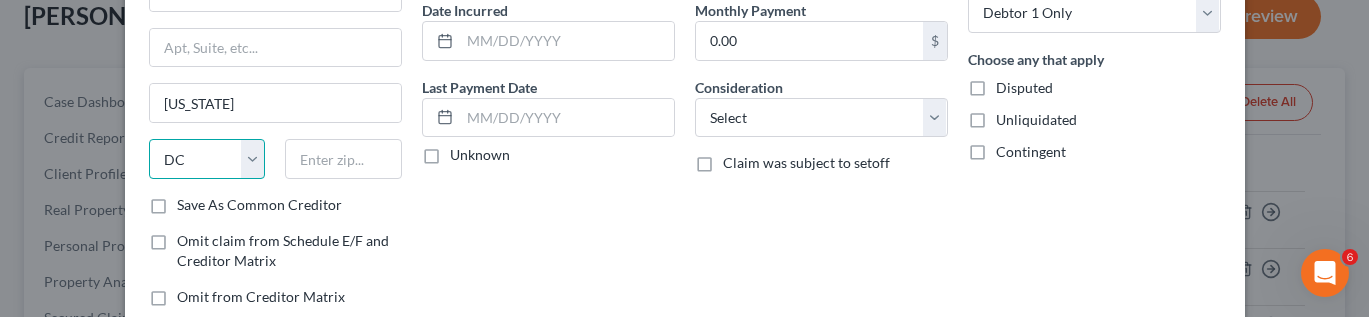 click on "State AL AK AR AZ CA CO CT DE DC FL GA GU HI ID IL IN IA KS KY LA ME MD MA MI MN MS MO MT NC ND NE NV NH NJ NM NY OH OK OR PA PR RI SC SD TN TX UT VI VA VT WA WV WI WY" at bounding box center [207, 159] 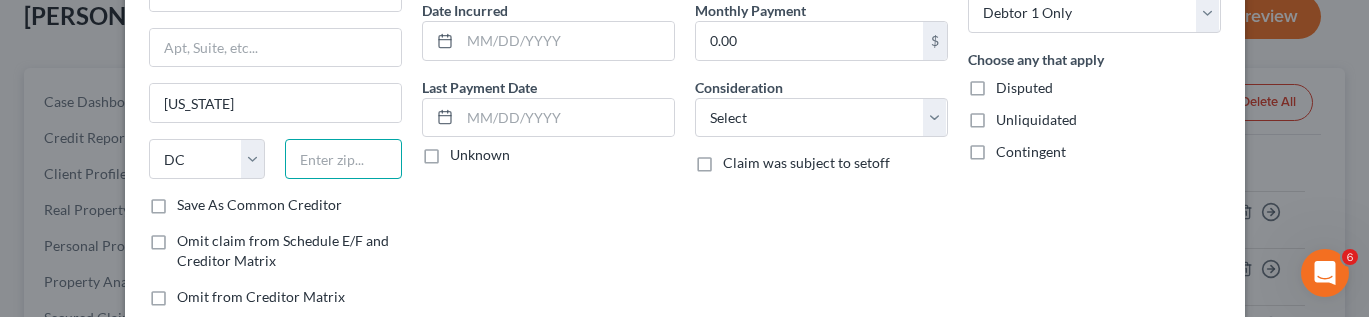 click at bounding box center [343, 159] 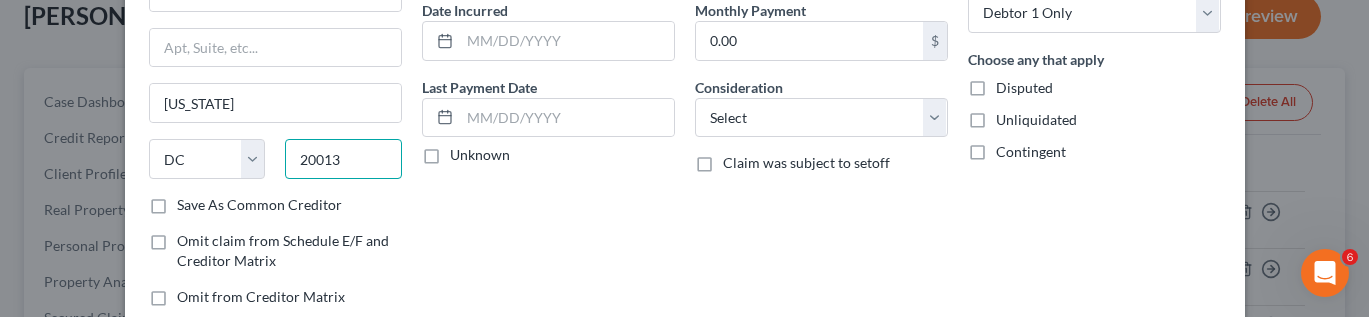 type on "20013" 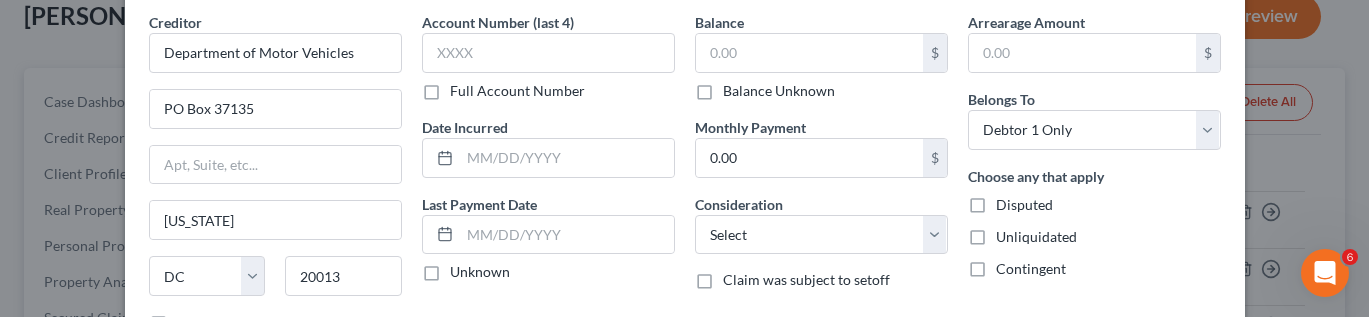 scroll, scrollTop: 74, scrollLeft: 0, axis: vertical 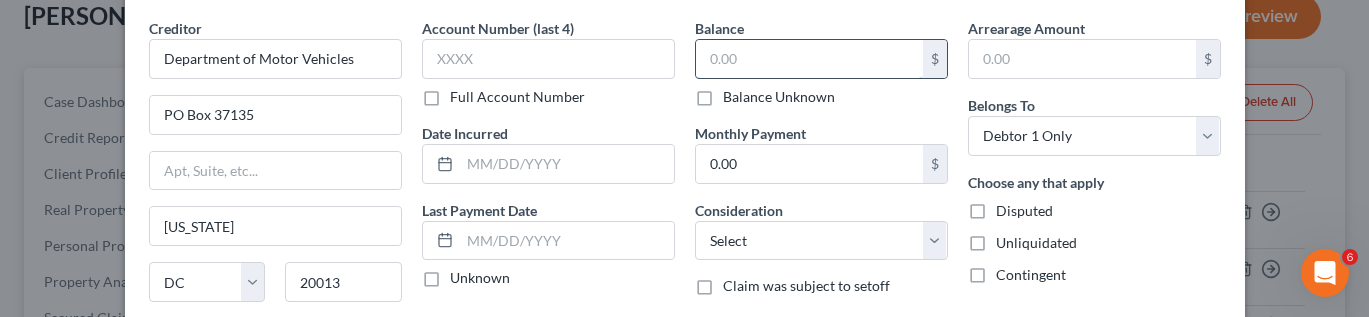 click at bounding box center [809, 59] 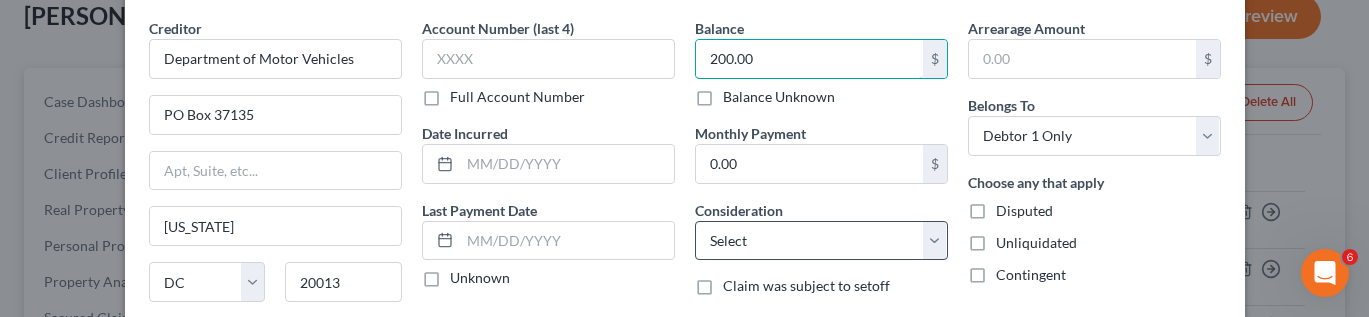 type on "200.00" 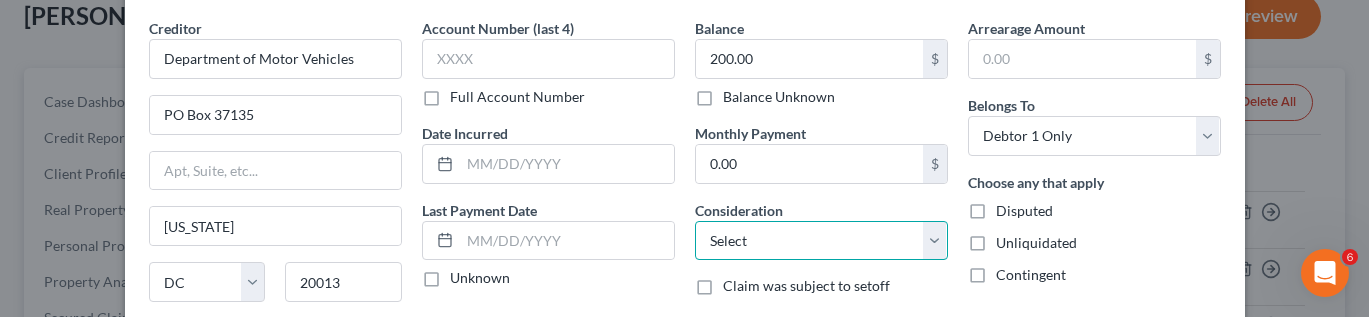 click on "Select Cable / Satellite Services Collection Agency Credit Card Debt Debt Counseling / Attorneys Deficiency Balance Domestic Support Obligations Home / Car Repairs Income Taxes Judgment Liens Medical Services Monies Loaned / Advanced Mortgage Obligation From Divorce Or Separation Obligation To Pensions Other Overdrawn Bank Account Promised To Help Pay Creditors Student Loans Suppliers And Vendors Telephone / Internet Services Utility Services" at bounding box center (821, 241) 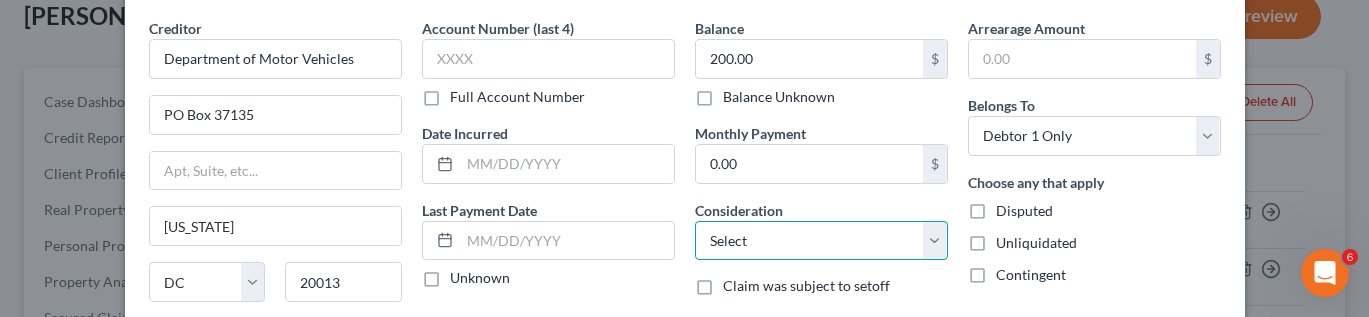 select on "14" 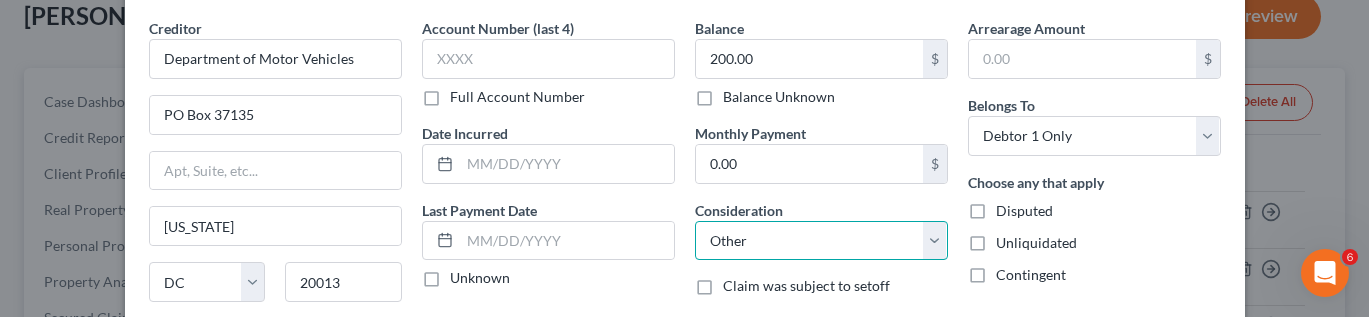 click on "Select Cable / Satellite Services Collection Agency Credit Card Debt Debt Counseling / Attorneys Deficiency Balance Domestic Support Obligations Home / Car Repairs Income Taxes Judgment Liens Medical Services Monies Loaned / Advanced Mortgage Obligation From Divorce Or Separation Obligation To Pensions Other Overdrawn Bank Account Promised To Help Pay Creditors Student Loans Suppliers And Vendors Telephone / Internet Services Utility Services" at bounding box center [821, 241] 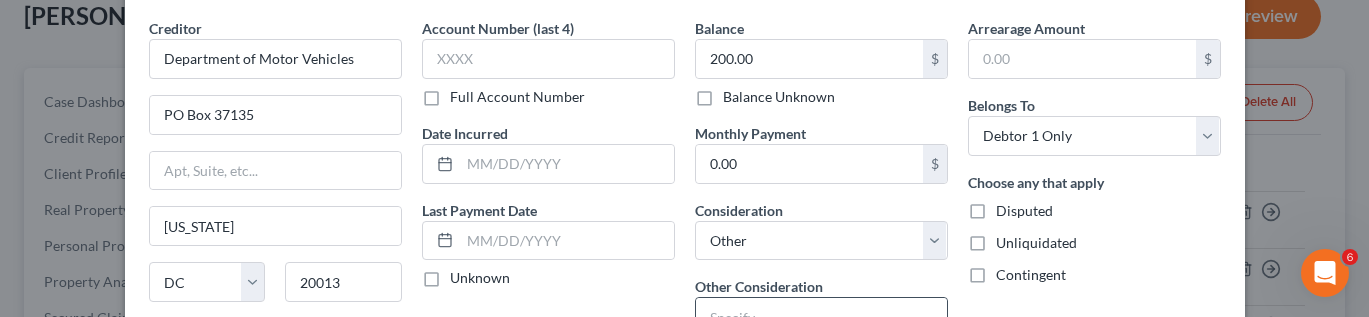click at bounding box center (821, 317) 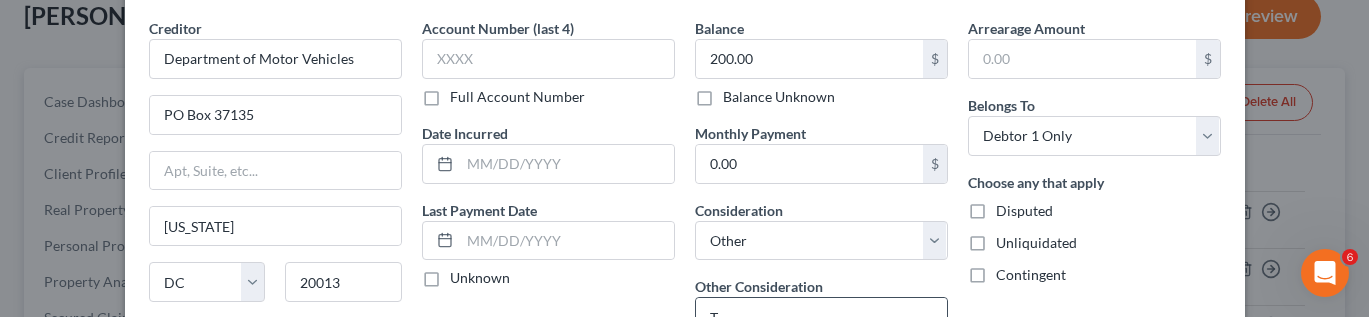 scroll, scrollTop: 83, scrollLeft: 0, axis: vertical 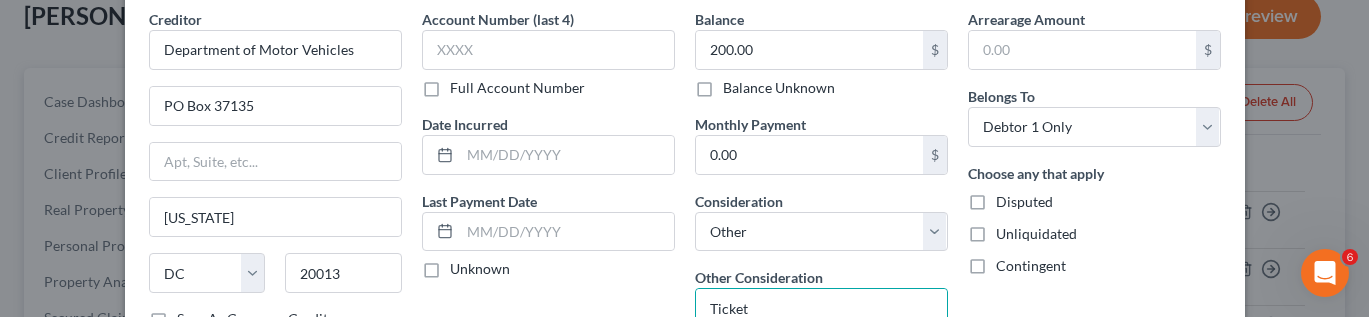type on "Ticket" 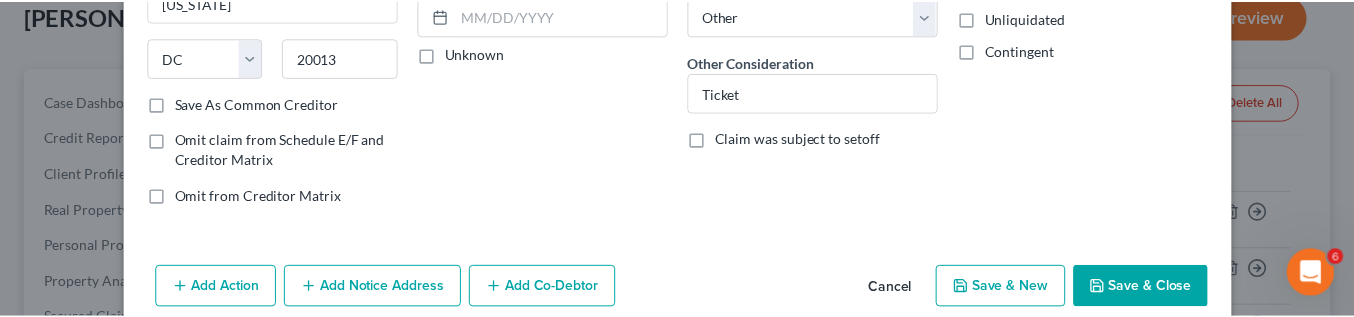 scroll, scrollTop: 328, scrollLeft: 0, axis: vertical 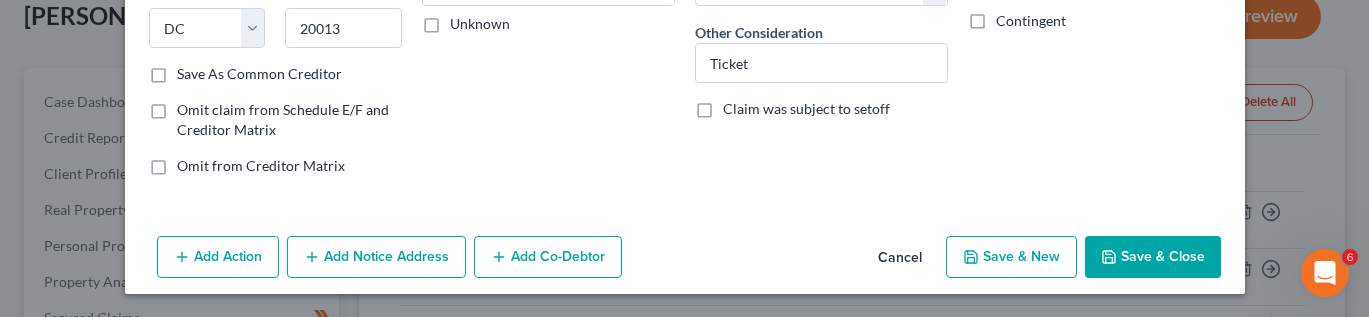 click on "Save & Close" at bounding box center [1153, 257] 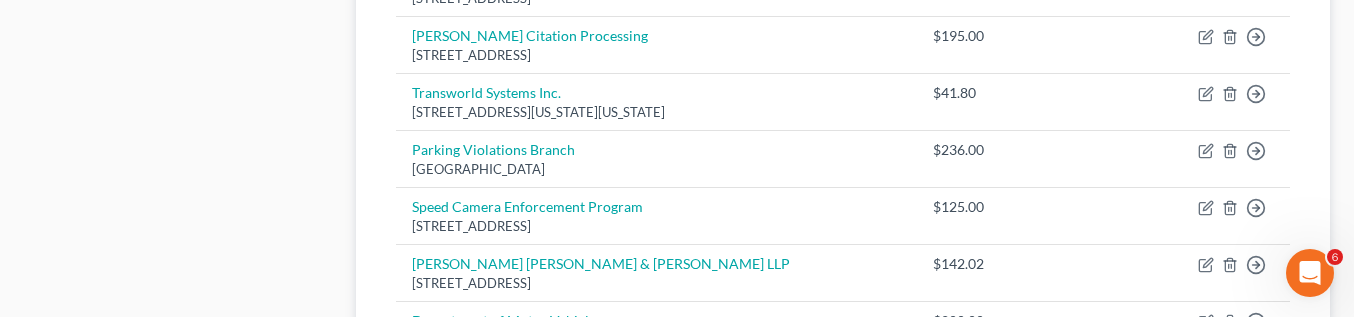 scroll, scrollTop: 1220, scrollLeft: 0, axis: vertical 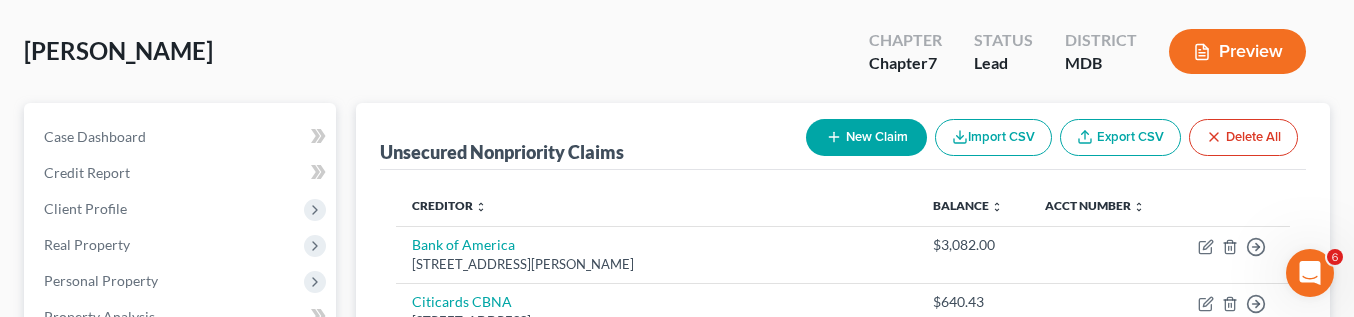 click on "New Claim" at bounding box center [866, 137] 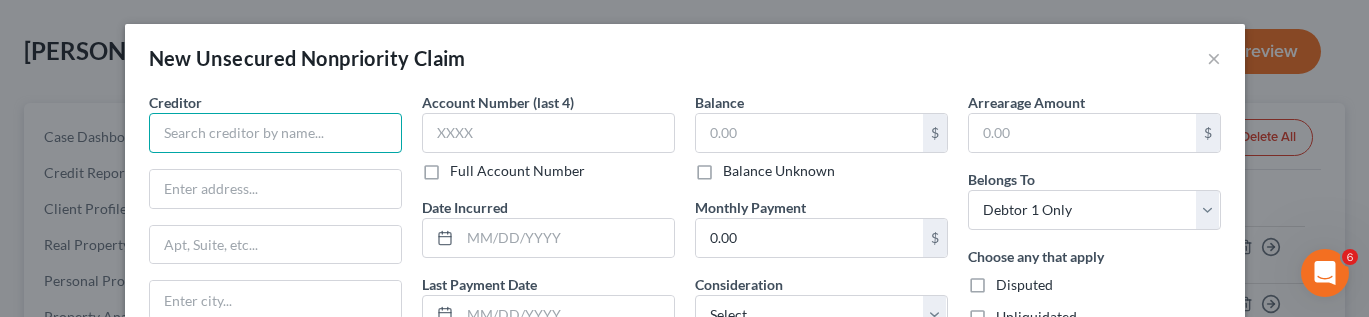 click at bounding box center [275, 133] 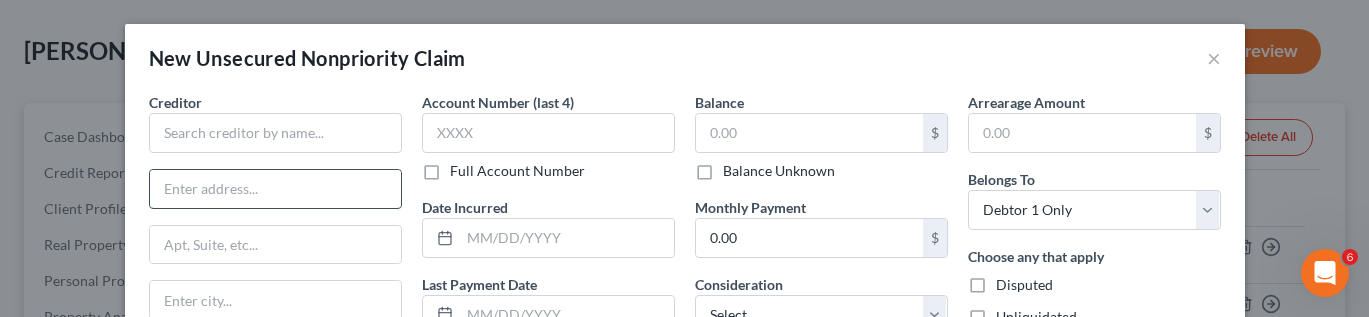 click at bounding box center [275, 189] 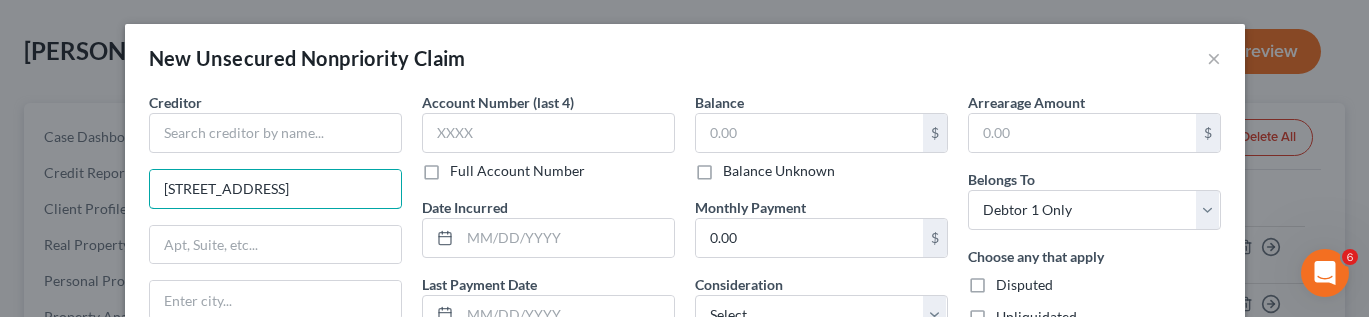 type on "1300 Mercantile Lane" 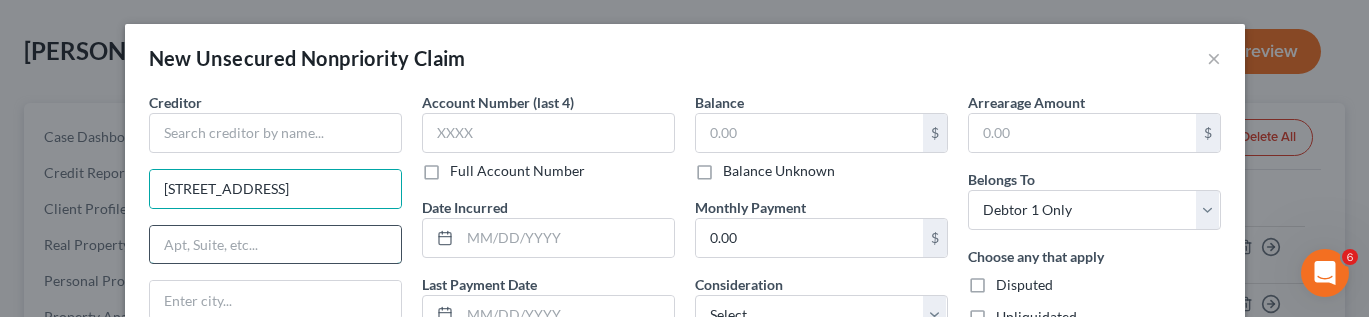 click at bounding box center [275, 245] 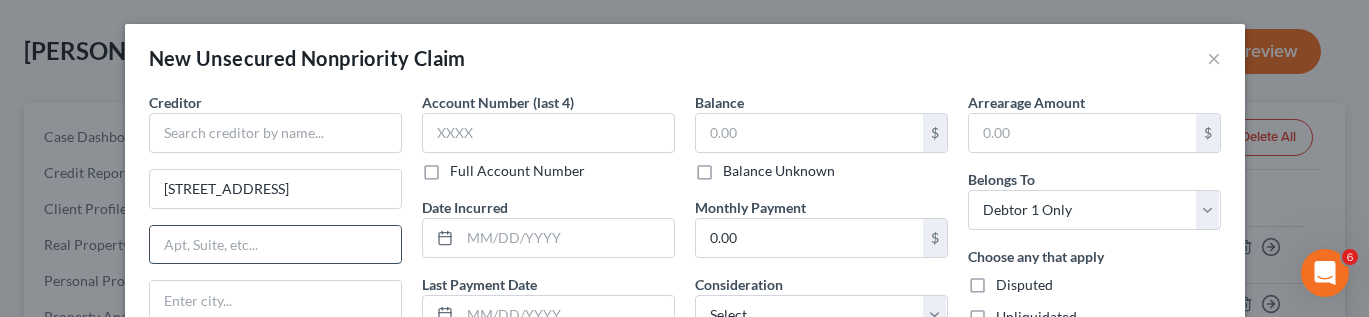 click at bounding box center (275, 245) 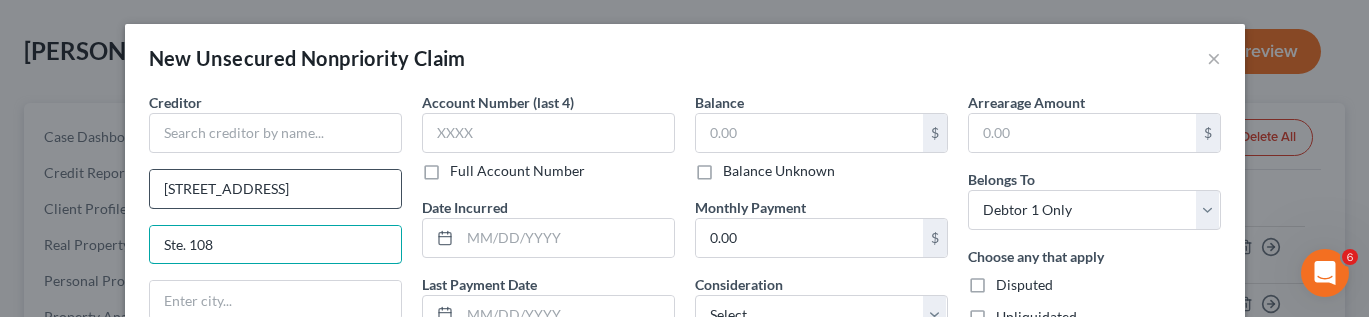 type on "Ste. 108" 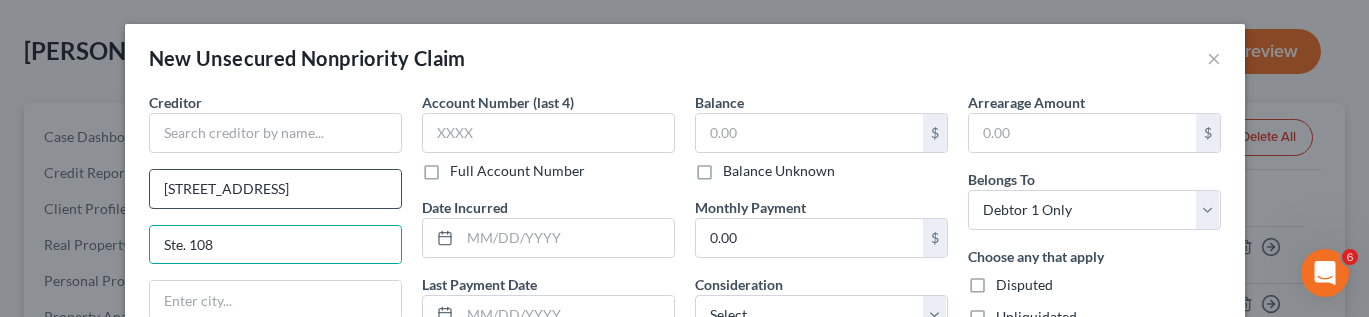 scroll, scrollTop: 2, scrollLeft: 0, axis: vertical 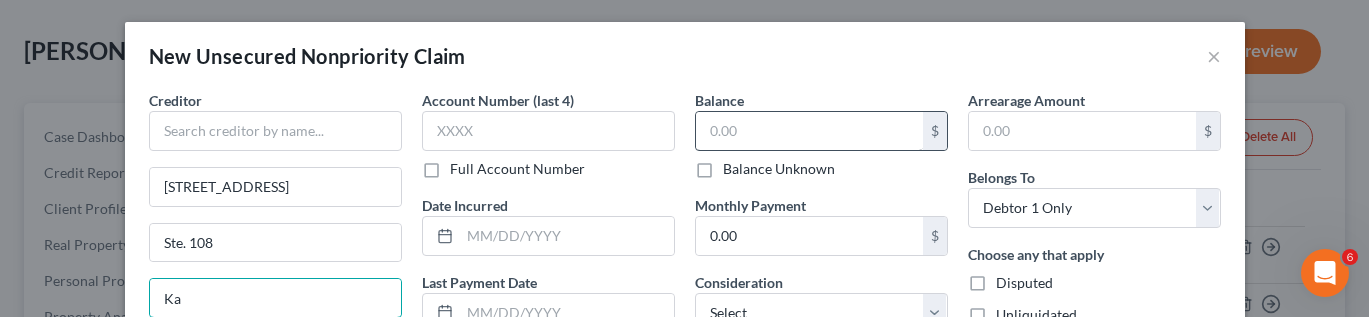 type on "K" 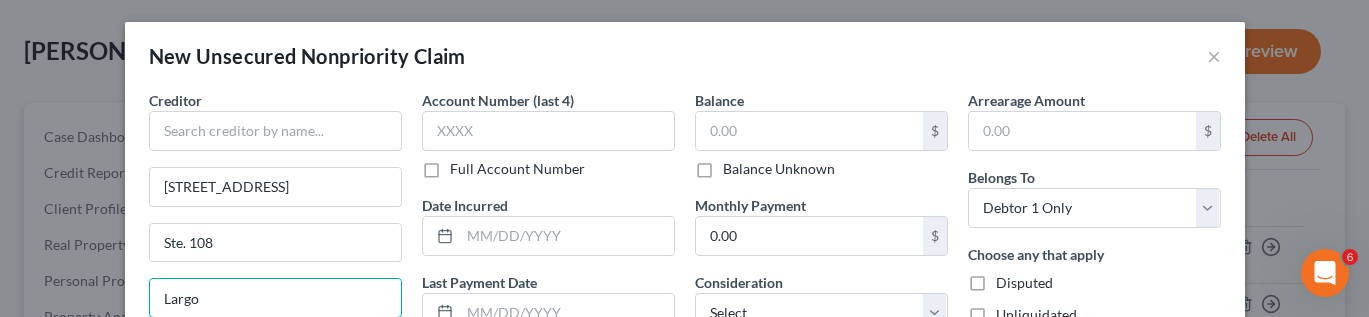 type on "Largo" 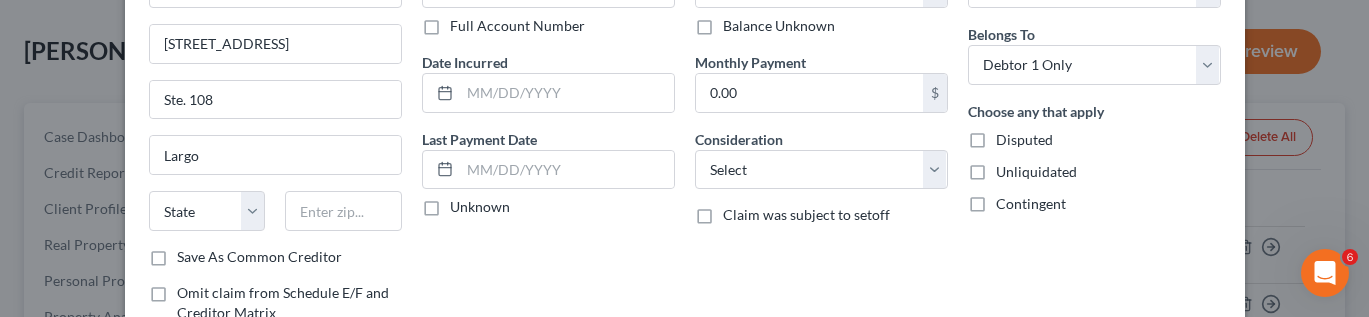 scroll, scrollTop: 151, scrollLeft: 0, axis: vertical 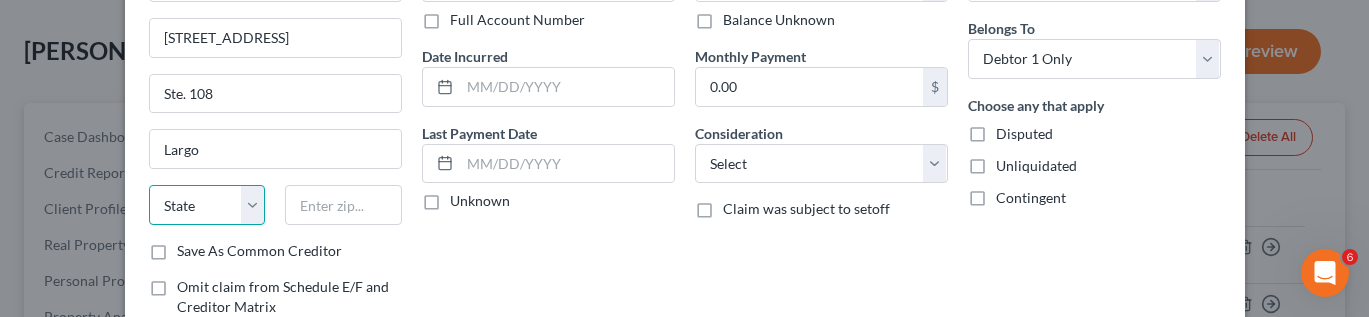 click on "State AL AK AR AZ CA CO CT DE DC FL GA GU HI ID IL IN IA KS KY LA ME MD MA MI MN MS MO MT NC ND NE NV NH NJ NM NY OH OK OR PA PR RI SC SD TN TX UT VI VA VT WA WV WI WY" at bounding box center (207, 205) 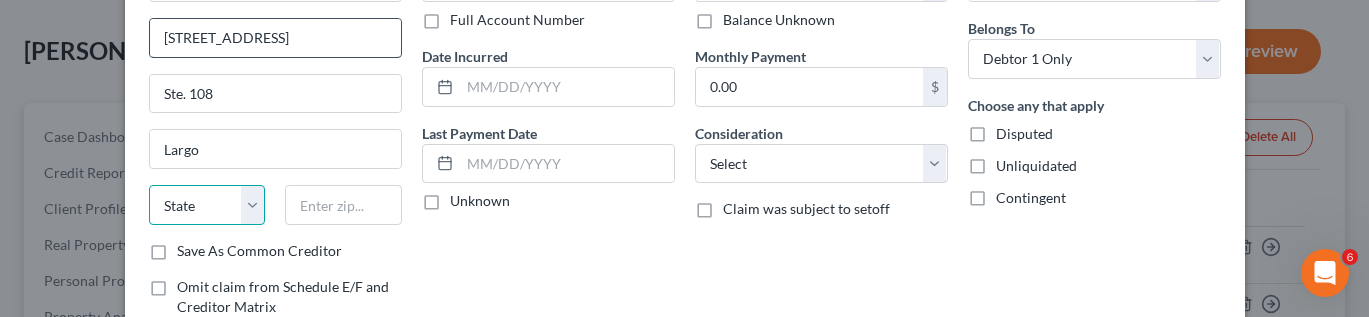 select on "21" 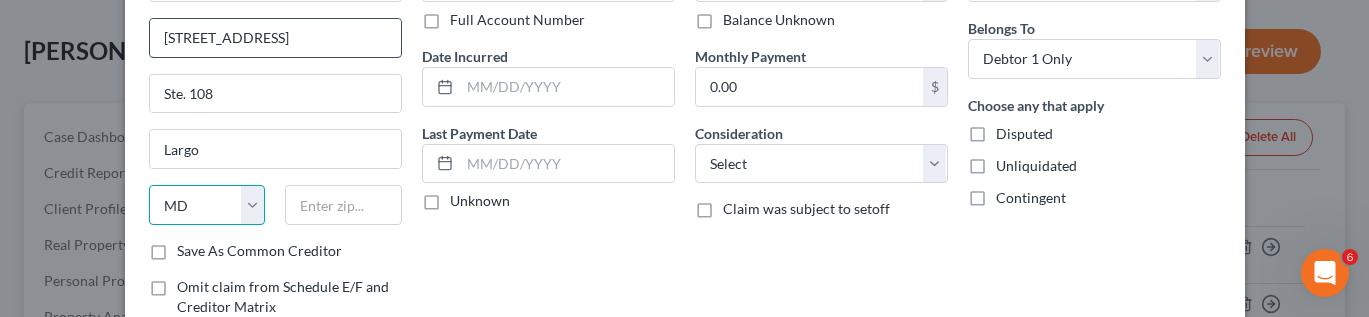 click on "State AL AK AR AZ CA CO CT DE DC FL GA GU HI ID IL IN IA KS KY LA ME MD MA MI MN MS MO MT NC ND NE NV NH NJ NM NY OH OK OR PA PR RI SC SD TN TX UT VI VA VT WA WV WI WY" at bounding box center [207, 205] 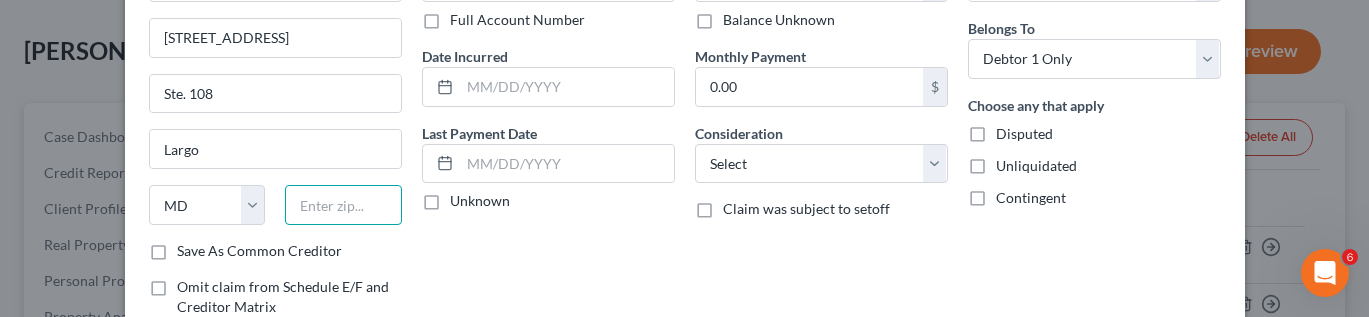 click at bounding box center [343, 205] 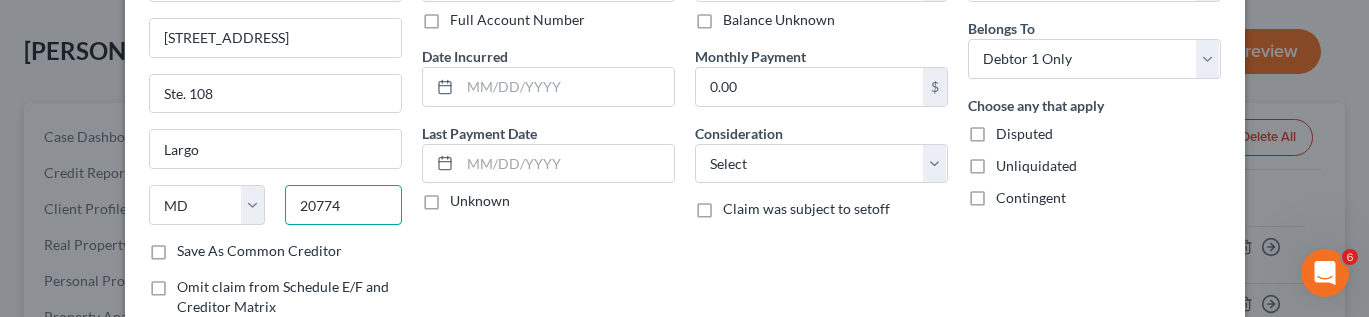 type on "20774" 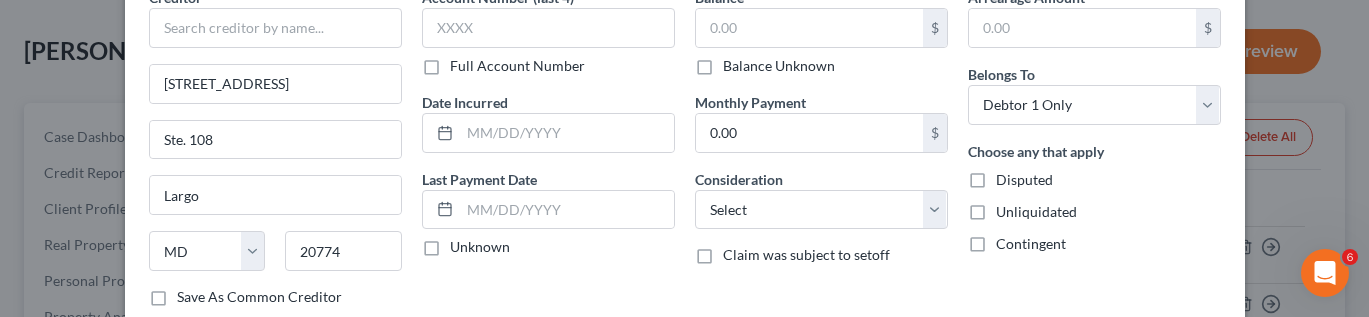 type on "Upper Marlboro" 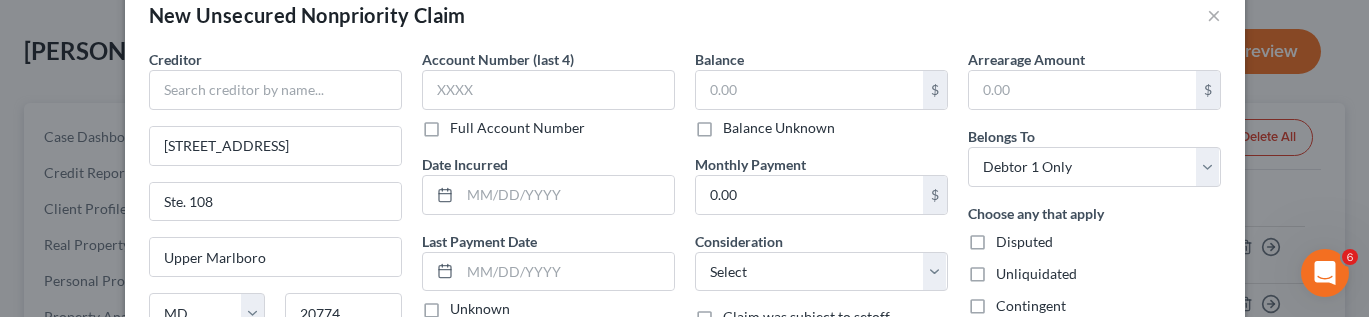 scroll, scrollTop: 0, scrollLeft: 0, axis: both 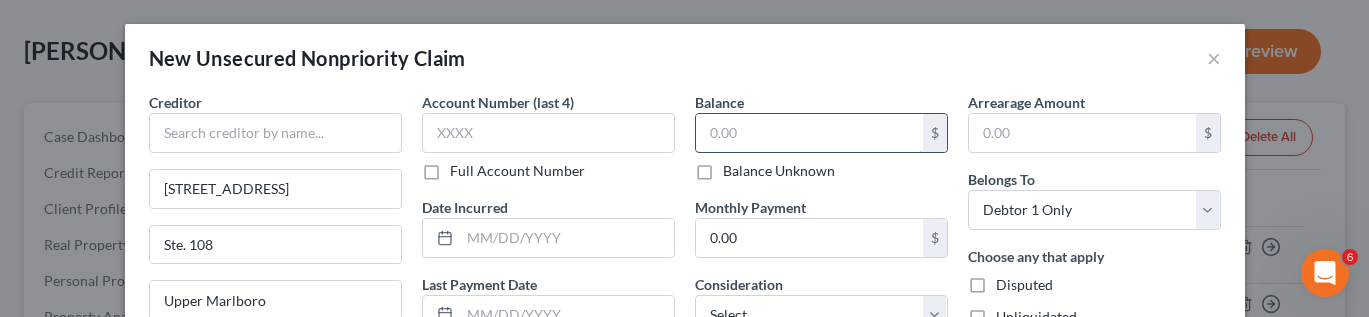 click at bounding box center [809, 133] 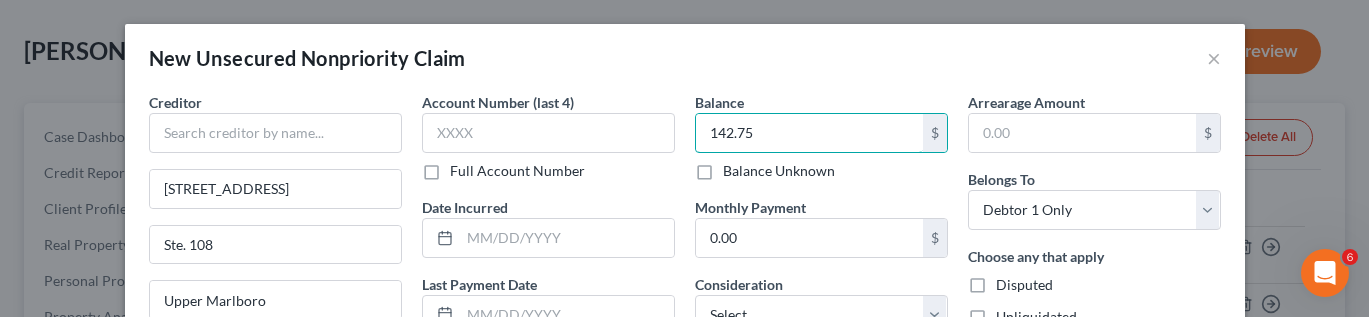 type on "142.75" 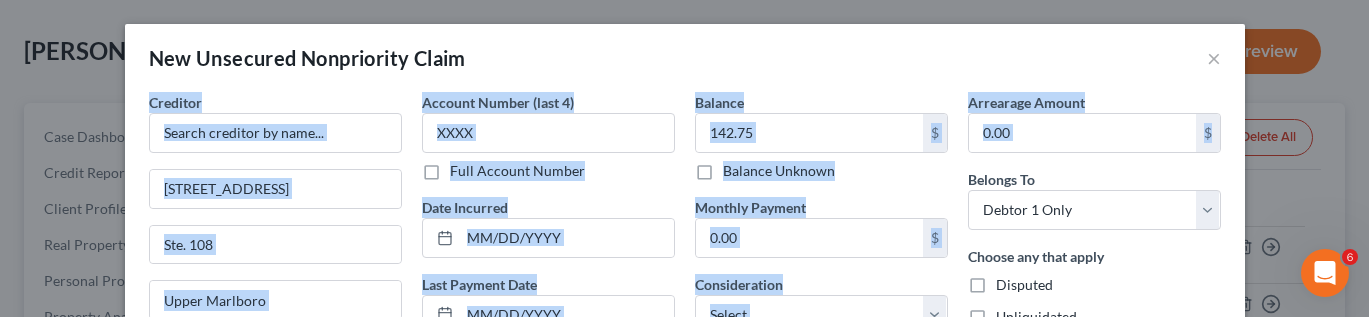 drag, startPoint x: 1352, startPoint y: 77, endPoint x: 1366, endPoint y: 142, distance: 66.4906 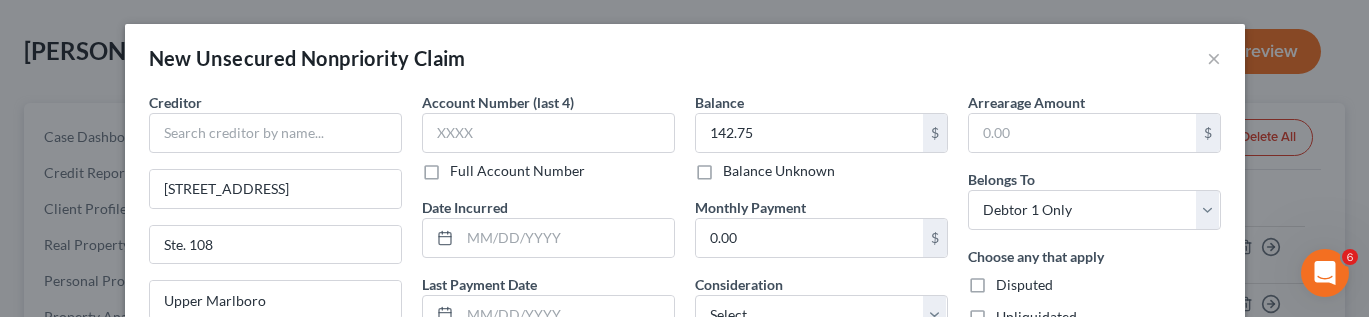 click on "New Unsecured Nonpriority Claim  ×" at bounding box center (685, 58) 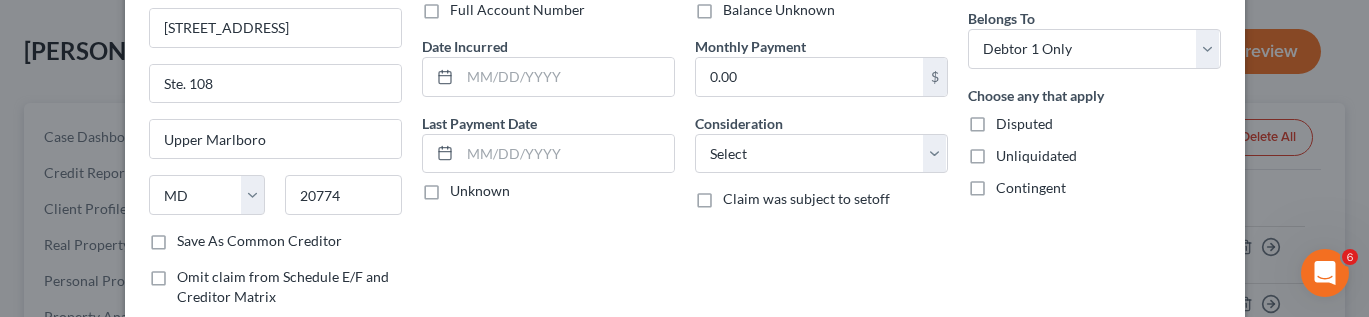 scroll, scrollTop: 165, scrollLeft: 0, axis: vertical 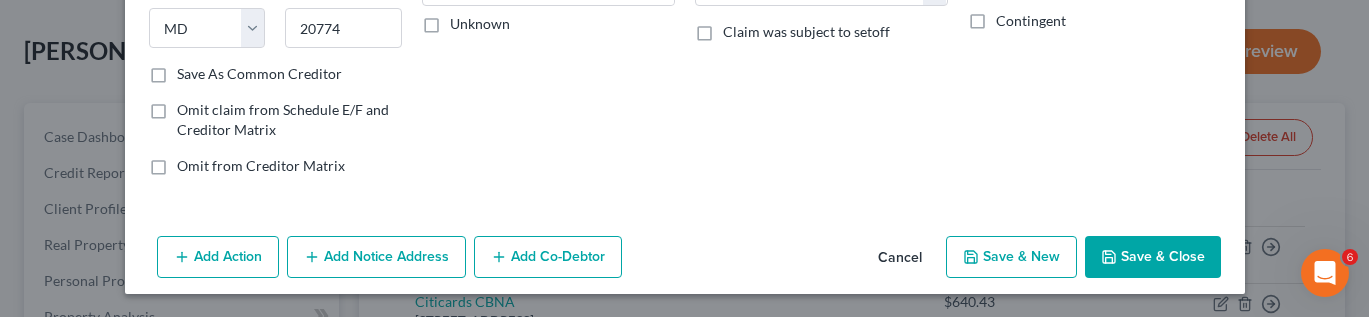 click on "Save & Close" at bounding box center (1153, 257) 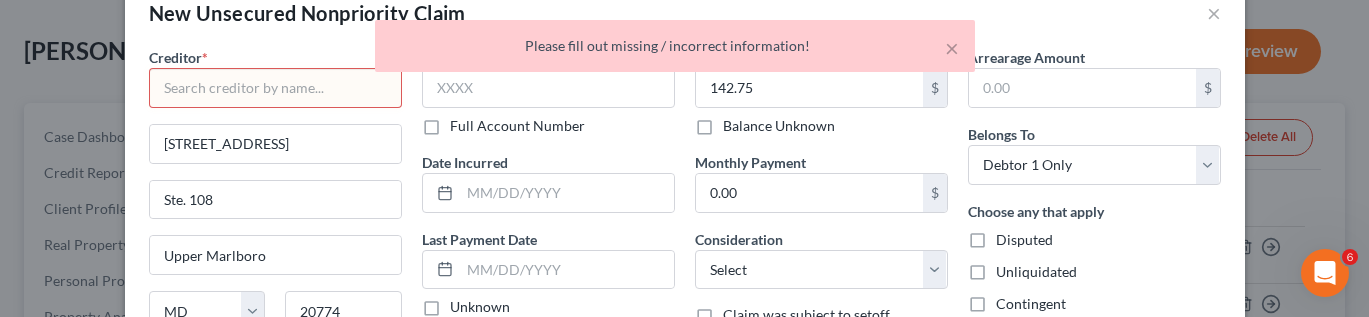 scroll, scrollTop: 42, scrollLeft: 0, axis: vertical 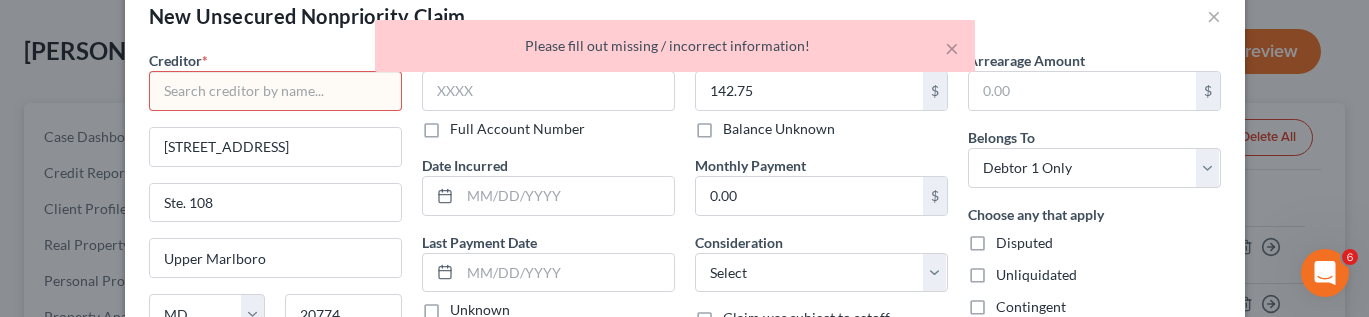 click at bounding box center (275, 91) 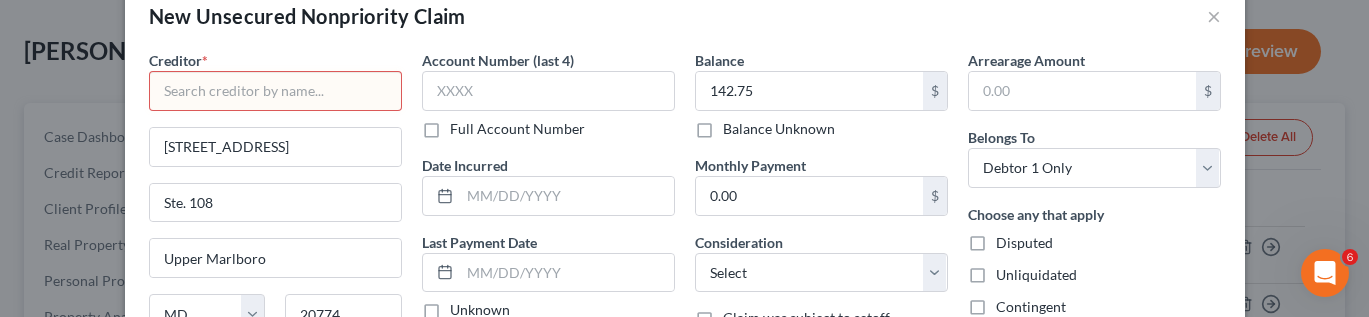 click at bounding box center [275, 91] 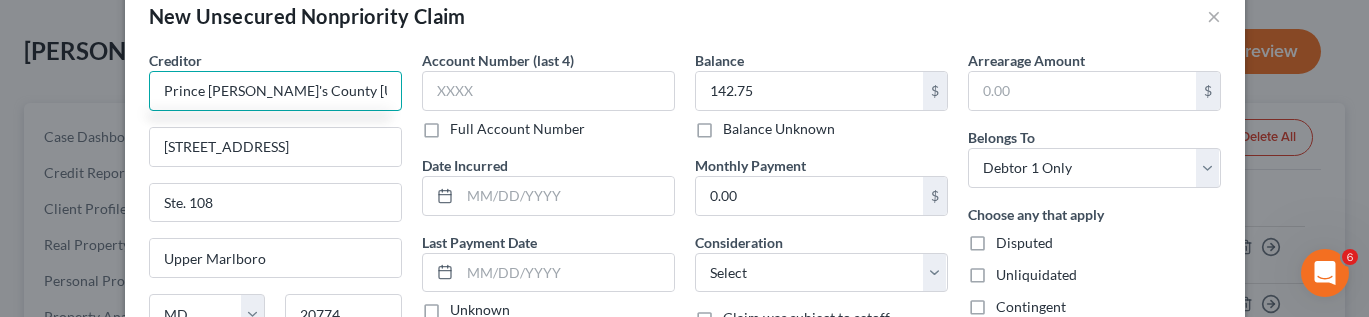 type on "Prince George's County Maryland" 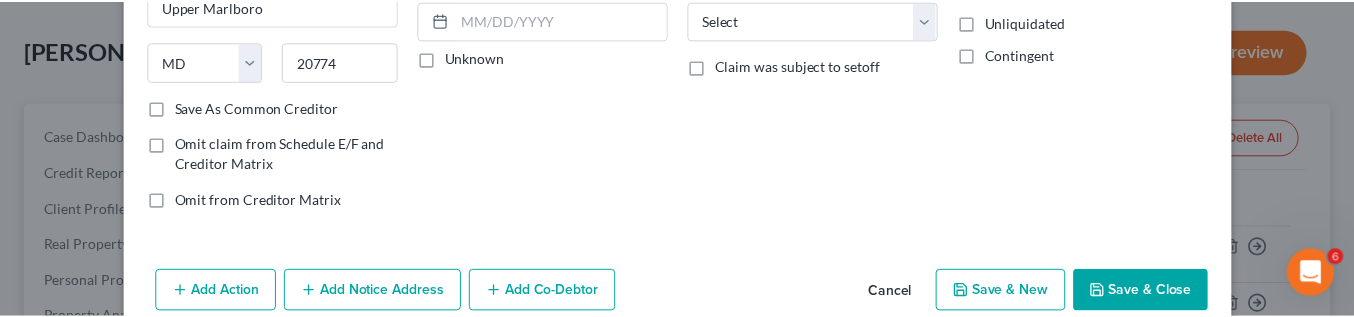 scroll, scrollTop: 318, scrollLeft: 0, axis: vertical 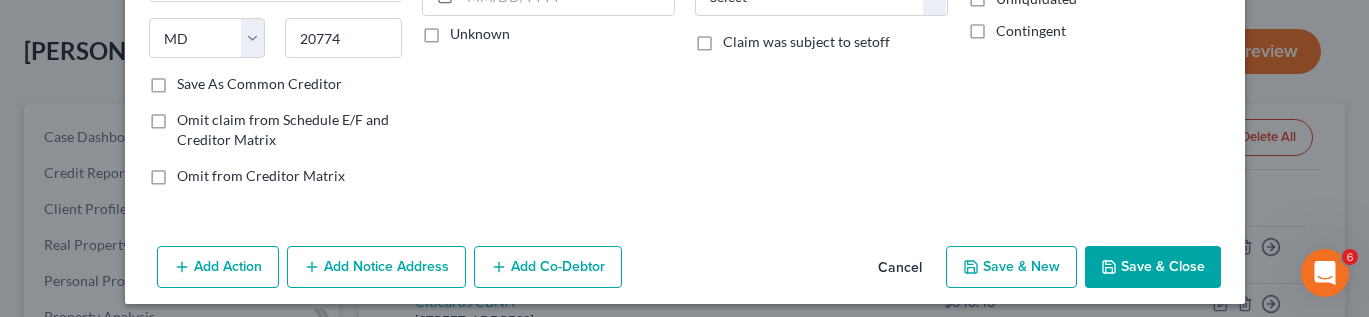 click on "Save & Close" at bounding box center (1153, 267) 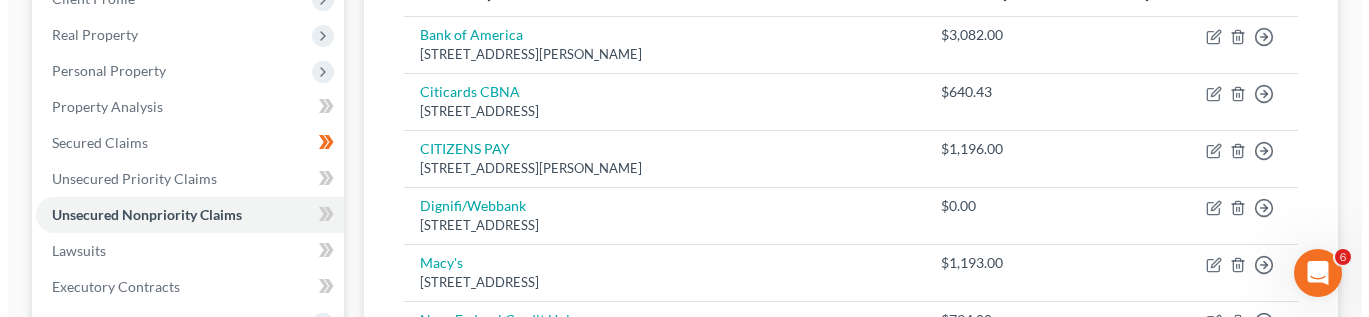 scroll, scrollTop: 342, scrollLeft: 0, axis: vertical 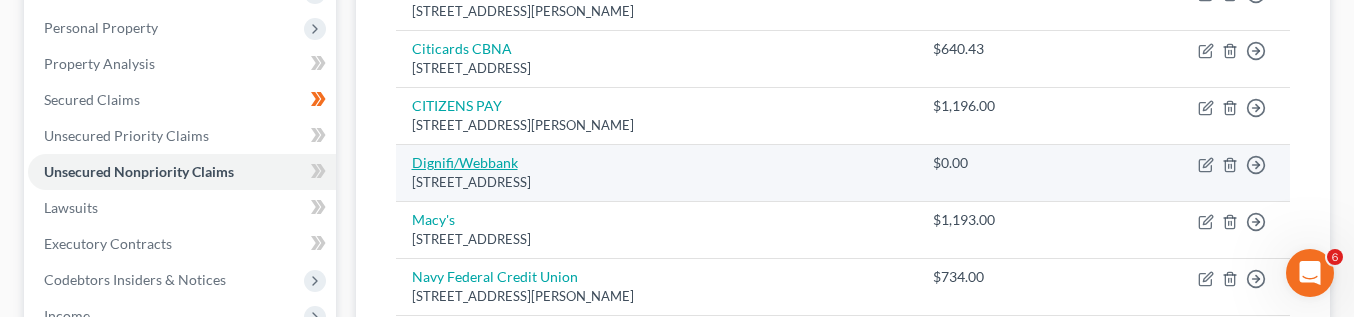 click on "Dignifi/Webbank" at bounding box center [465, 162] 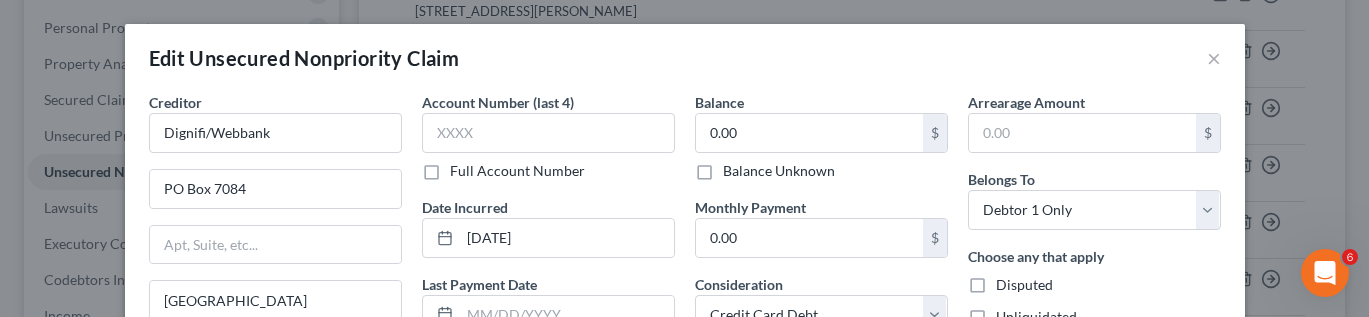 click on "Balance Unknown" at bounding box center [779, 171] 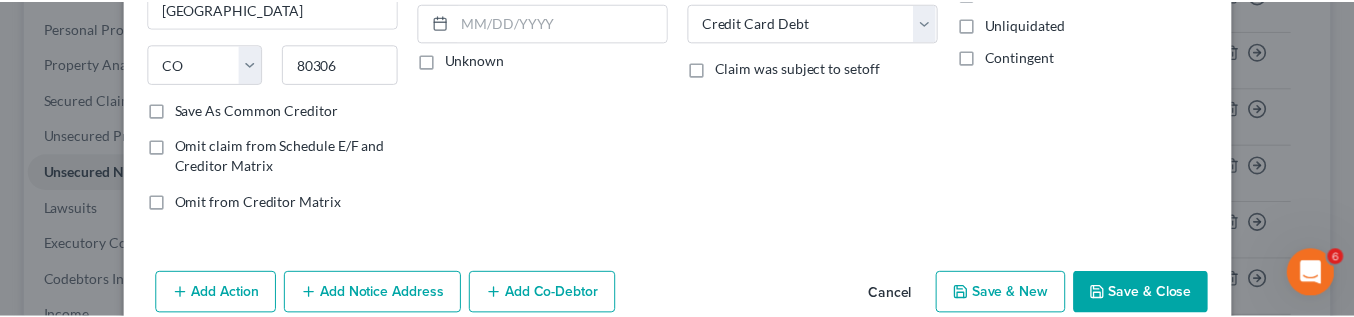 scroll, scrollTop: 323, scrollLeft: 0, axis: vertical 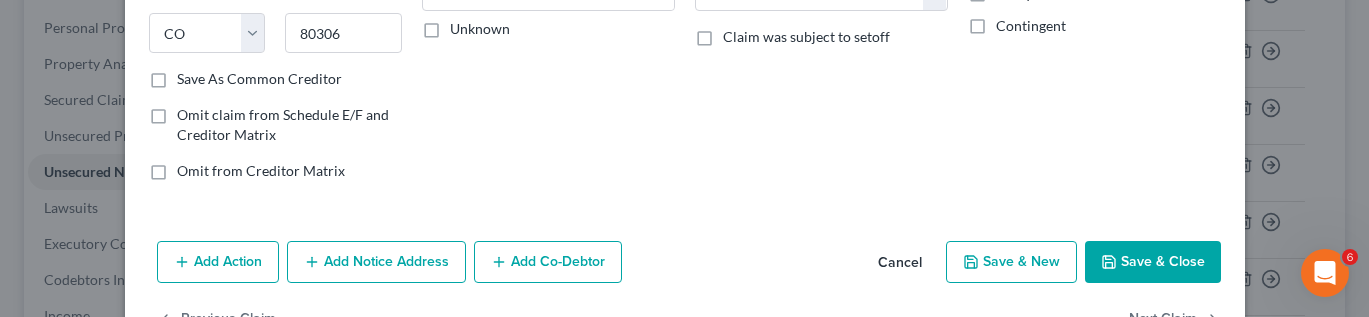 click on "Save & Close" at bounding box center (1153, 262) 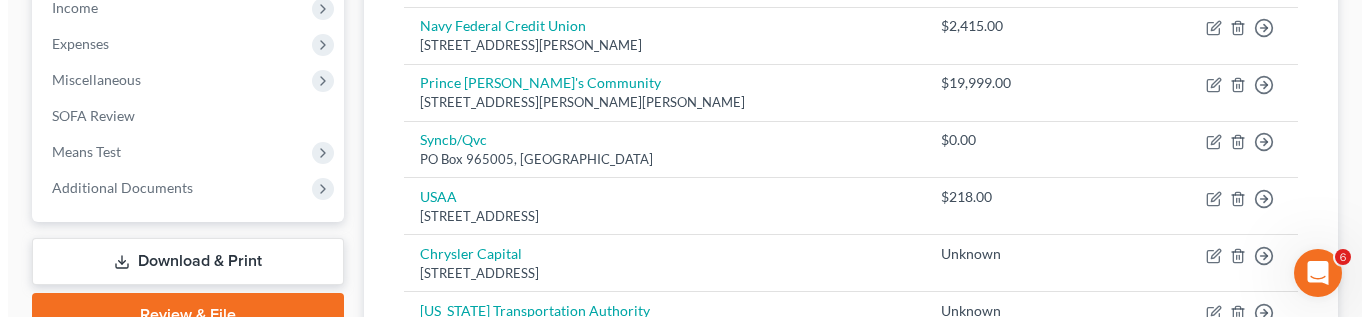 scroll, scrollTop: 653, scrollLeft: 0, axis: vertical 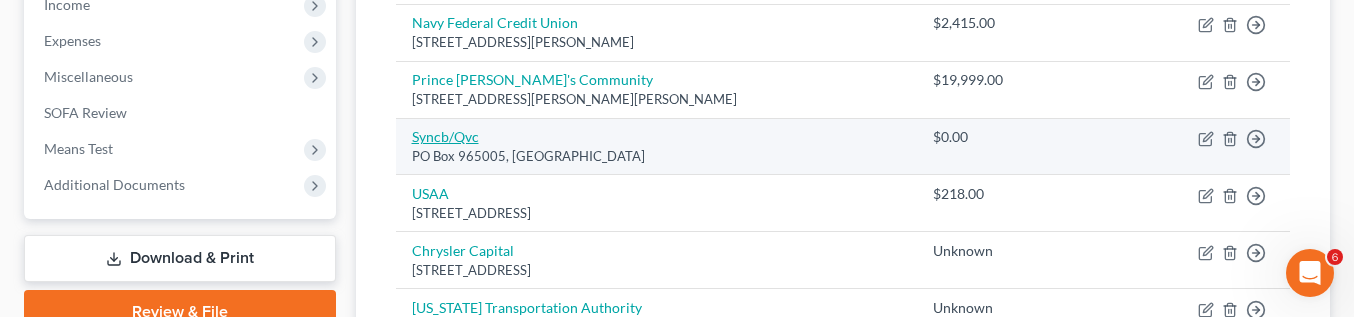 click on "Syncb/Qvc" at bounding box center [445, 136] 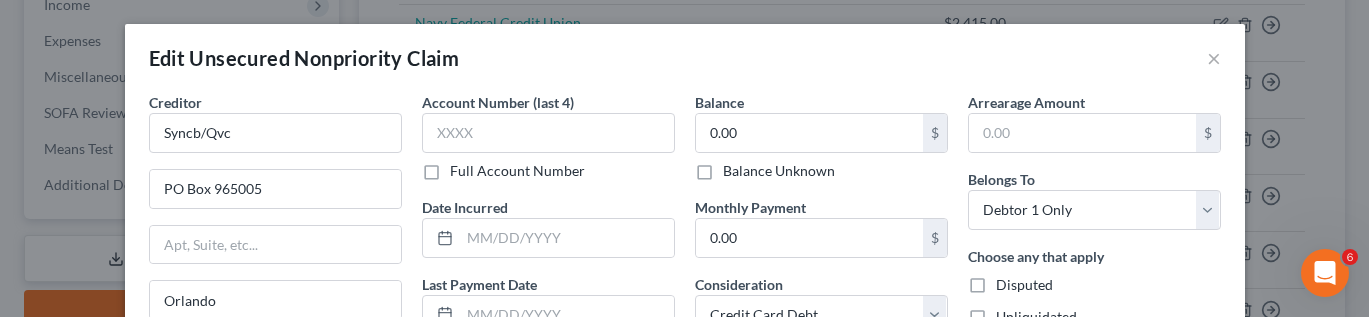 click on "Balance Unknown" at bounding box center (779, 171) 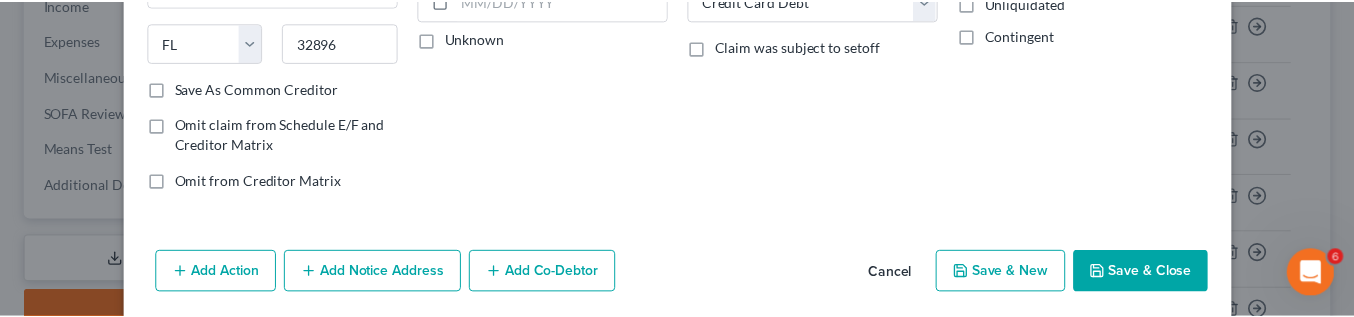 scroll, scrollTop: 322, scrollLeft: 0, axis: vertical 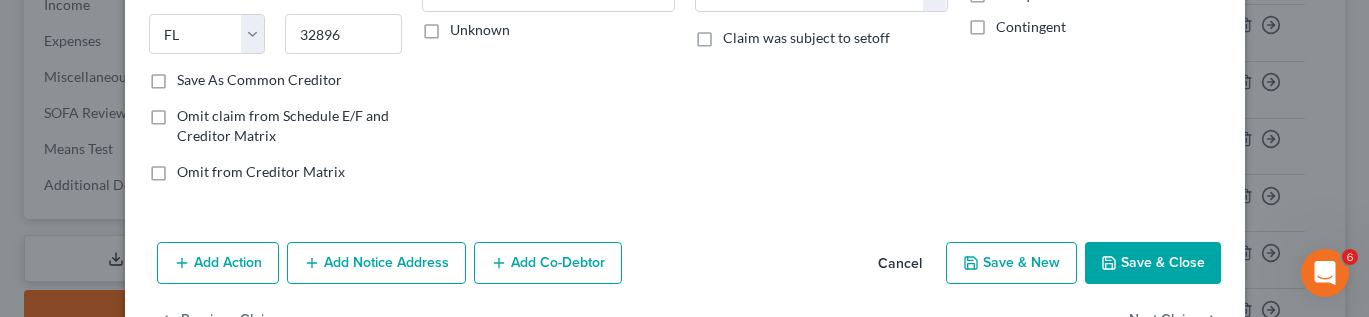 click on "Save & Close" at bounding box center [1153, 263] 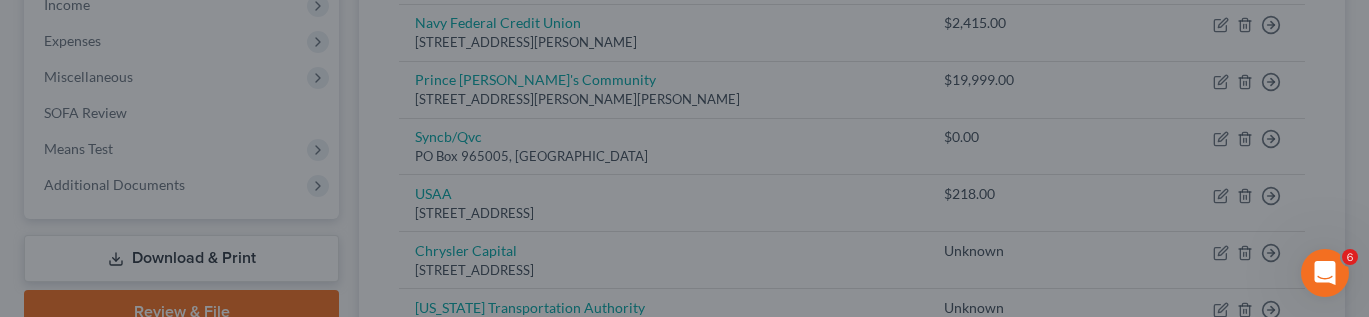 type on "0" 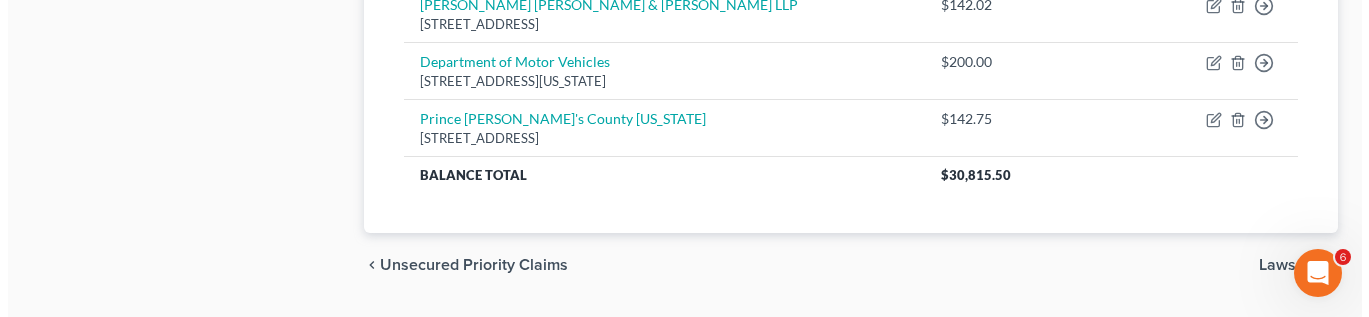 scroll, scrollTop: 1476, scrollLeft: 0, axis: vertical 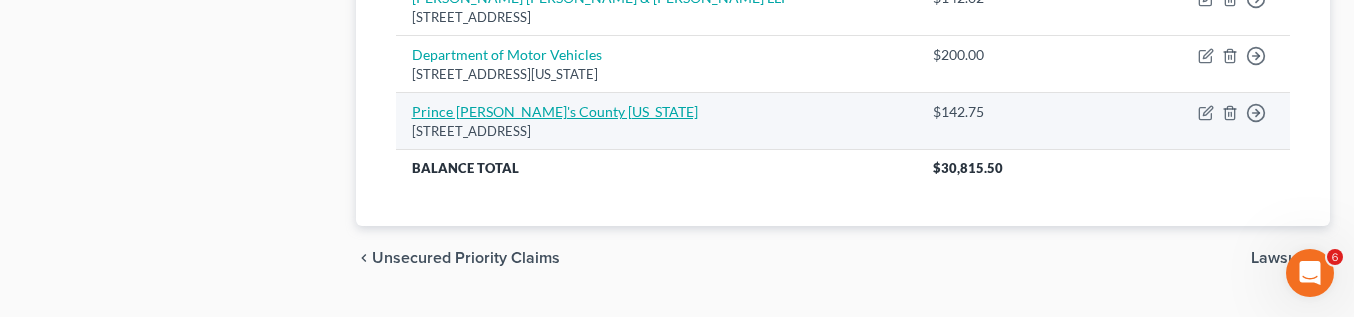 click on "Prince George's County Maryland" at bounding box center (555, 111) 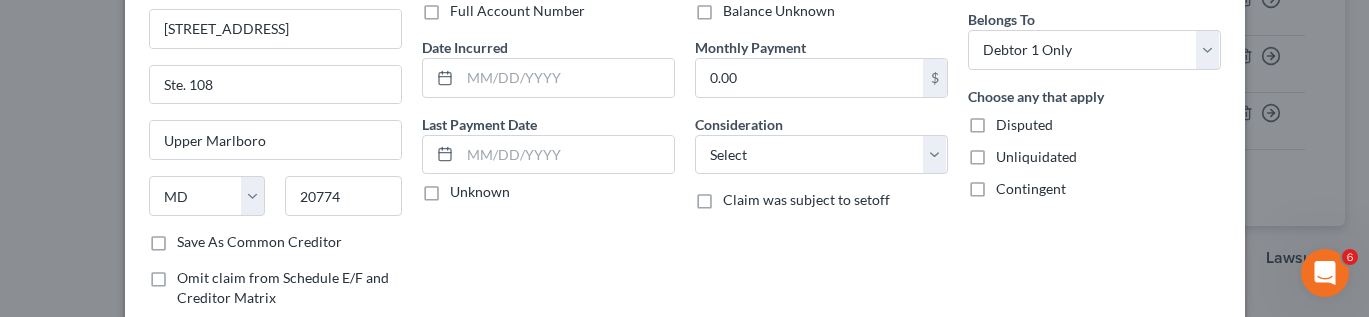 scroll, scrollTop: 191, scrollLeft: 0, axis: vertical 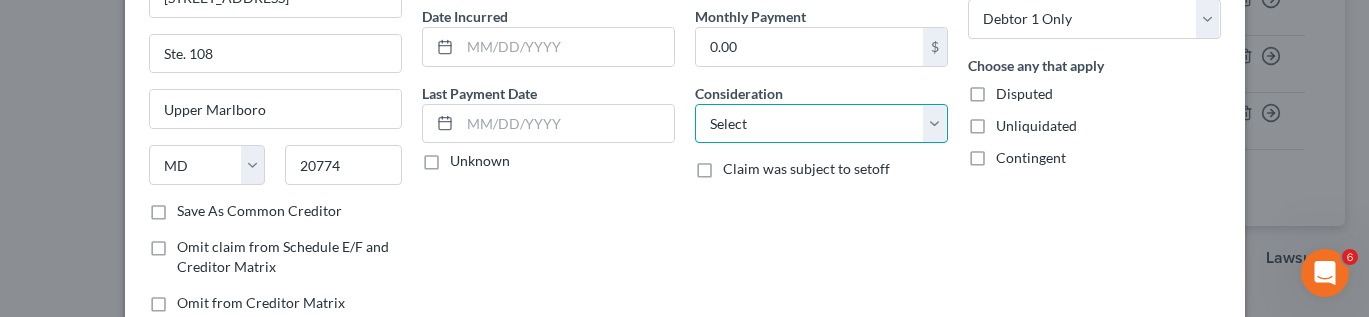 click on "Select Cable / Satellite Services Collection Agency Credit Card Debt Debt Counseling / Attorneys Deficiency Balance Domestic Support Obligations Home / Car Repairs Income Taxes Judgment Liens Medical Services Monies Loaned / Advanced Mortgage Obligation From Divorce Or Separation Obligation To Pensions Other Overdrawn Bank Account Promised To Help Pay Creditors Student Loans Suppliers And Vendors Telephone / Internet Services Utility Services" at bounding box center (821, 124) 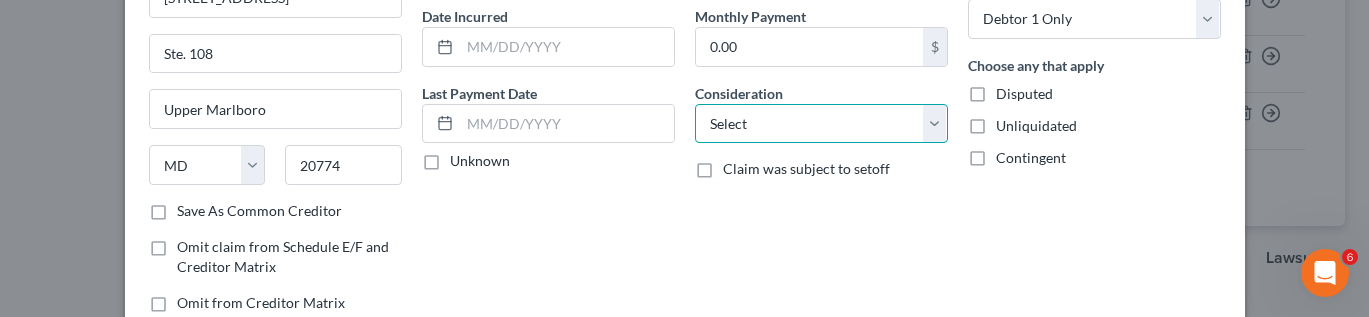 select on "14" 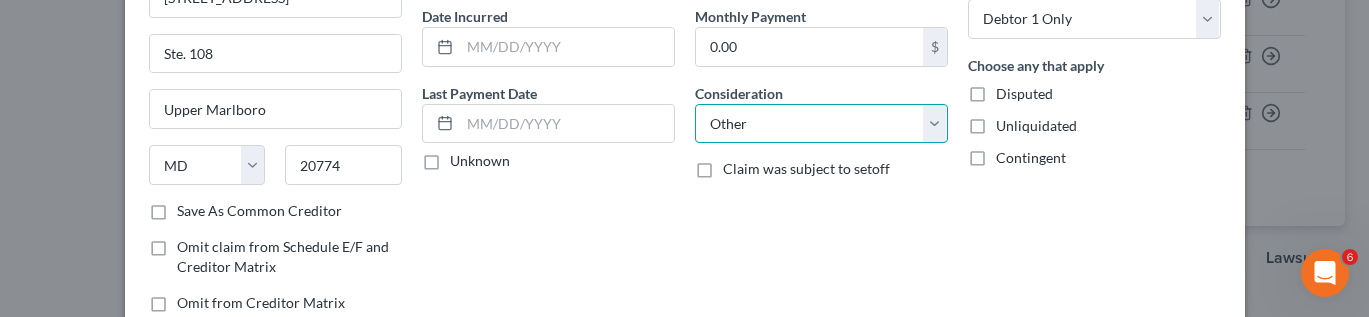 click on "Select Cable / Satellite Services Collection Agency Credit Card Debt Debt Counseling / Attorneys Deficiency Balance Domestic Support Obligations Home / Car Repairs Income Taxes Judgment Liens Medical Services Monies Loaned / Advanced Mortgage Obligation From Divorce Or Separation Obligation To Pensions Other Overdrawn Bank Account Promised To Help Pay Creditors Student Loans Suppliers And Vendors Telephone / Internet Services Utility Services" at bounding box center [821, 124] 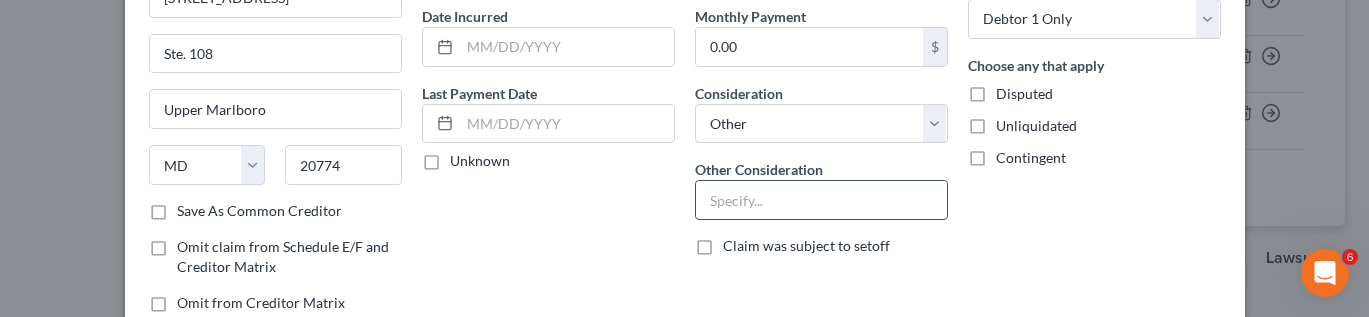 click at bounding box center (821, 200) 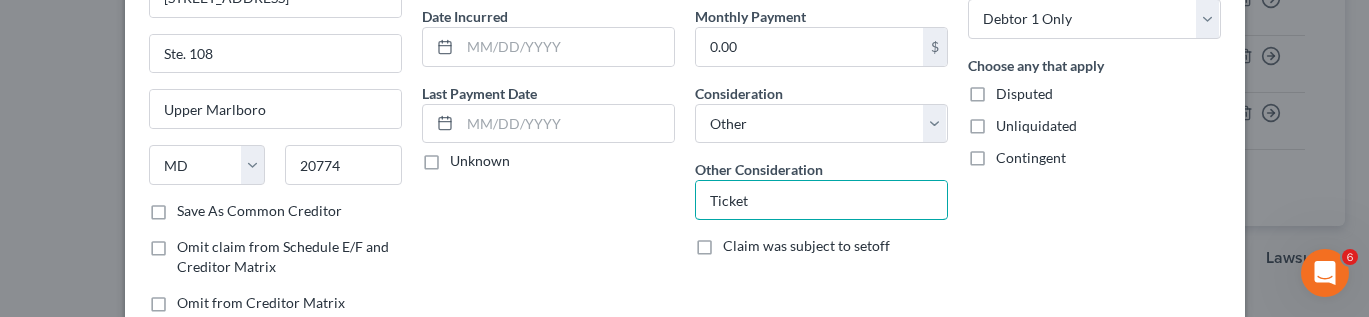 type on "Ticket" 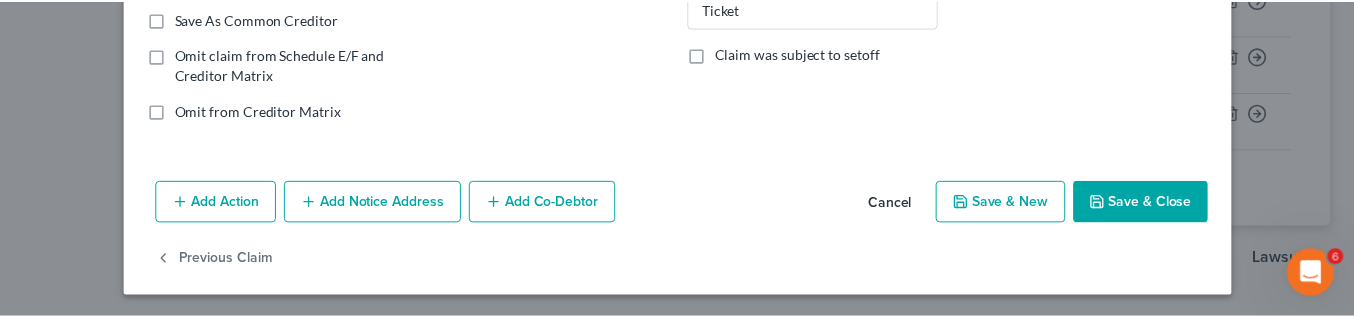 scroll, scrollTop: 386, scrollLeft: 0, axis: vertical 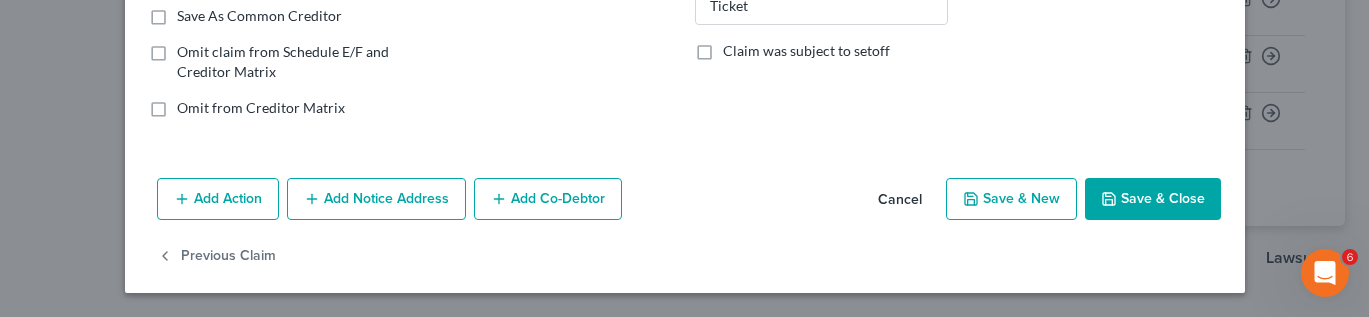click on "Save & Close" at bounding box center (1153, 199) 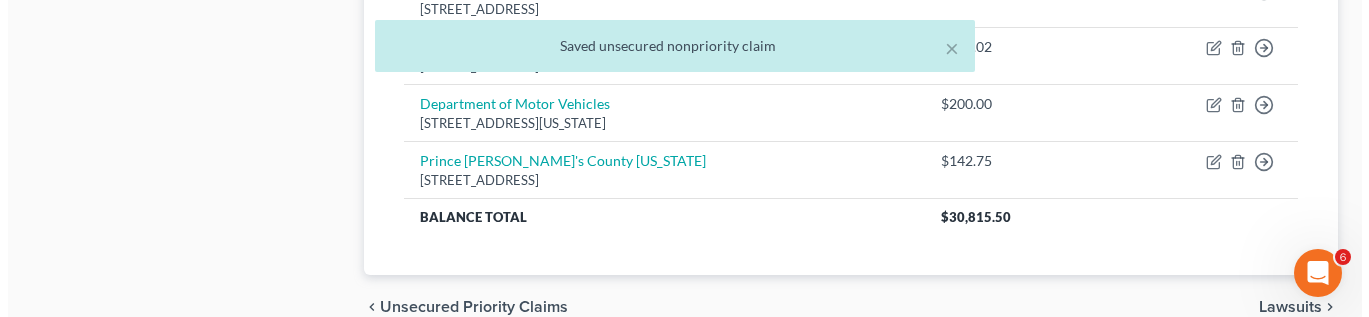 scroll, scrollTop: 1397, scrollLeft: 0, axis: vertical 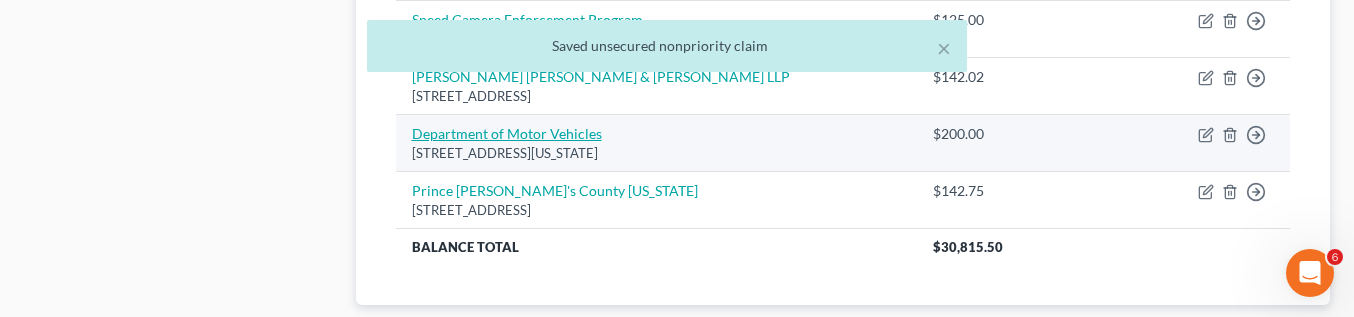click on "Department of Motor Vehicles" at bounding box center (507, 133) 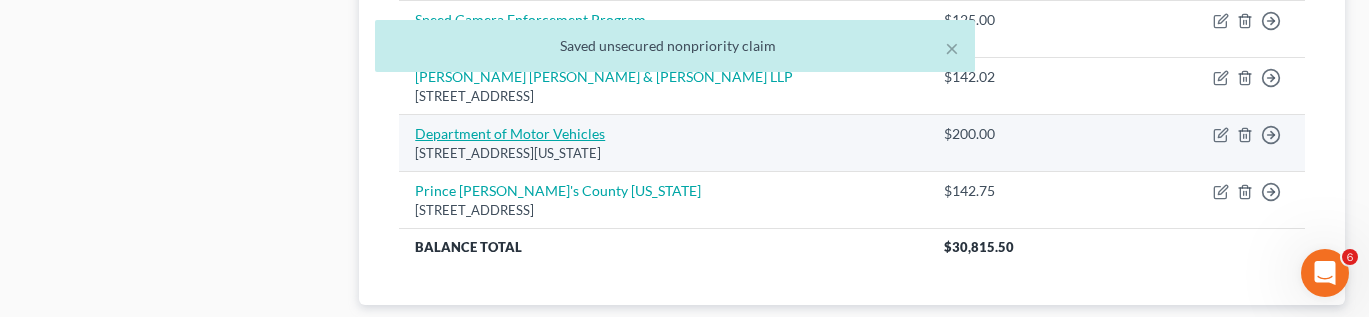 select on "8" 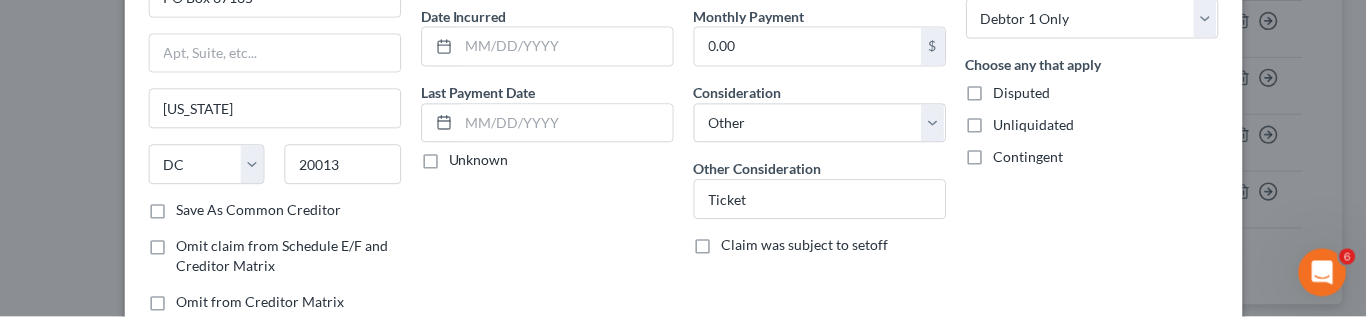 scroll, scrollTop: 225, scrollLeft: 0, axis: vertical 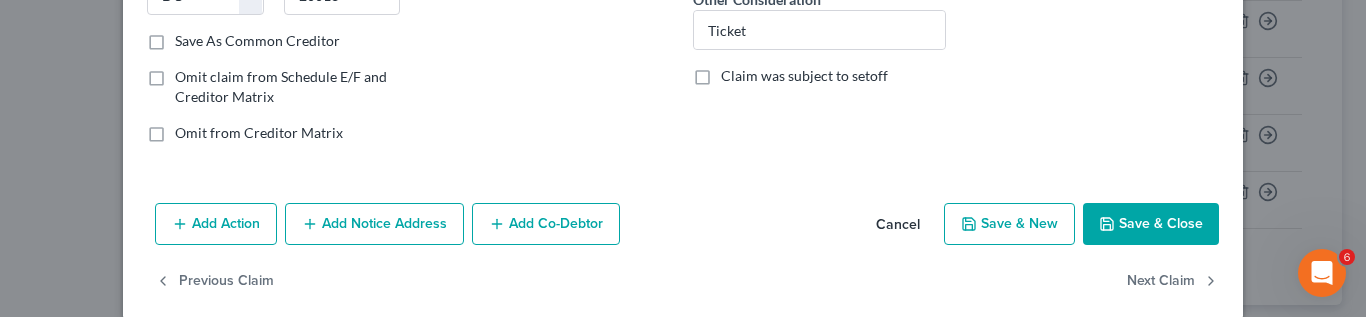 click on "Save & Close" at bounding box center [1151, 224] 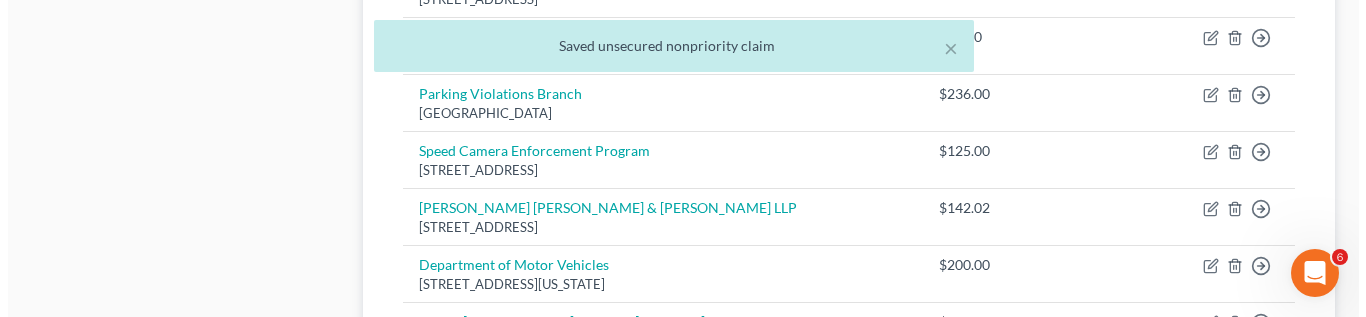 scroll, scrollTop: 1263, scrollLeft: 0, axis: vertical 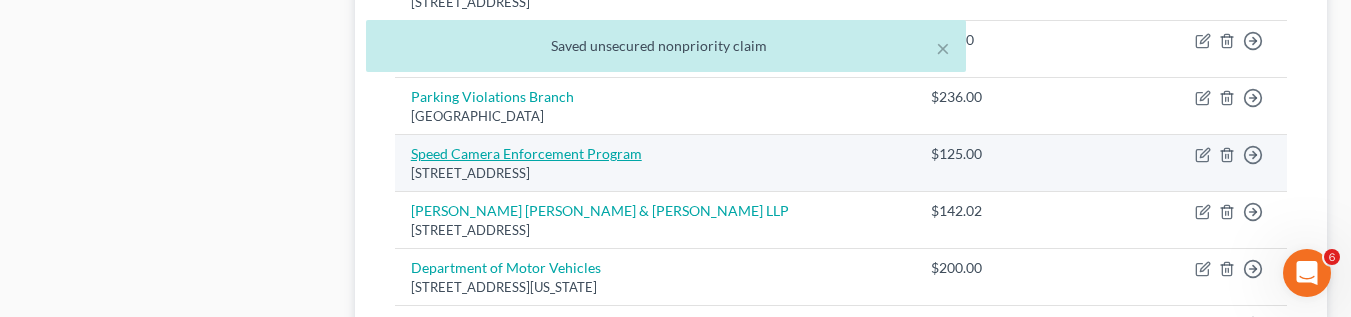 click on "Speed Camera Enforcement Program" at bounding box center [526, 153] 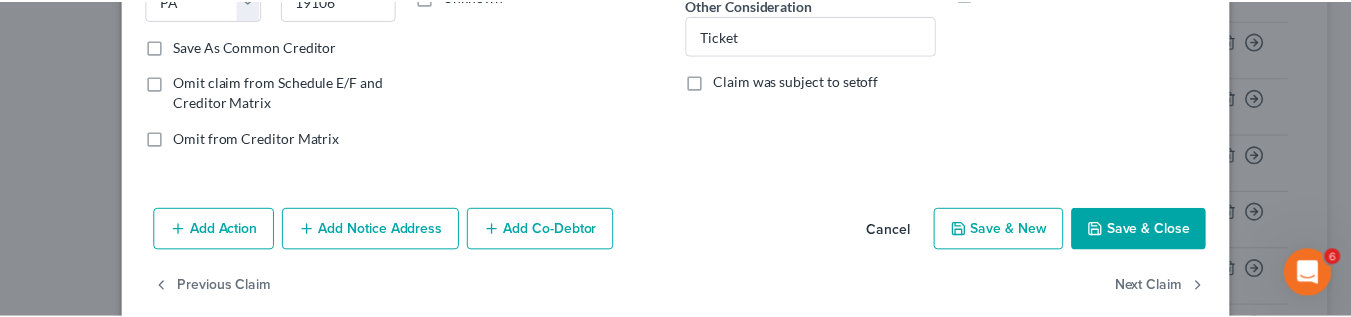 scroll, scrollTop: 386, scrollLeft: 0, axis: vertical 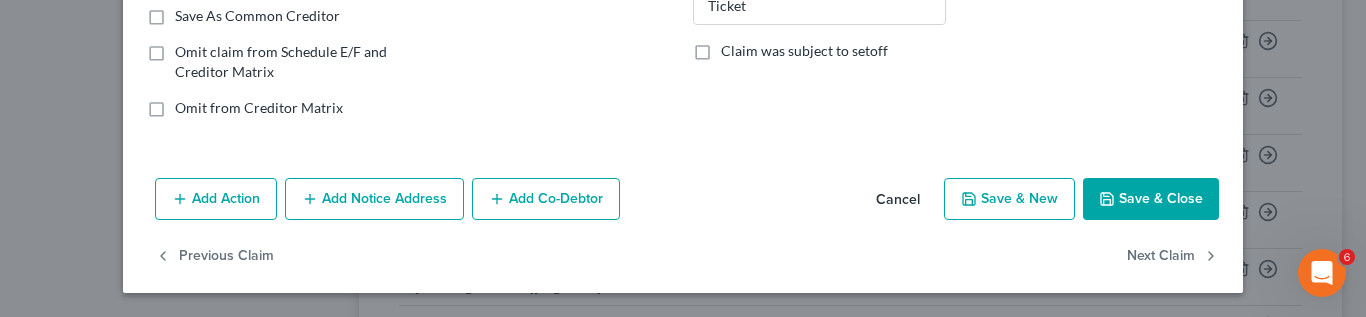 click on "Save & Close" at bounding box center (1151, 199) 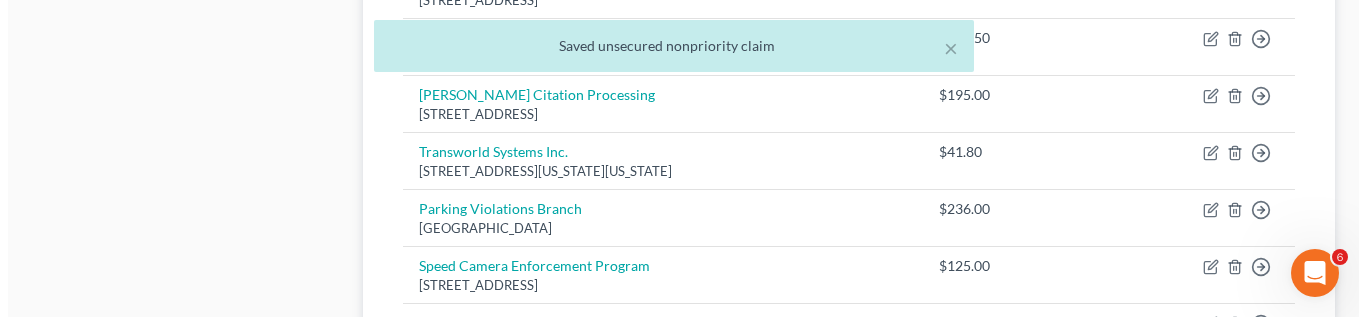 scroll, scrollTop: 1138, scrollLeft: 0, axis: vertical 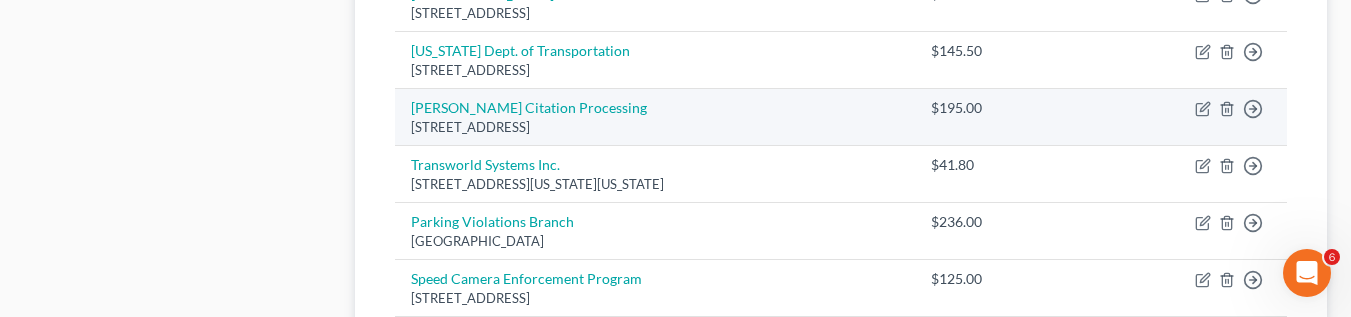 click on "Montgomery Citation Processing PO Box 1426, Rockville, MD 20849" at bounding box center [655, 117] 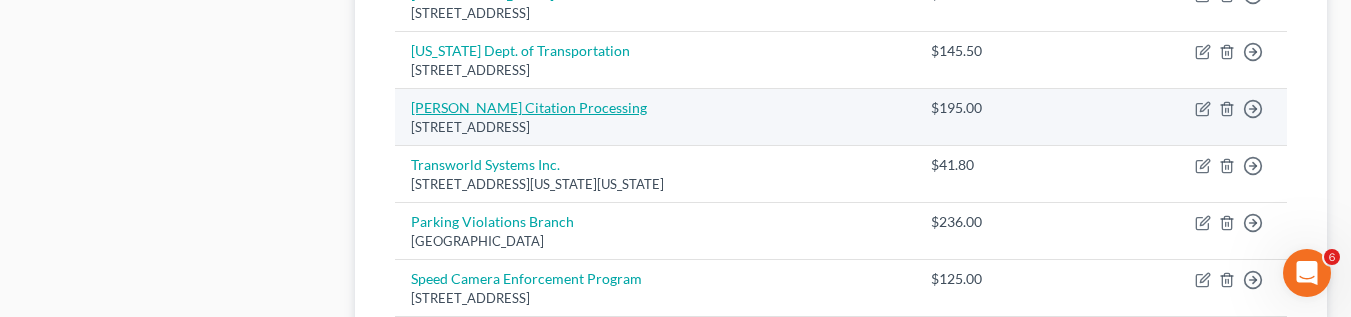 click on "Montgomery Citation Processing" at bounding box center [529, 107] 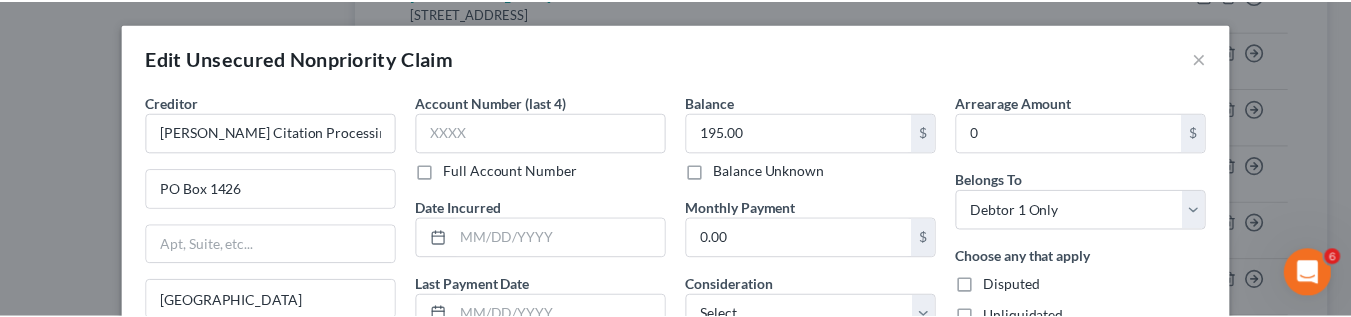 scroll, scrollTop: 277, scrollLeft: 0, axis: vertical 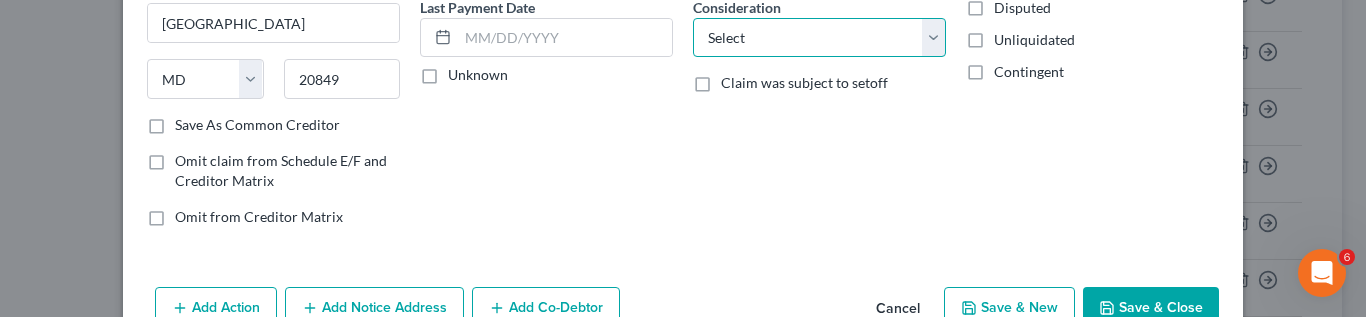 click on "Select Cable / Satellite Services Collection Agency Credit Card Debt Debt Counseling / Attorneys Deficiency Balance Domestic Support Obligations Home / Car Repairs Income Taxes Judgment Liens Medical Services Monies Loaned / Advanced Mortgage Obligation From Divorce Or Separation Obligation To Pensions Other Overdrawn Bank Account Promised To Help Pay Creditors Student Loans Suppliers And Vendors Telephone / Internet Services Utility Services" at bounding box center (819, 38) 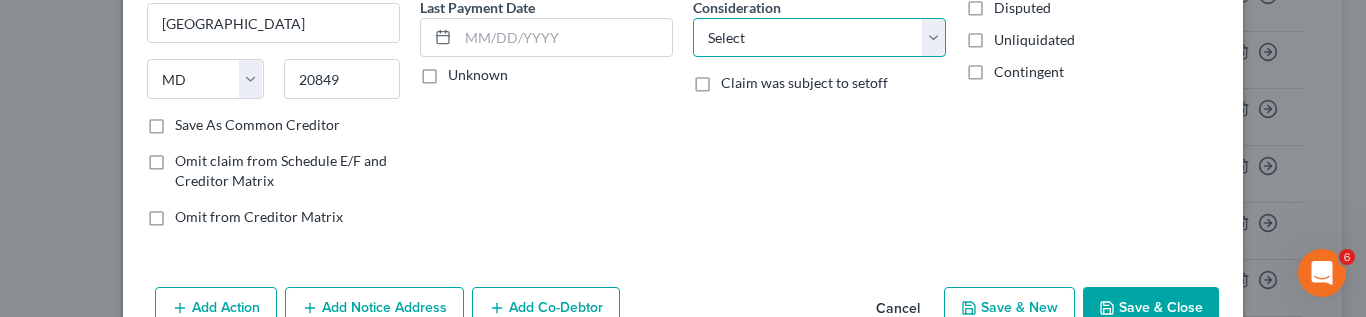 select on "14" 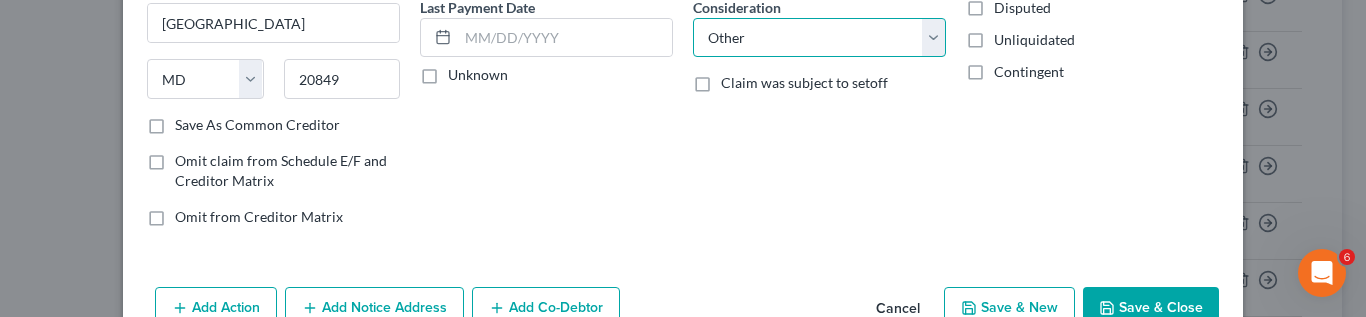 click on "Select Cable / Satellite Services Collection Agency Credit Card Debt Debt Counseling / Attorneys Deficiency Balance Domestic Support Obligations Home / Car Repairs Income Taxes Judgment Liens Medical Services Monies Loaned / Advanced Mortgage Obligation From Divorce Or Separation Obligation To Pensions Other Overdrawn Bank Account Promised To Help Pay Creditors Student Loans Suppliers And Vendors Telephone / Internet Services Utility Services" at bounding box center [819, 38] 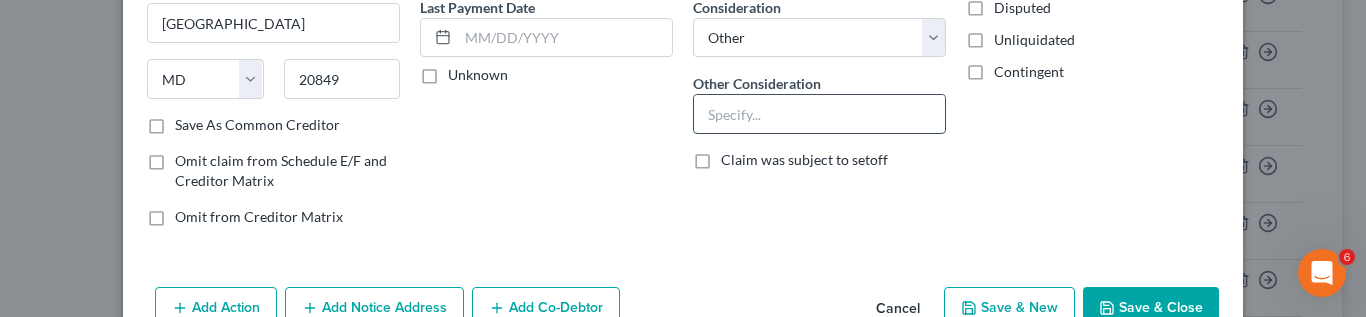 click at bounding box center (819, 114) 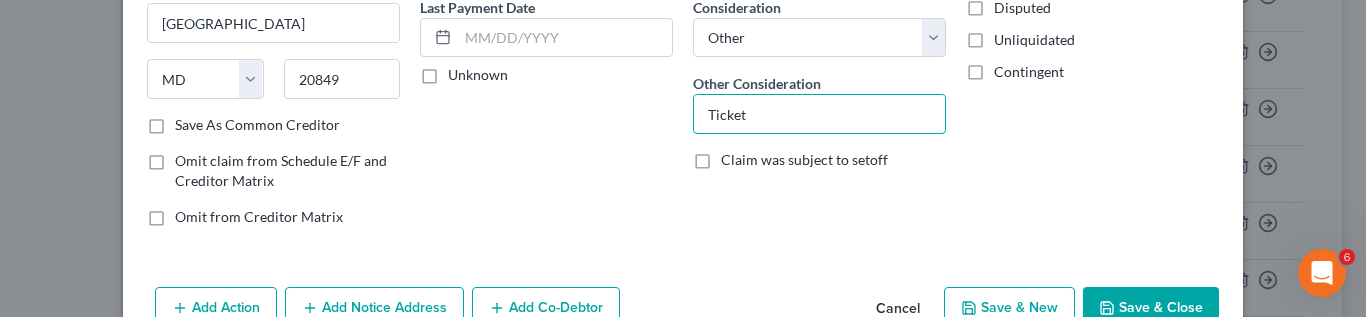 type on "Ticket" 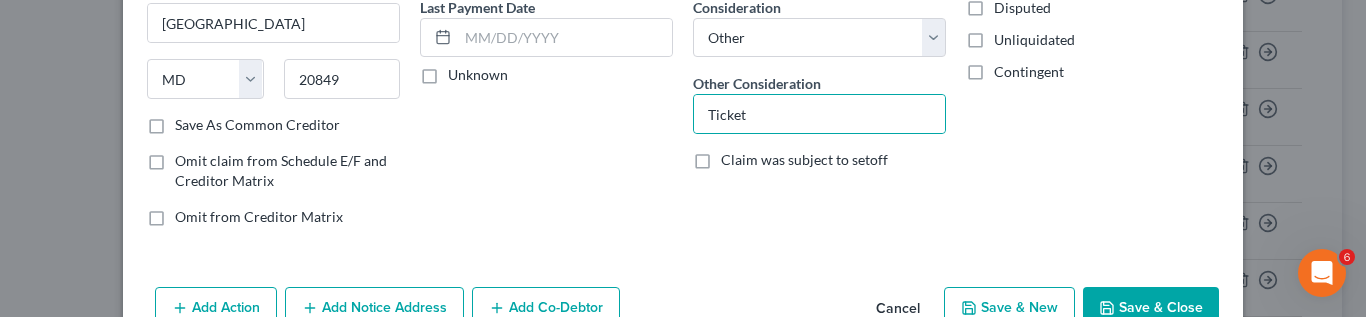 click on "Save & Close" at bounding box center [1151, 308] 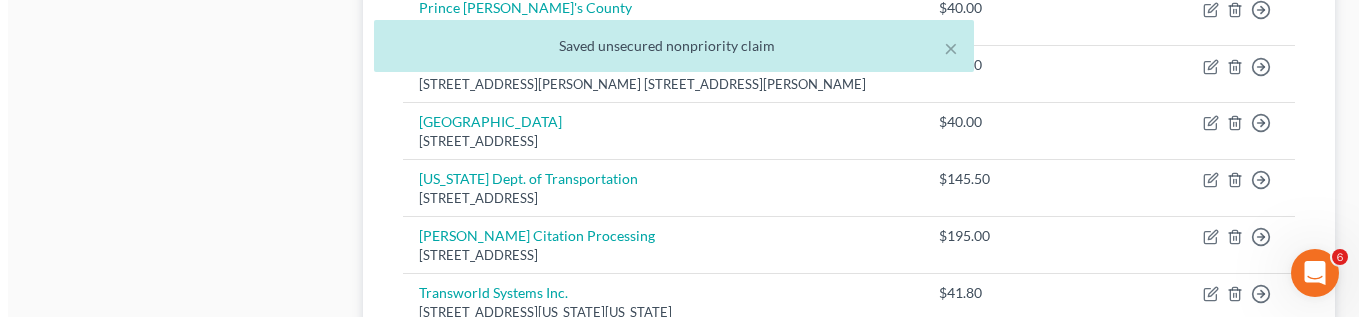 scroll, scrollTop: 1001, scrollLeft: 0, axis: vertical 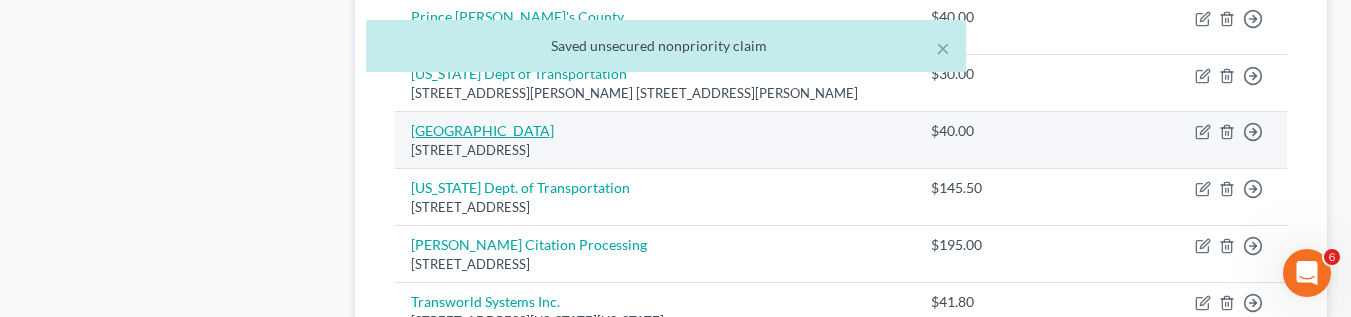 click on "Montgomery County" at bounding box center [482, 130] 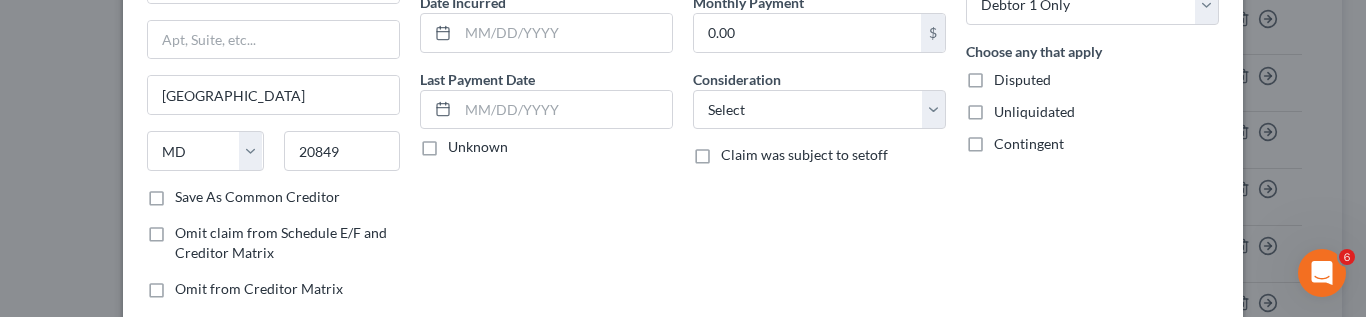 scroll, scrollTop: 223, scrollLeft: 0, axis: vertical 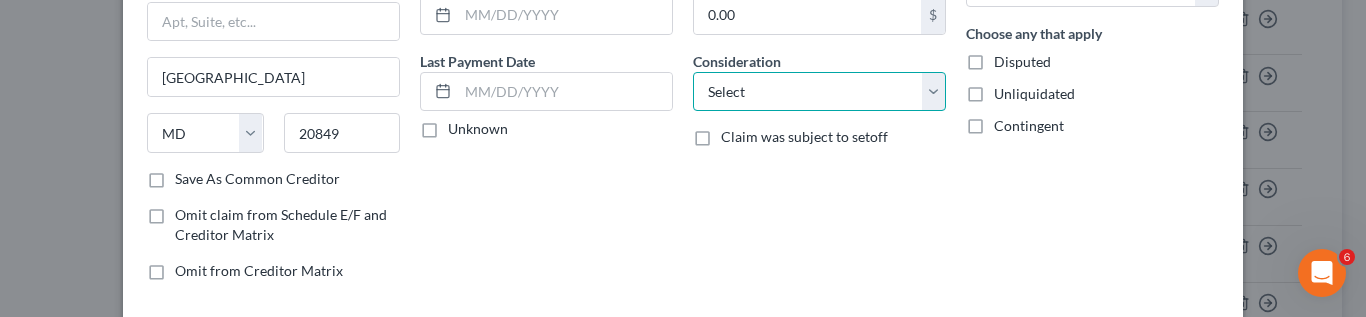 click on "Select Cable / Satellite Services Collection Agency Credit Card Debt Debt Counseling / Attorneys Deficiency Balance Domestic Support Obligations Home / Car Repairs Income Taxes Judgment Liens Medical Services Monies Loaned / Advanced Mortgage Obligation From Divorce Or Separation Obligation To Pensions Other Overdrawn Bank Account Promised To Help Pay Creditors Student Loans Suppliers And Vendors Telephone / Internet Services Utility Services" at bounding box center (819, 92) 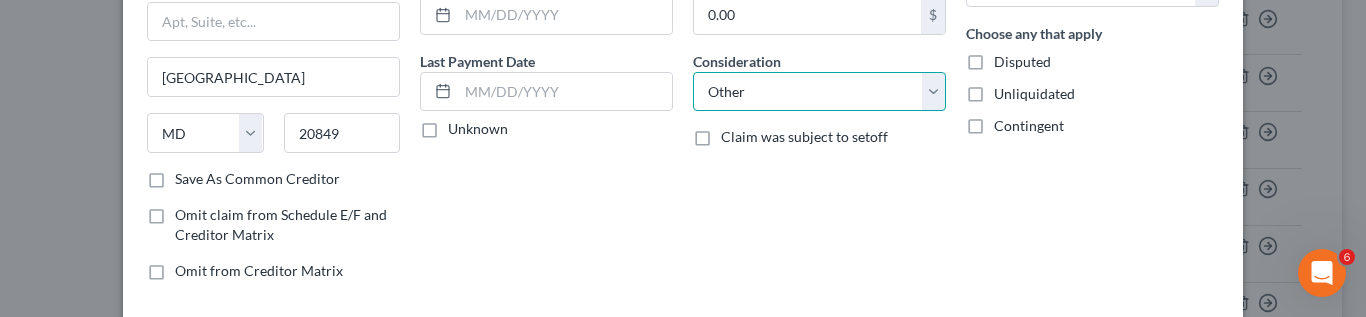 click on "Select Cable / Satellite Services Collection Agency Credit Card Debt Debt Counseling / Attorneys Deficiency Balance Domestic Support Obligations Home / Car Repairs Income Taxes Judgment Liens Medical Services Monies Loaned / Advanced Mortgage Obligation From Divorce Or Separation Obligation To Pensions Other Overdrawn Bank Account Promised To Help Pay Creditors Student Loans Suppliers And Vendors Telephone / Internet Services Utility Services" at bounding box center (819, 92) 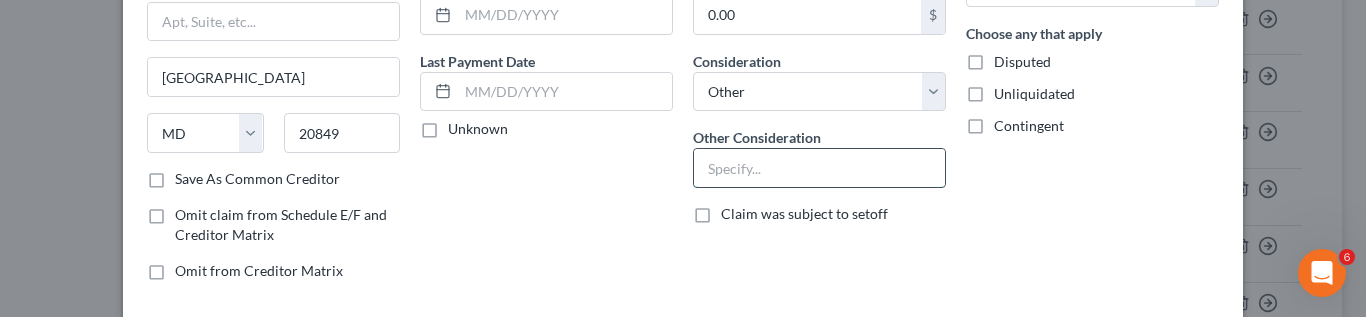 click at bounding box center (819, 168) 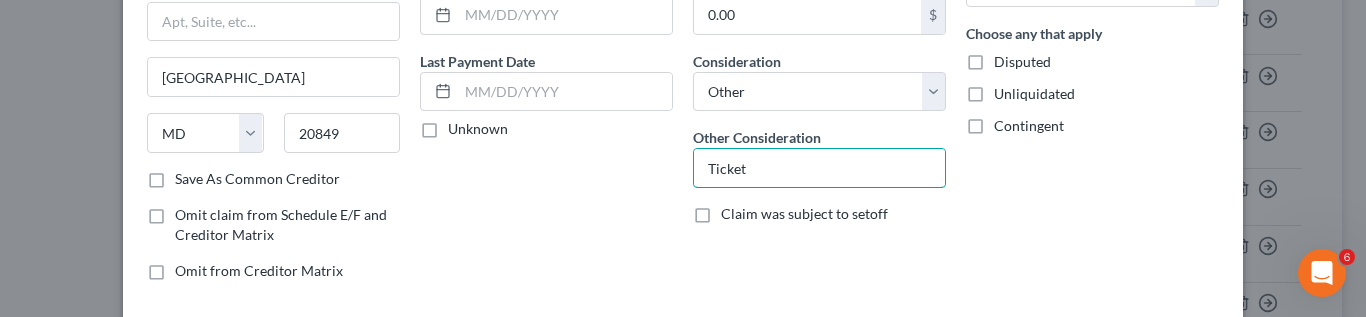 type on "Ticket" 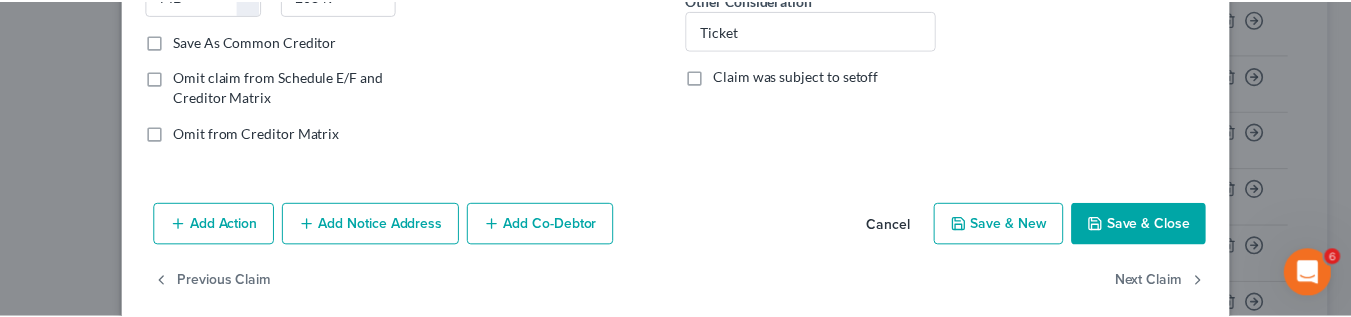 scroll, scrollTop: 362, scrollLeft: 0, axis: vertical 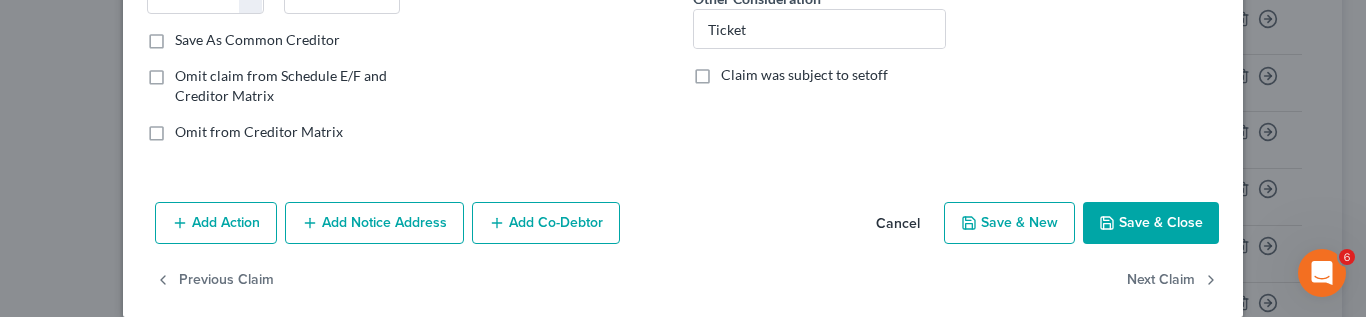 click on "Save & Close" at bounding box center (1151, 223) 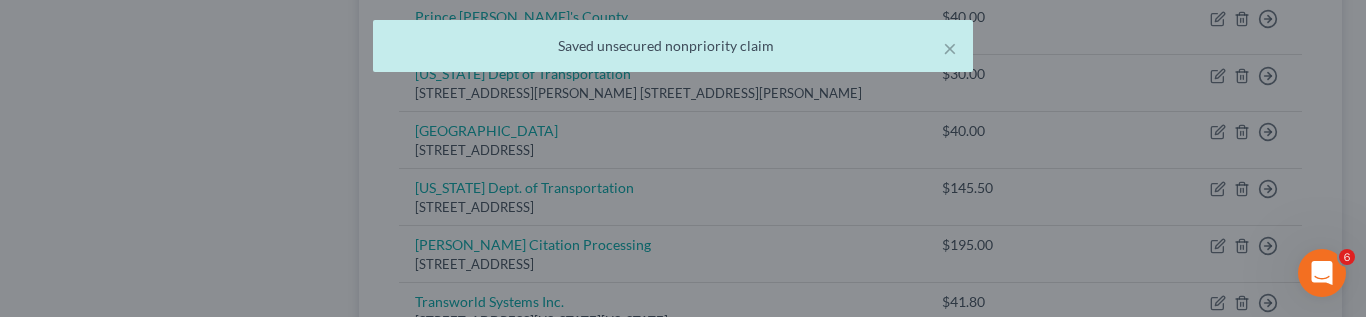 type on "0" 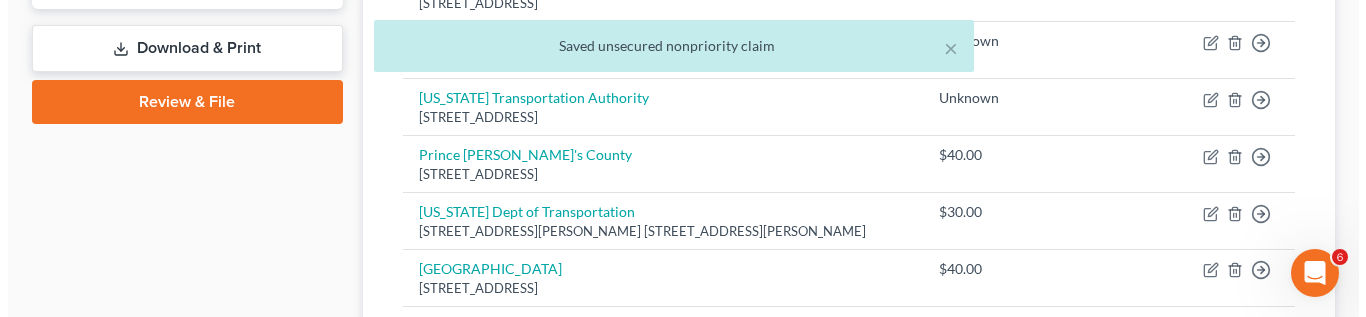 scroll, scrollTop: 860, scrollLeft: 0, axis: vertical 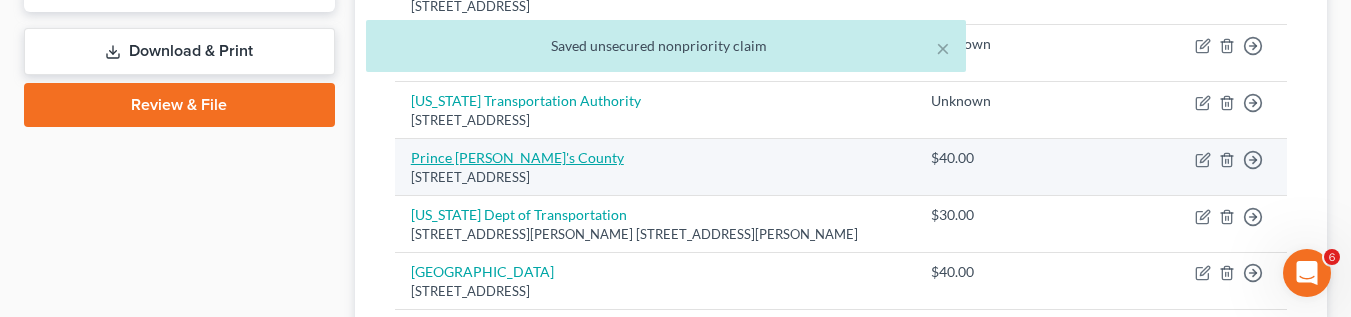 click on "Prince George's County" at bounding box center [517, 157] 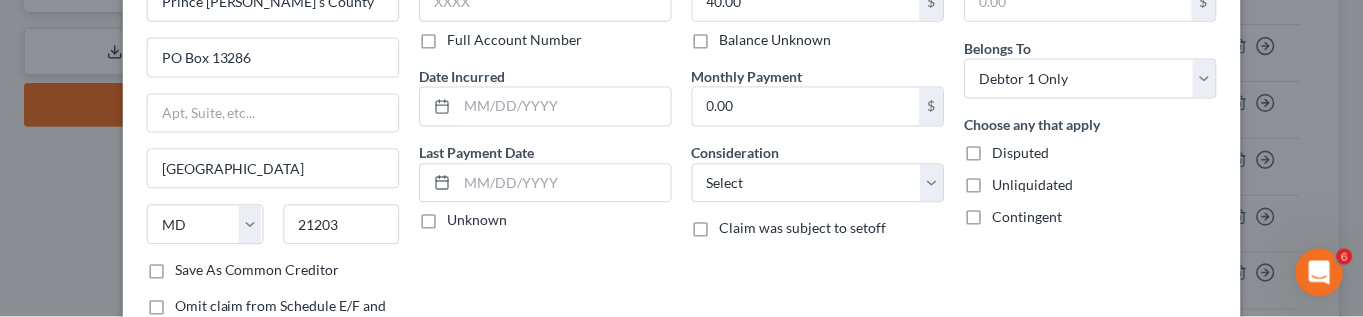scroll, scrollTop: 163, scrollLeft: 0, axis: vertical 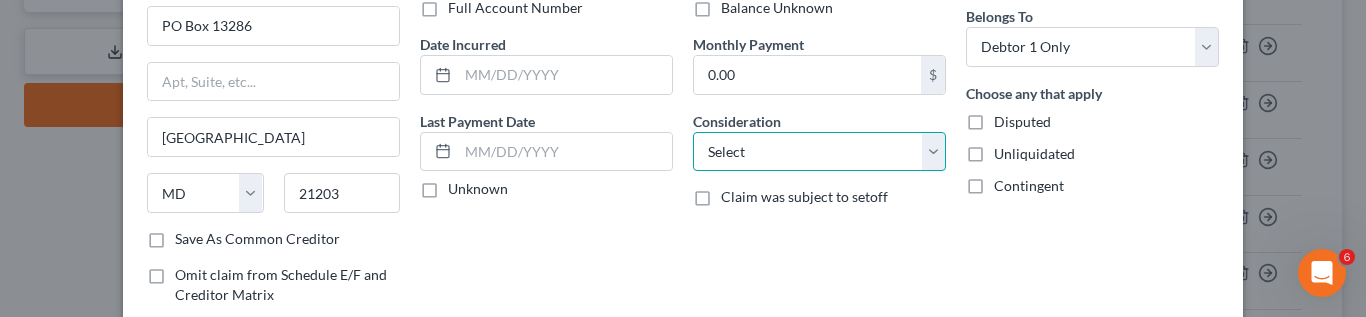 click on "Select Cable / Satellite Services Collection Agency Credit Card Debt Debt Counseling / Attorneys Deficiency Balance Domestic Support Obligations Home / Car Repairs Income Taxes Judgment Liens Medical Services Monies Loaned / Advanced Mortgage Obligation From Divorce Or Separation Obligation To Pensions Other Overdrawn Bank Account Promised To Help Pay Creditors Student Loans Suppliers And Vendors Telephone / Internet Services Utility Services" at bounding box center [819, 152] 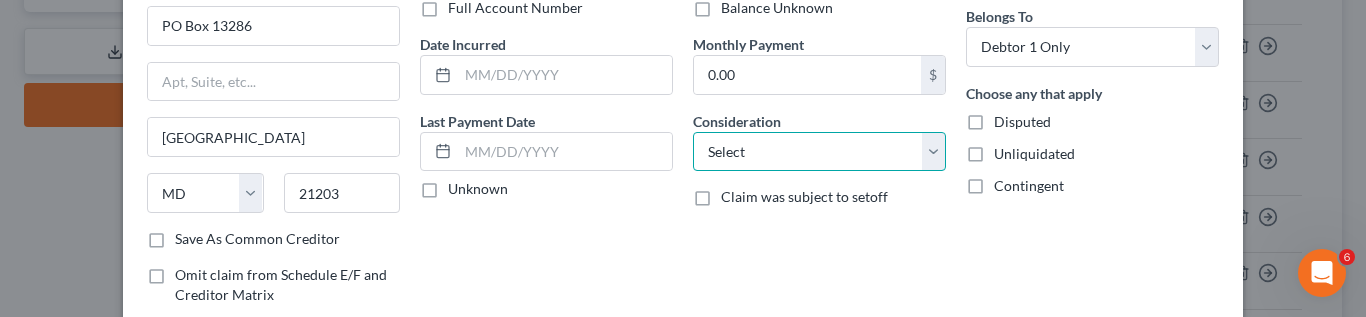 select on "14" 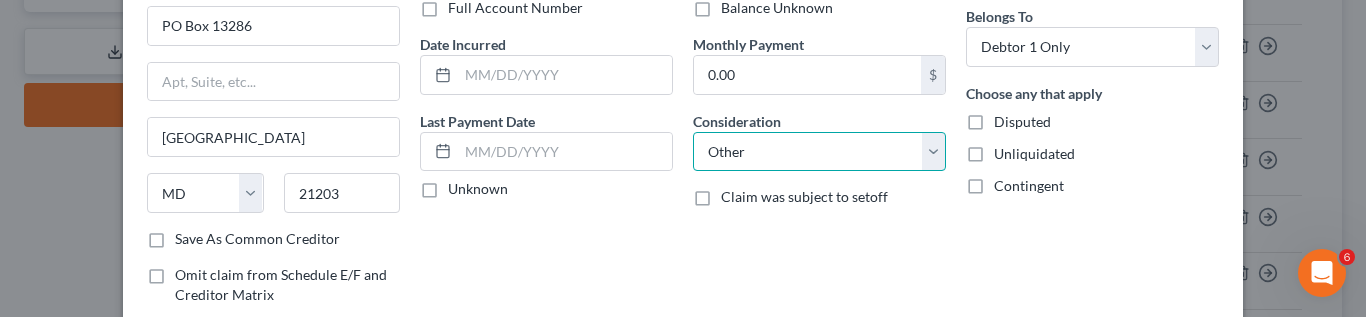 click on "Select Cable / Satellite Services Collection Agency Credit Card Debt Debt Counseling / Attorneys Deficiency Balance Domestic Support Obligations Home / Car Repairs Income Taxes Judgment Liens Medical Services Monies Loaned / Advanced Mortgage Obligation From Divorce Or Separation Obligation To Pensions Other Overdrawn Bank Account Promised To Help Pay Creditors Student Loans Suppliers And Vendors Telephone / Internet Services Utility Services" at bounding box center [819, 152] 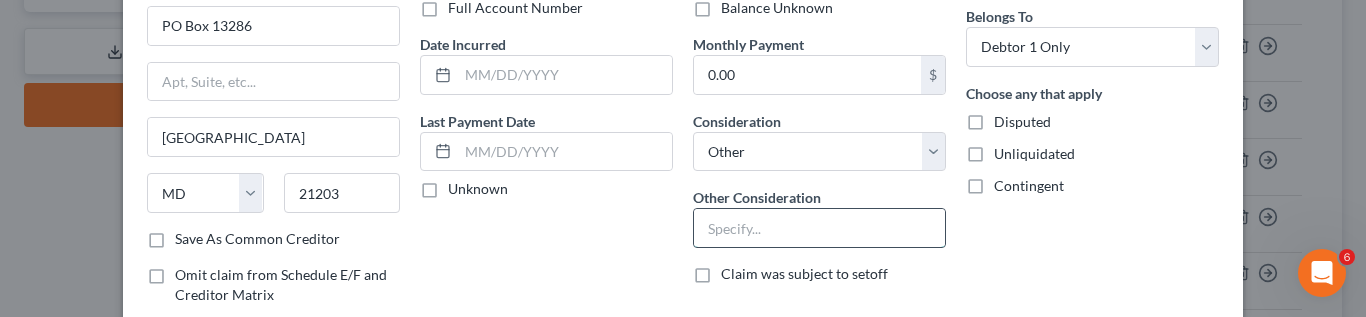 click at bounding box center (819, 228) 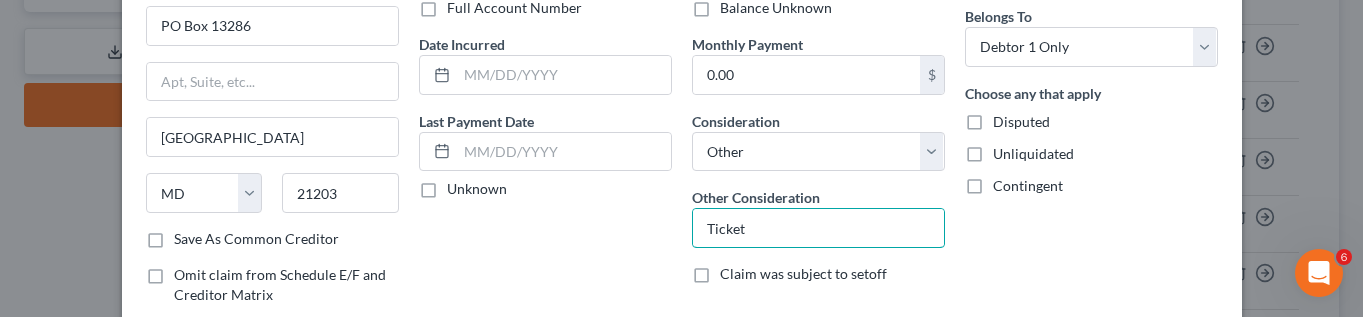 type on "Ticket" 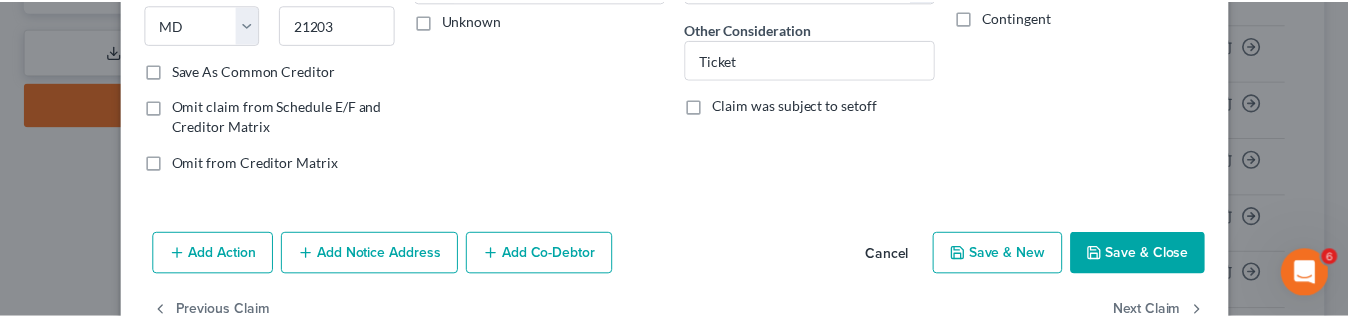 scroll, scrollTop: 353, scrollLeft: 0, axis: vertical 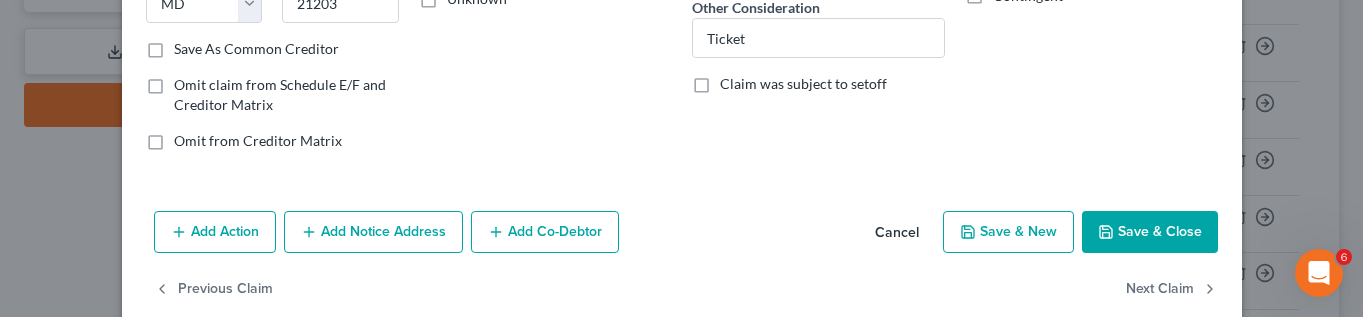 click on "Save & Close" at bounding box center (1150, 232) 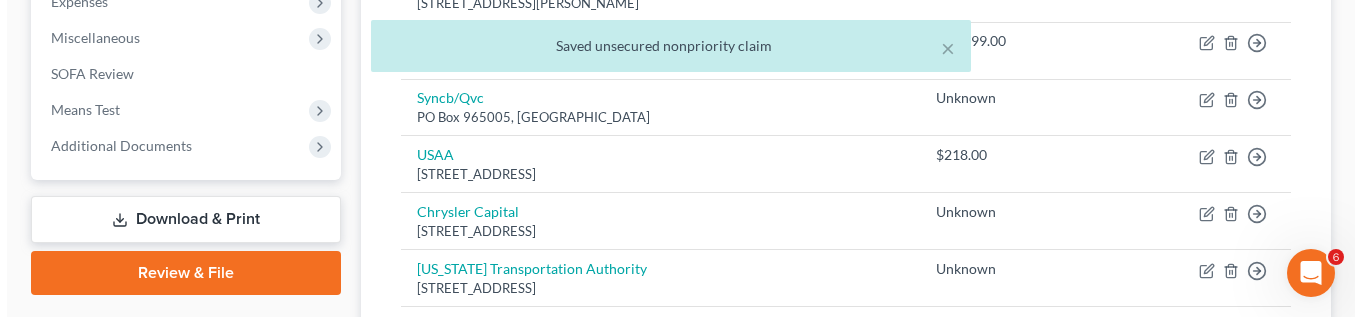 scroll, scrollTop: 669, scrollLeft: 0, axis: vertical 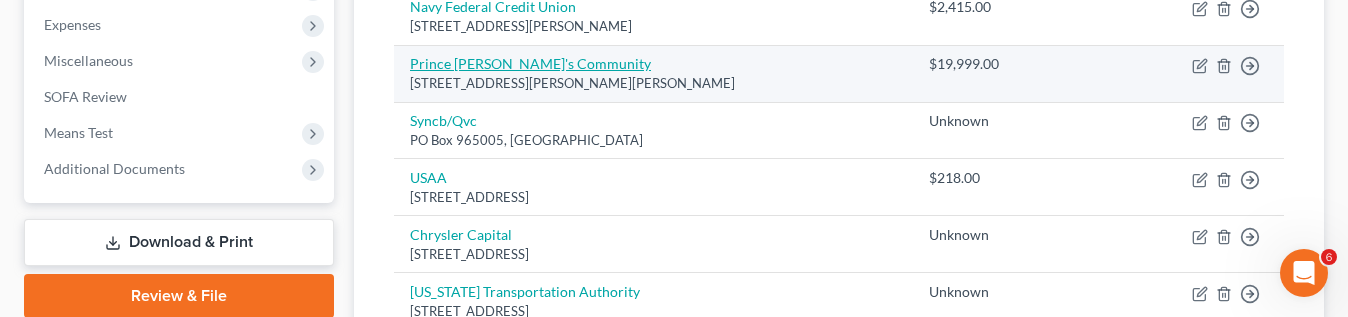 click on "Prince George's Community" at bounding box center [530, 63] 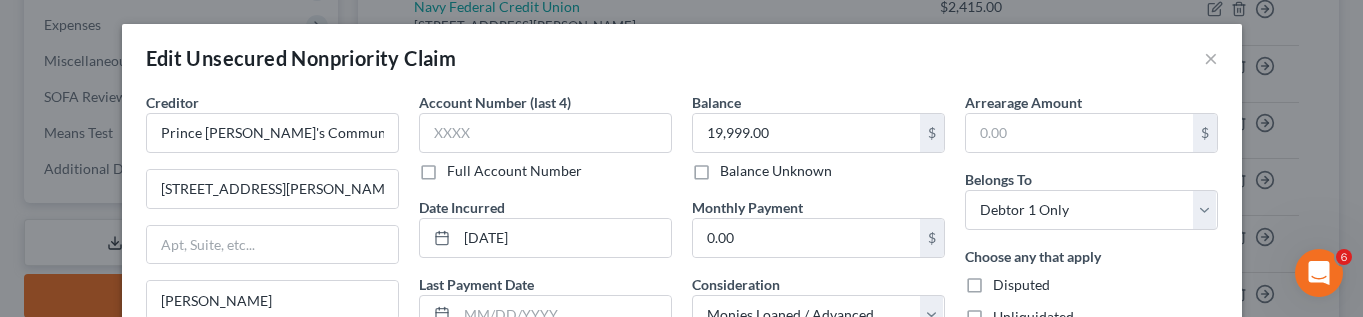 click on "Balance Unknown" at bounding box center [776, 171] 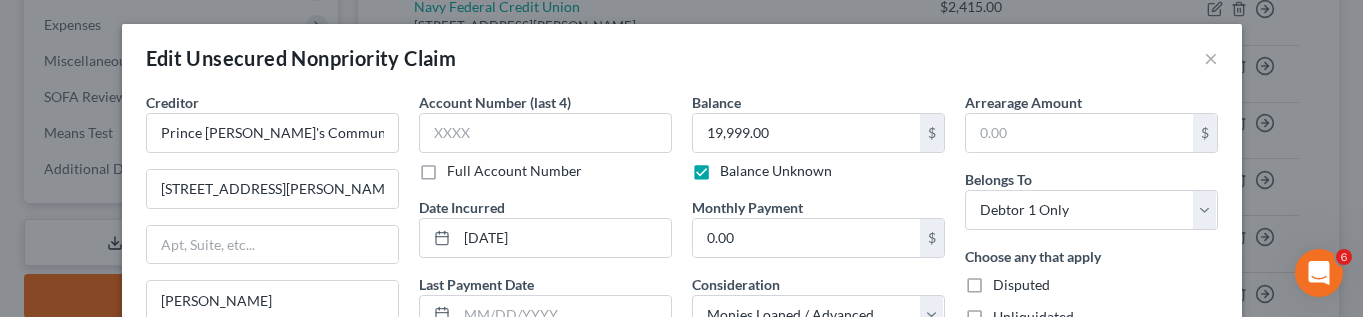 type on "0.00" 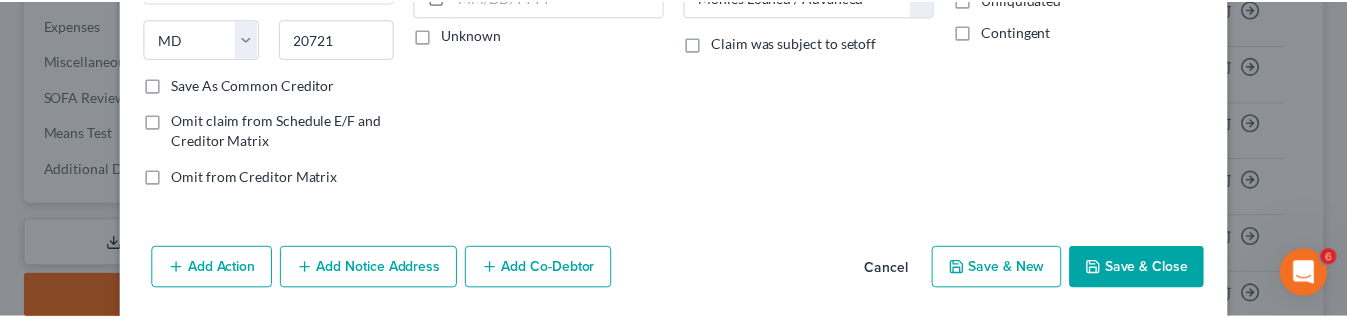 scroll, scrollTop: 327, scrollLeft: 0, axis: vertical 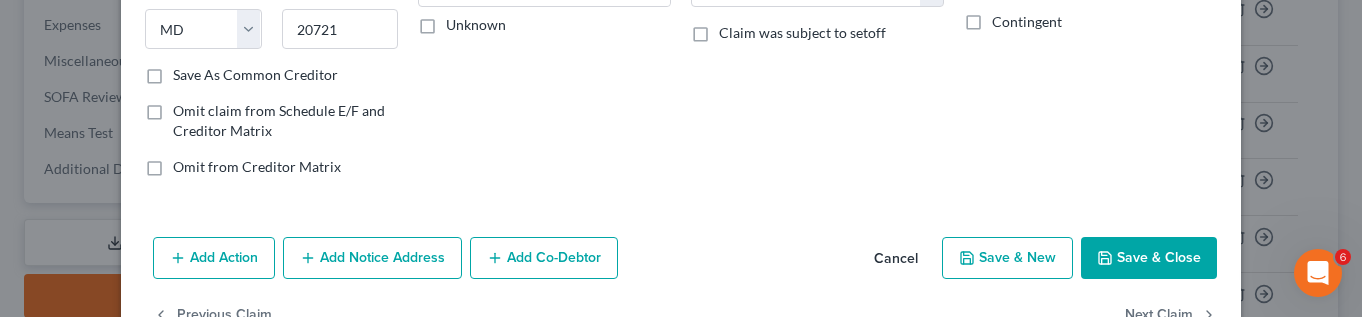 click on "Save & Close" at bounding box center (1149, 258) 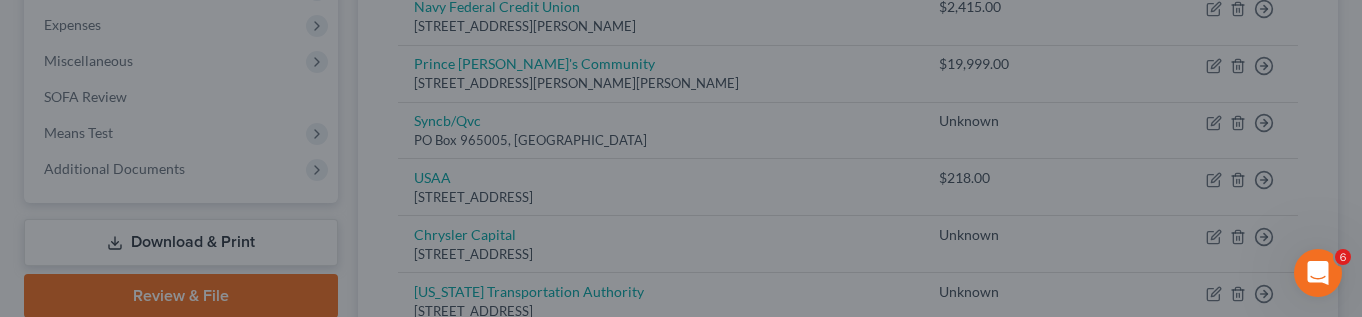 type on "0" 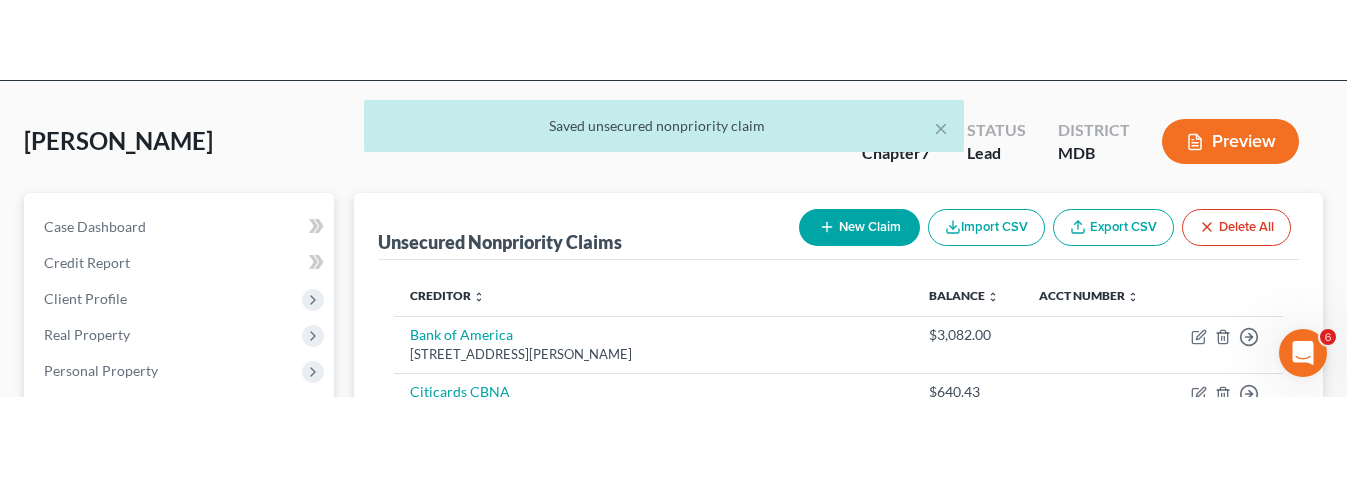 scroll, scrollTop: 53, scrollLeft: 0, axis: vertical 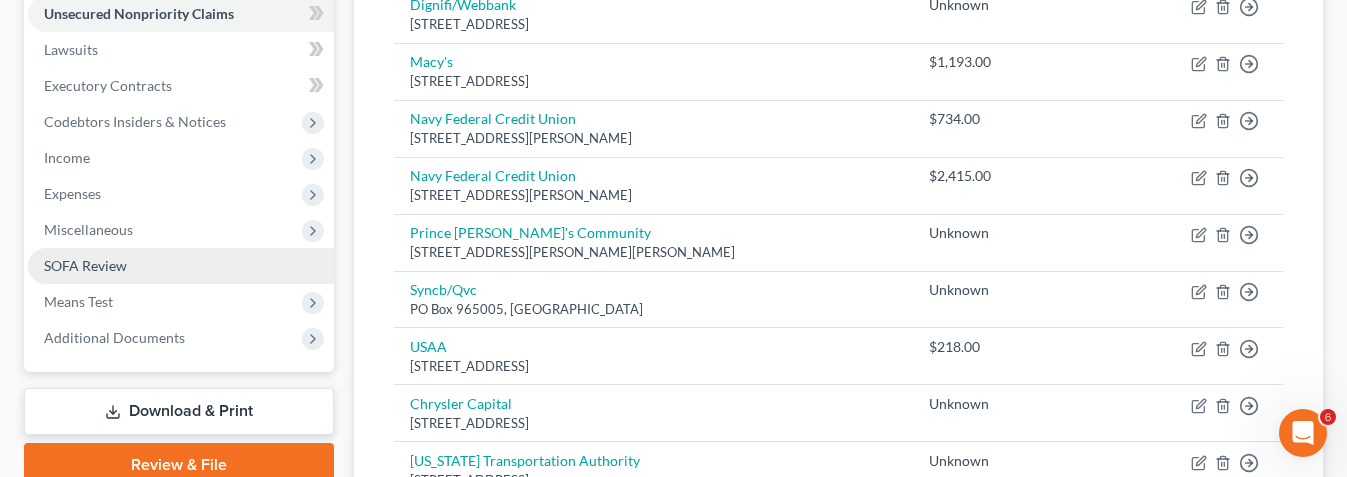click on "SOFA Review" at bounding box center (85, 265) 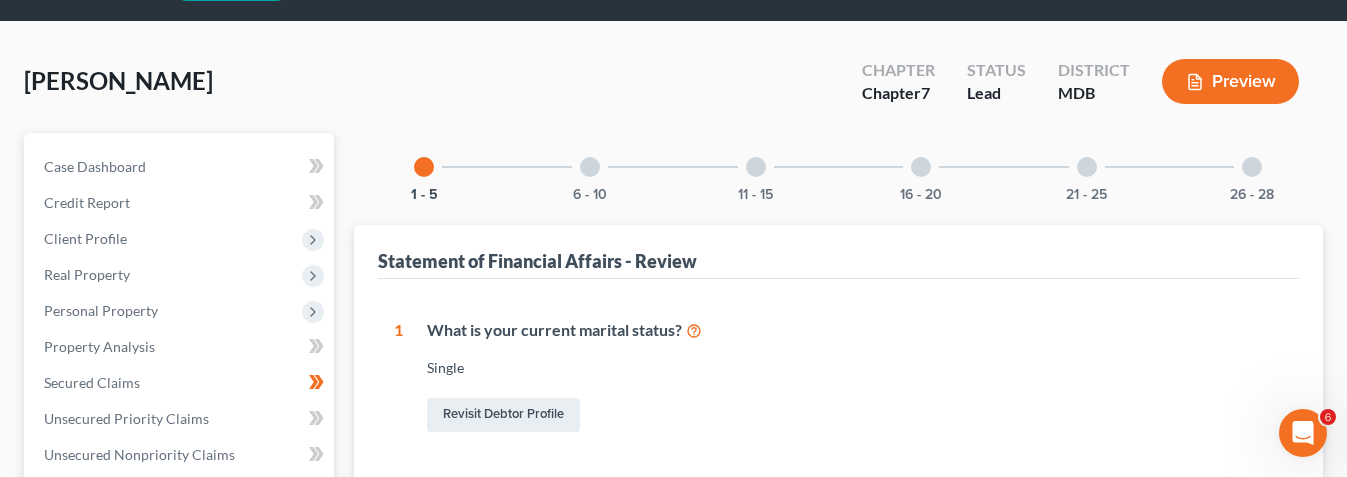 scroll, scrollTop: 0, scrollLeft: 0, axis: both 